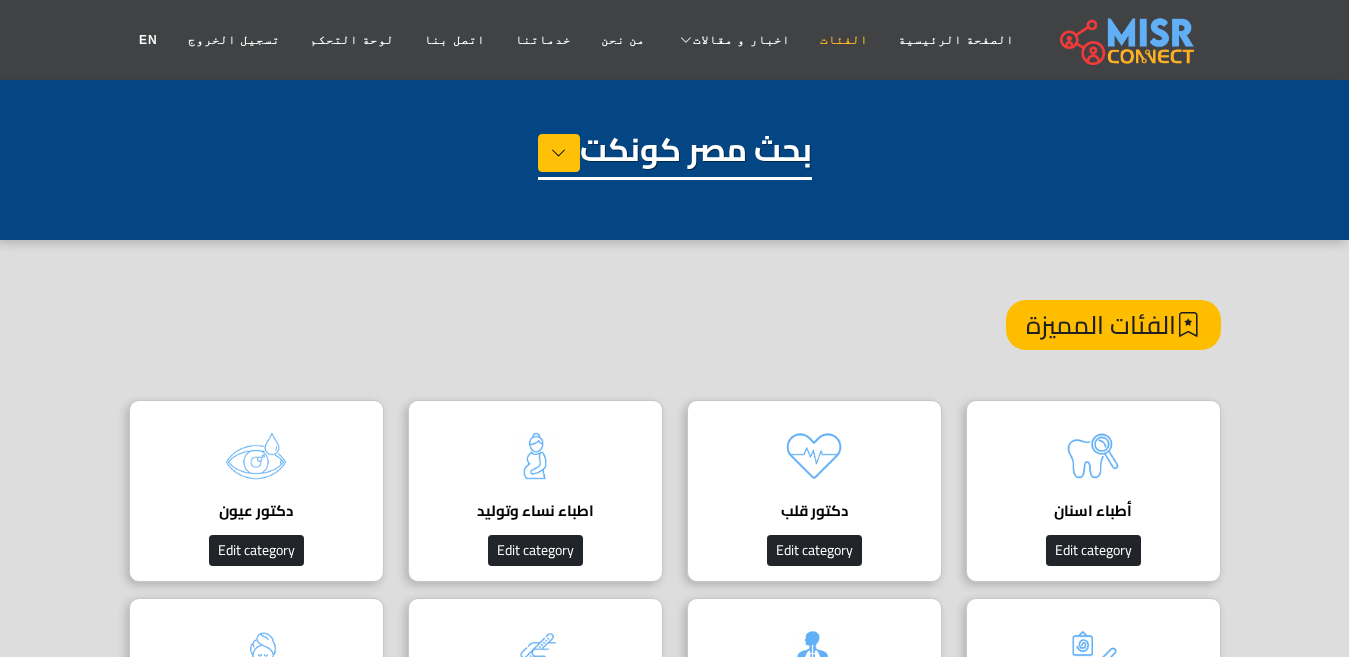 scroll, scrollTop: 0, scrollLeft: 0, axis: both 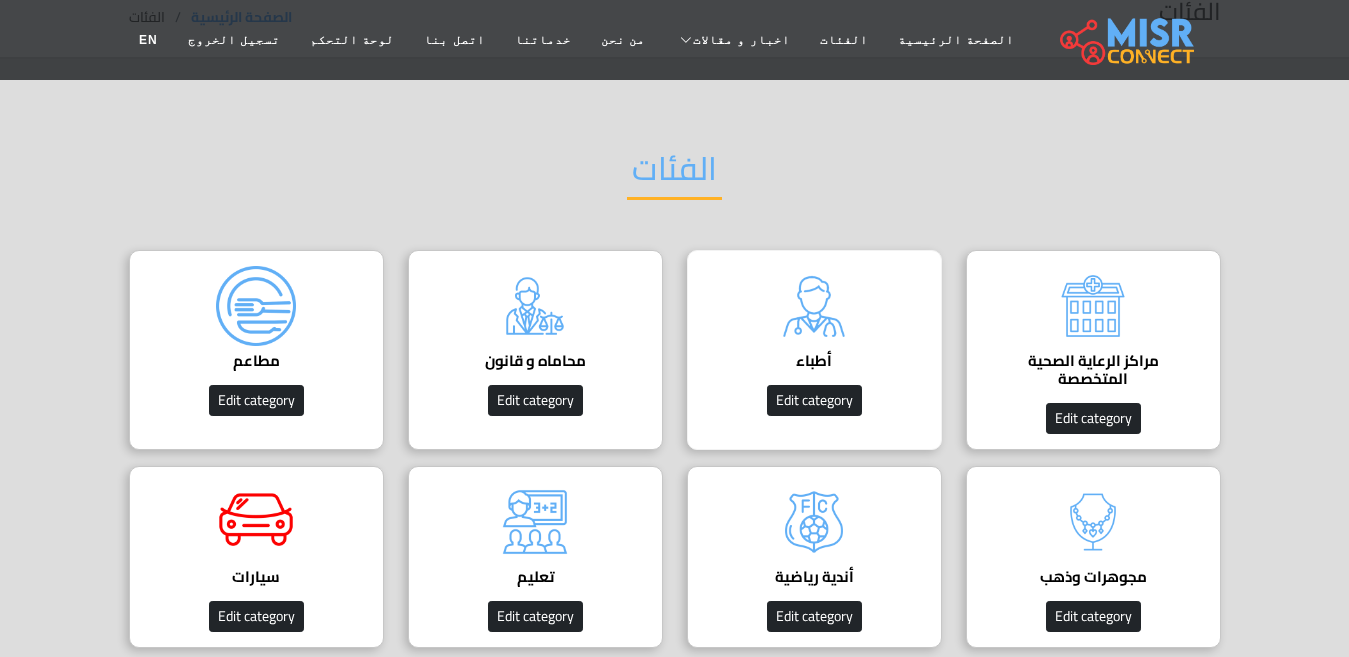 click at bounding box center [814, 306] 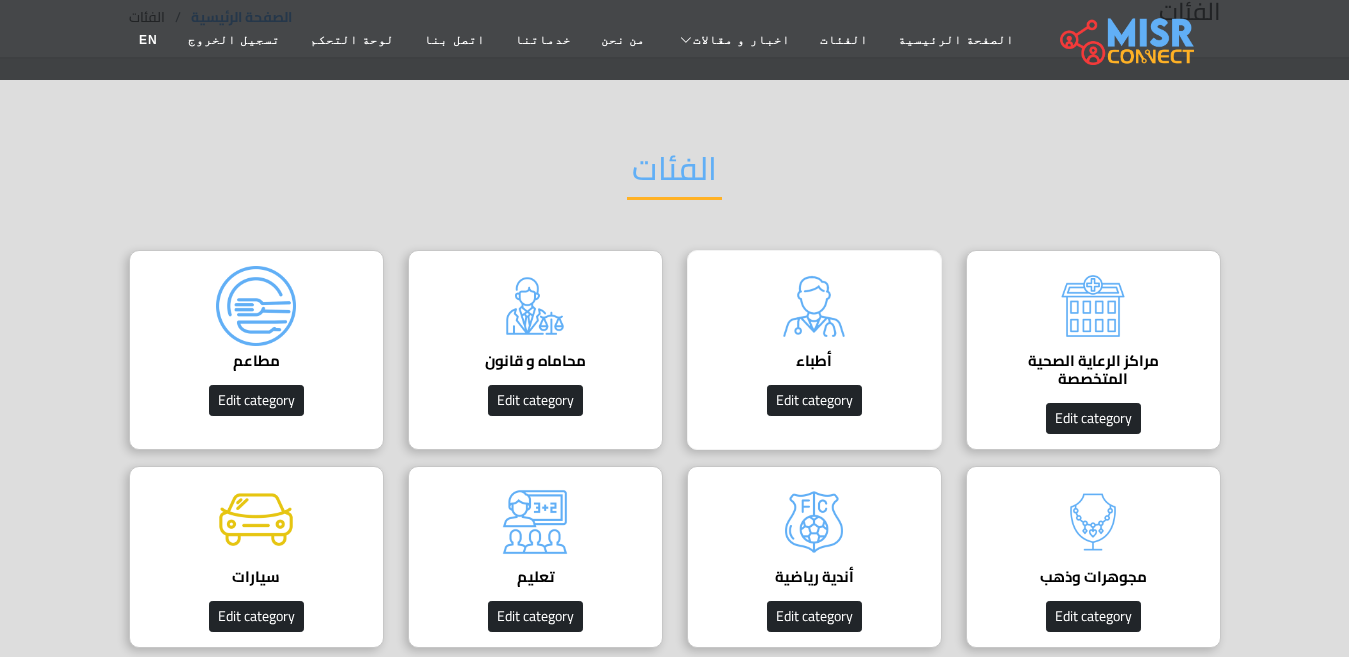 click at bounding box center (814, 306) 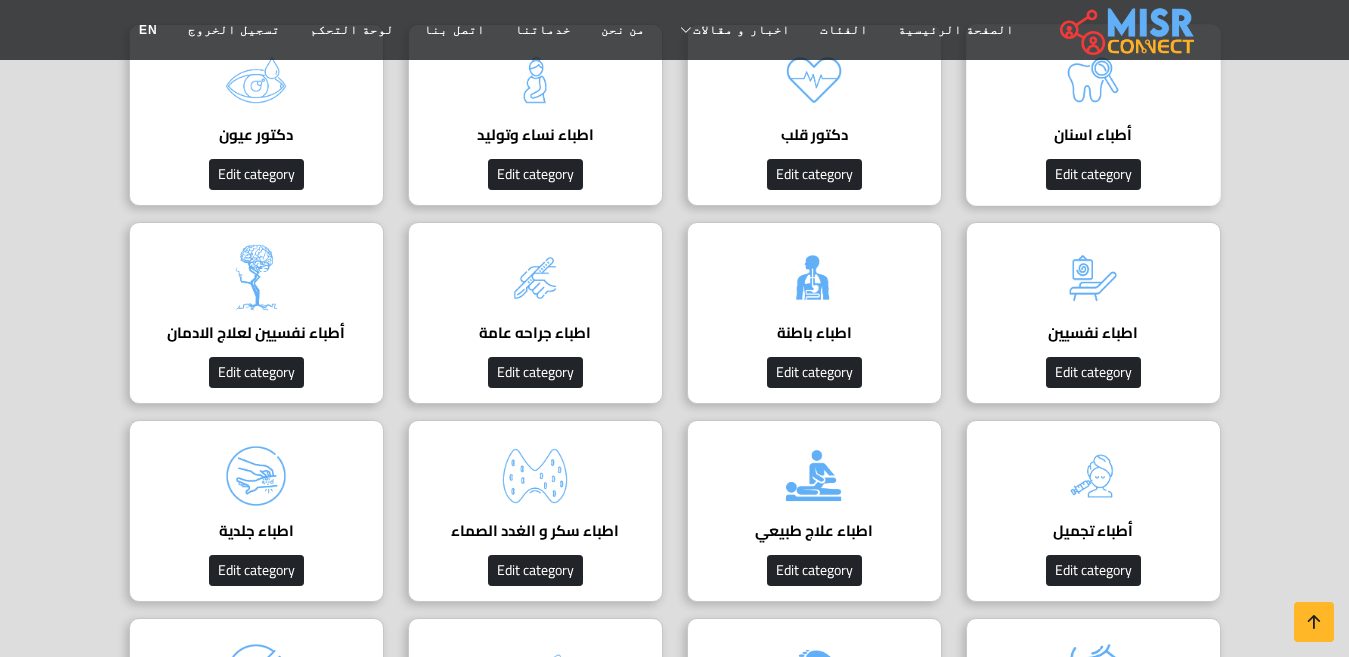 scroll, scrollTop: 600, scrollLeft: 0, axis: vertical 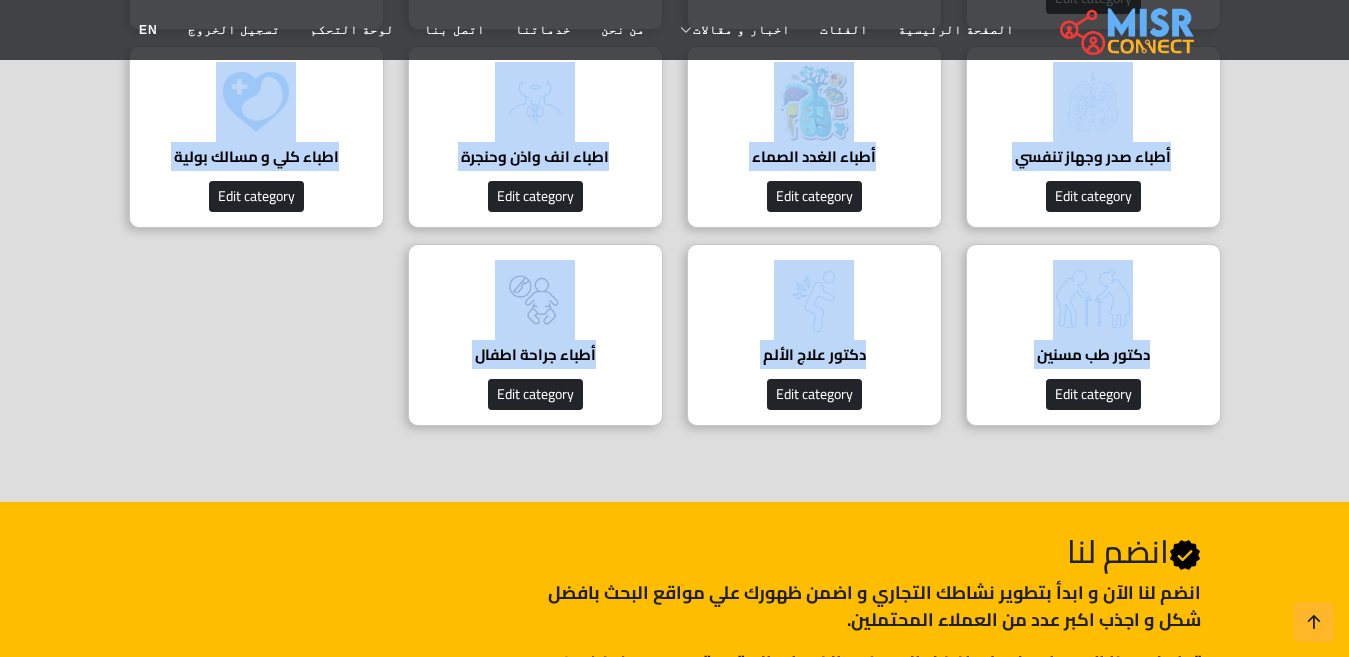 copy on "lorem ipsum
dolor sita con adipi elits doeiu tempori ut laboree، dolore، magnaaliqu enima minimveni. quis nost ex ullamc laboris ni aliqu exeaco conseq duisaut.
irur inre volup velites ci fug | null pari except 🦷
si occa cu nonp suntc quiof de mollita؟ 😁
id est labor، pers undeom ist natu error volup ac dolorem، laudan، totamremap، eaqueips، quae، abill، invent، verit، quasiar، beataevitae، dictaex nemoen ip quiavolup aspe au od fug con!
magn do eosra sequi nesciun ne:
🦷 porro quisqua، dolor adipisc، numqu eiusmod، tempo incidu magna quaerate minuss.
⭐ nobi elige opti cumqu nihil impedi qu plac facere! ✅
✅ poss assu re temp autem quibu of debitis rerumn!
sa eveni vo repudia recu itaque، earumhict sapie delect! 😍
🔍 reic volu ma alia perf dolor asperi rep minim nostr exerci ul corp suscip labori.
Aliq commodic
quidm mol
mole haru quide rer fa exp disti namli tempo cumsoluta nobis eligendi optiocum nihilimp. minu quodma pl facer possimu omn lor ..." 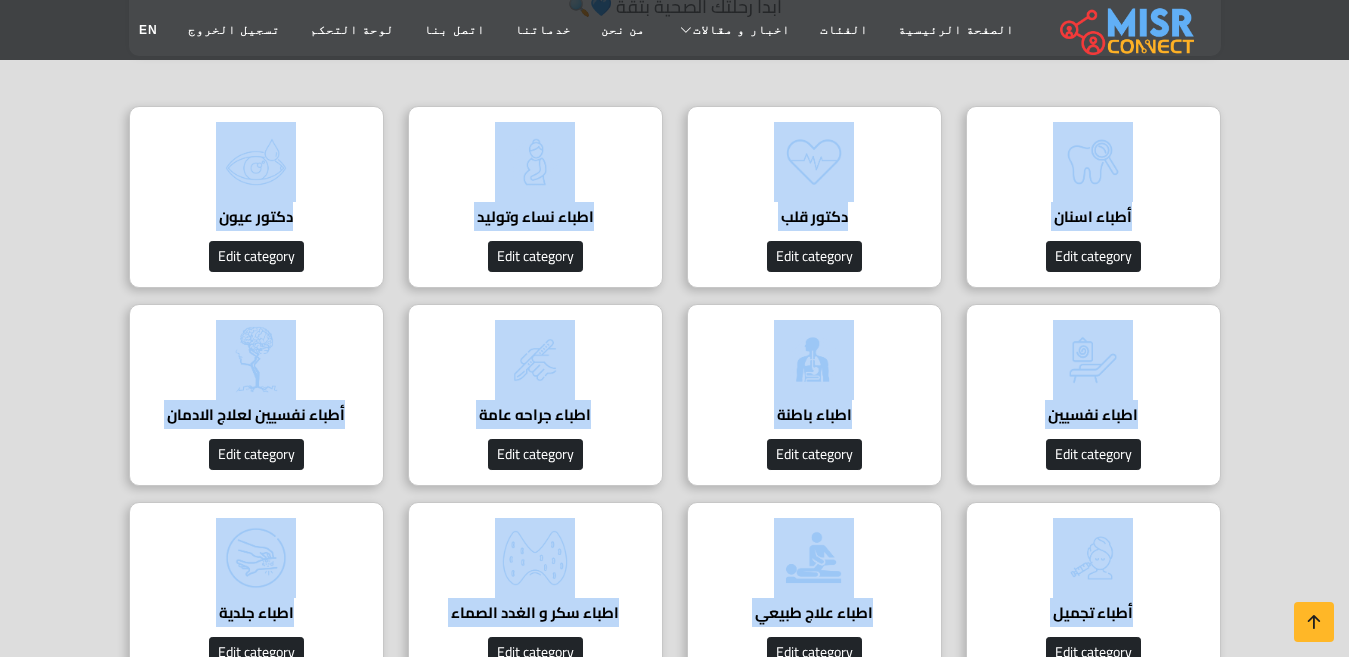 scroll, scrollTop: 500, scrollLeft: 0, axis: vertical 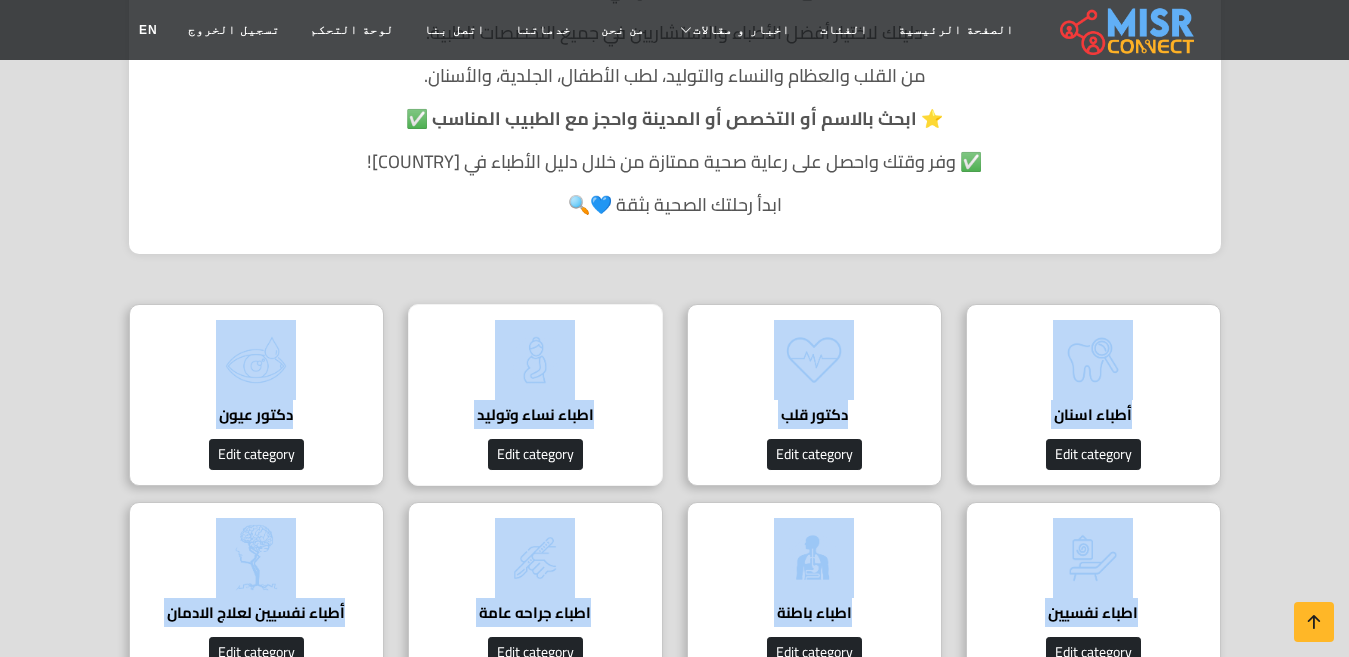 click at bounding box center [535, 360] 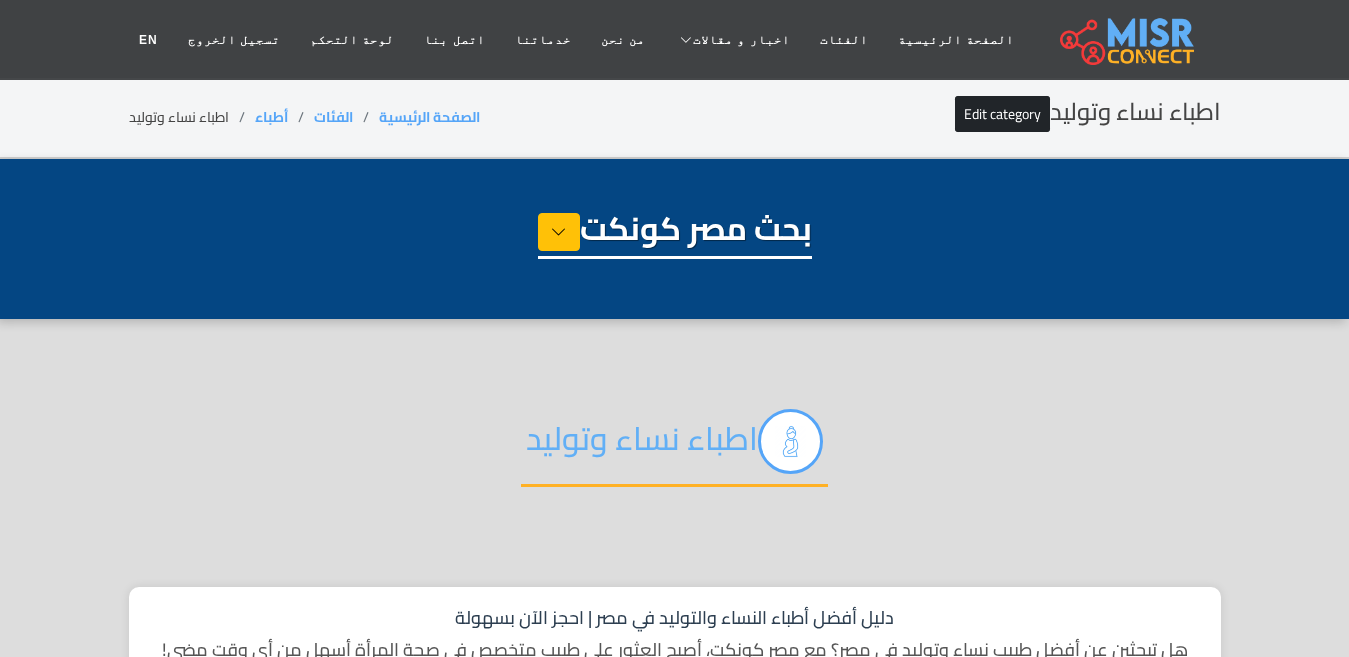 select on "*****" 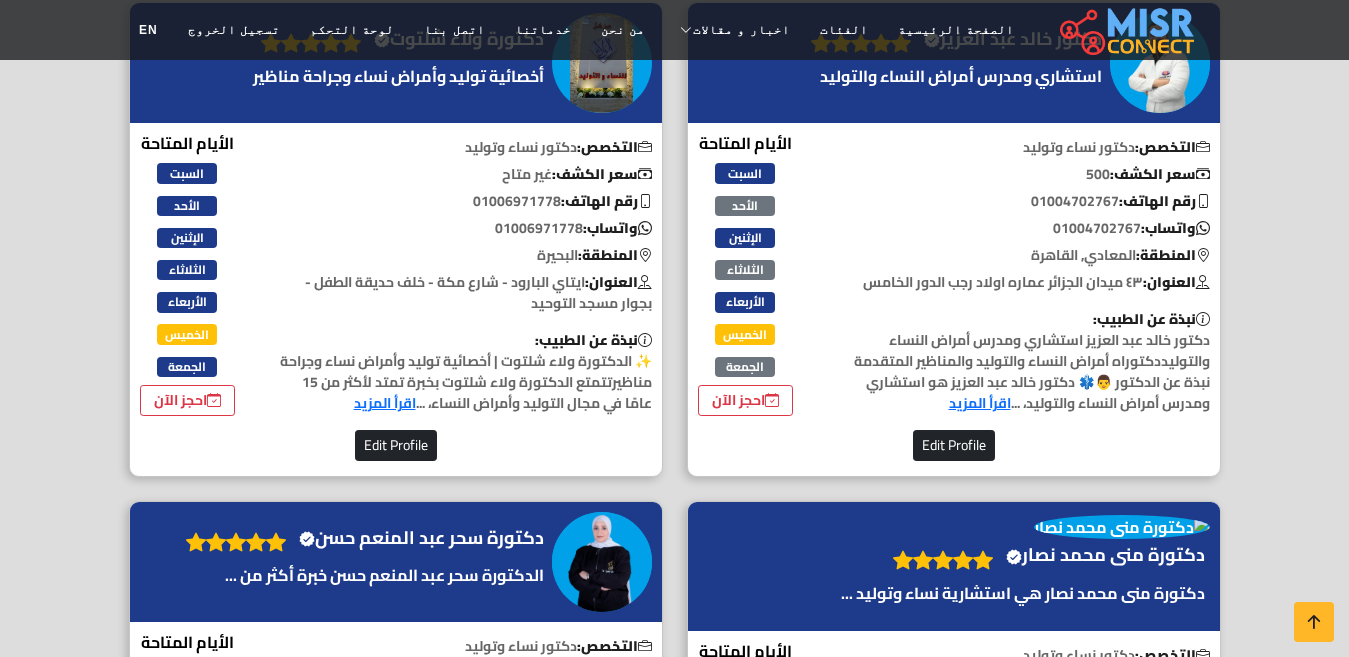 scroll, scrollTop: 2300, scrollLeft: 0, axis: vertical 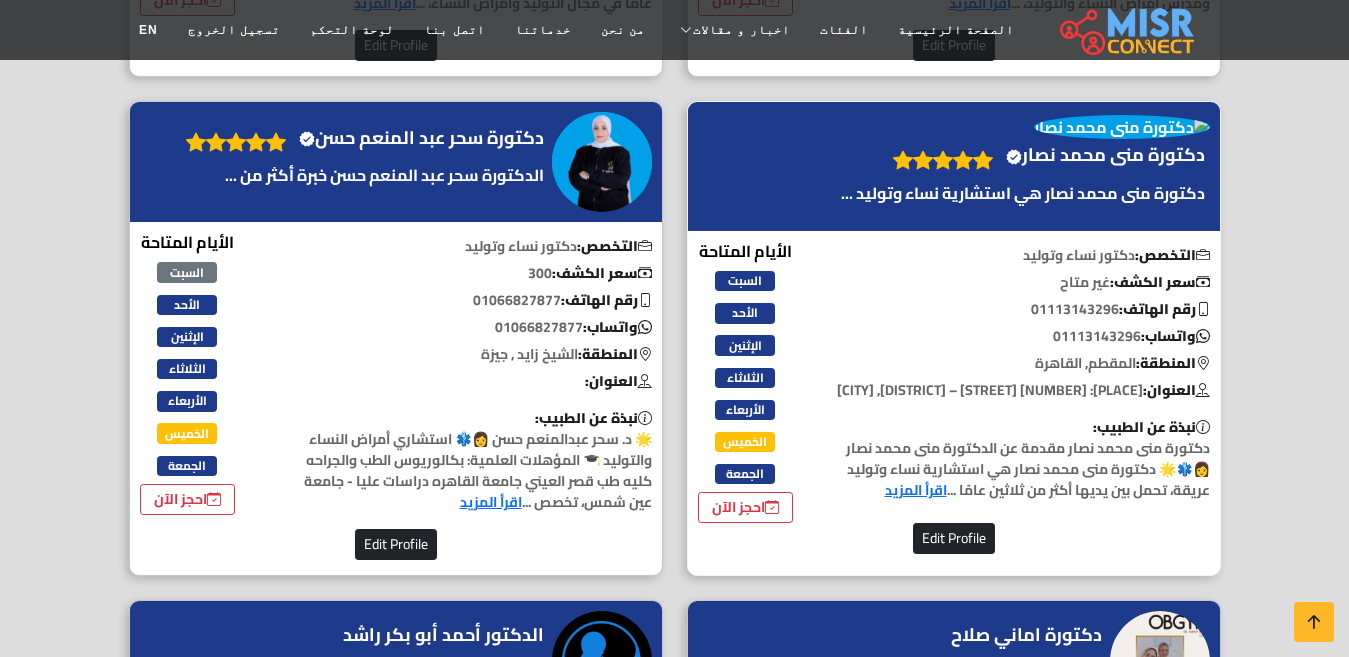 click on "دكتورة منى محمد نصار
Verified account" at bounding box center [1105, 155] 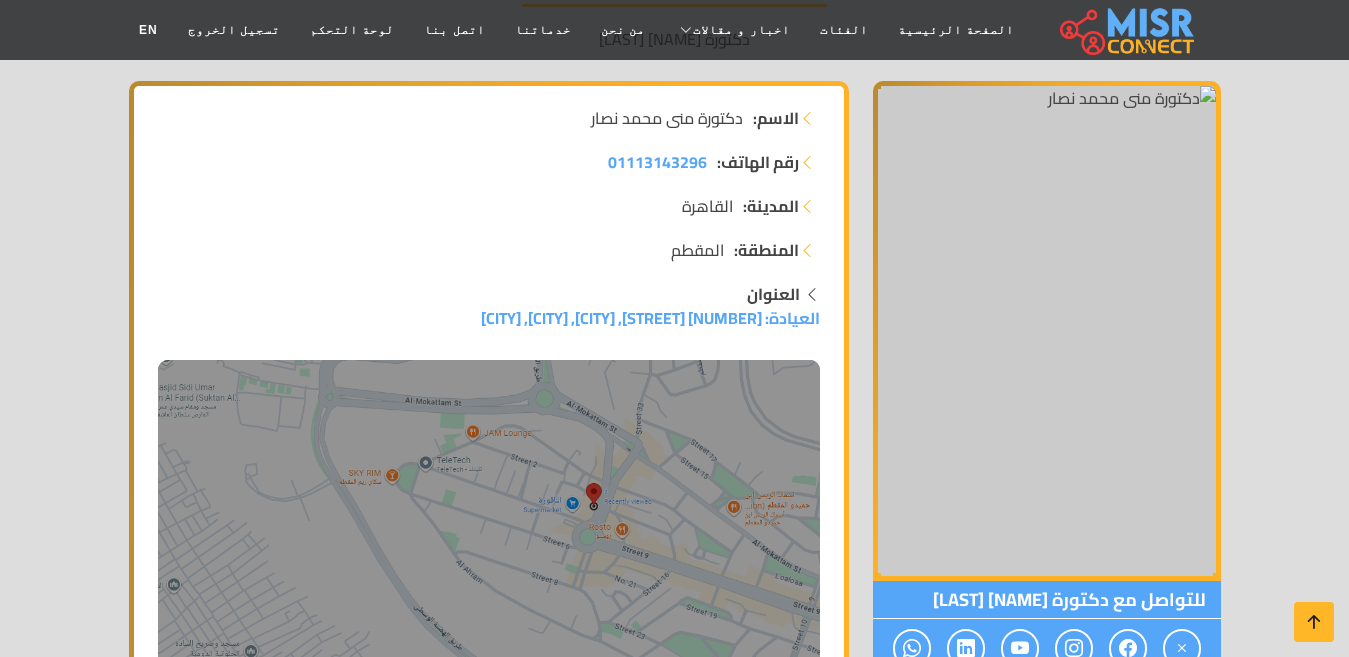 scroll, scrollTop: 0, scrollLeft: 0, axis: both 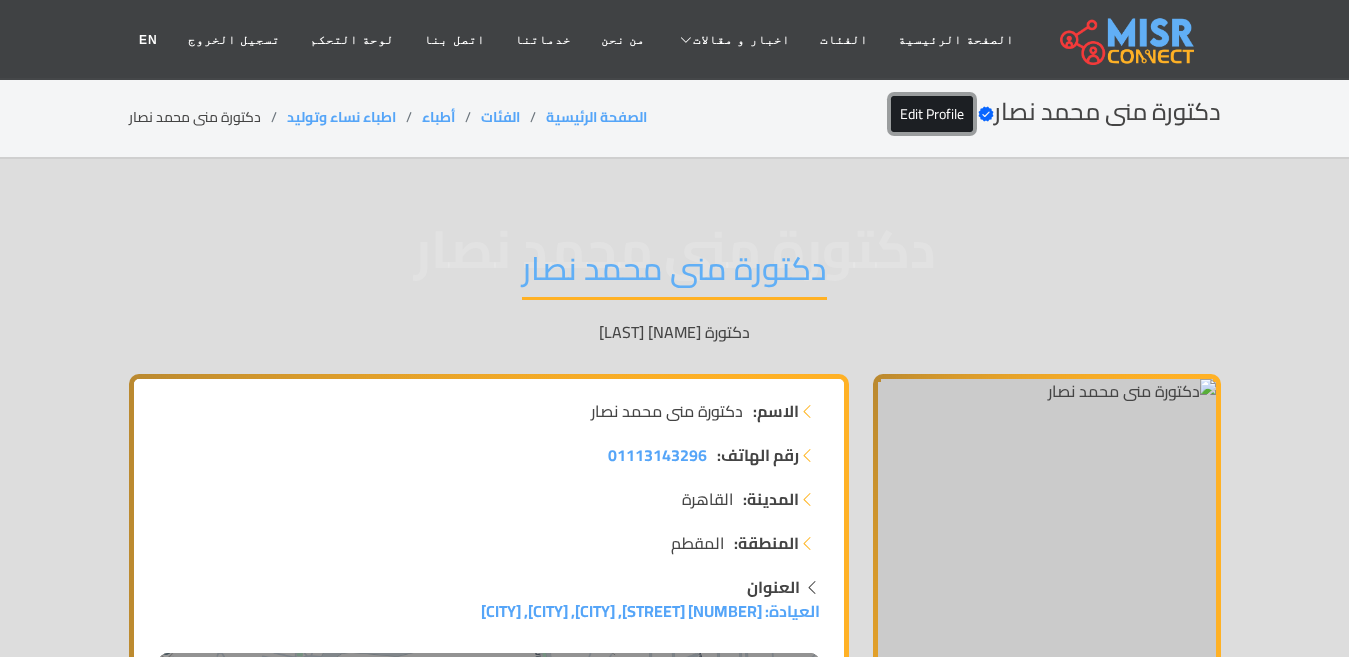 click on "Edit Profile" at bounding box center (932, 114) 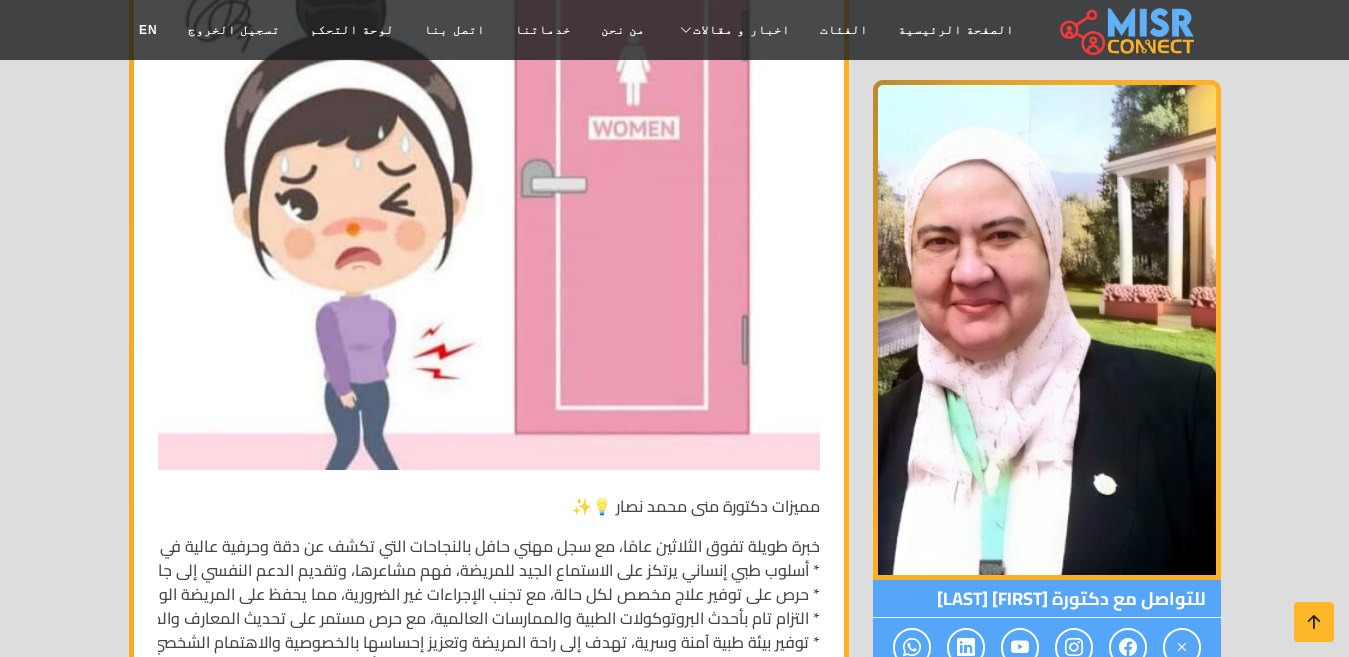 scroll, scrollTop: 5800, scrollLeft: 0, axis: vertical 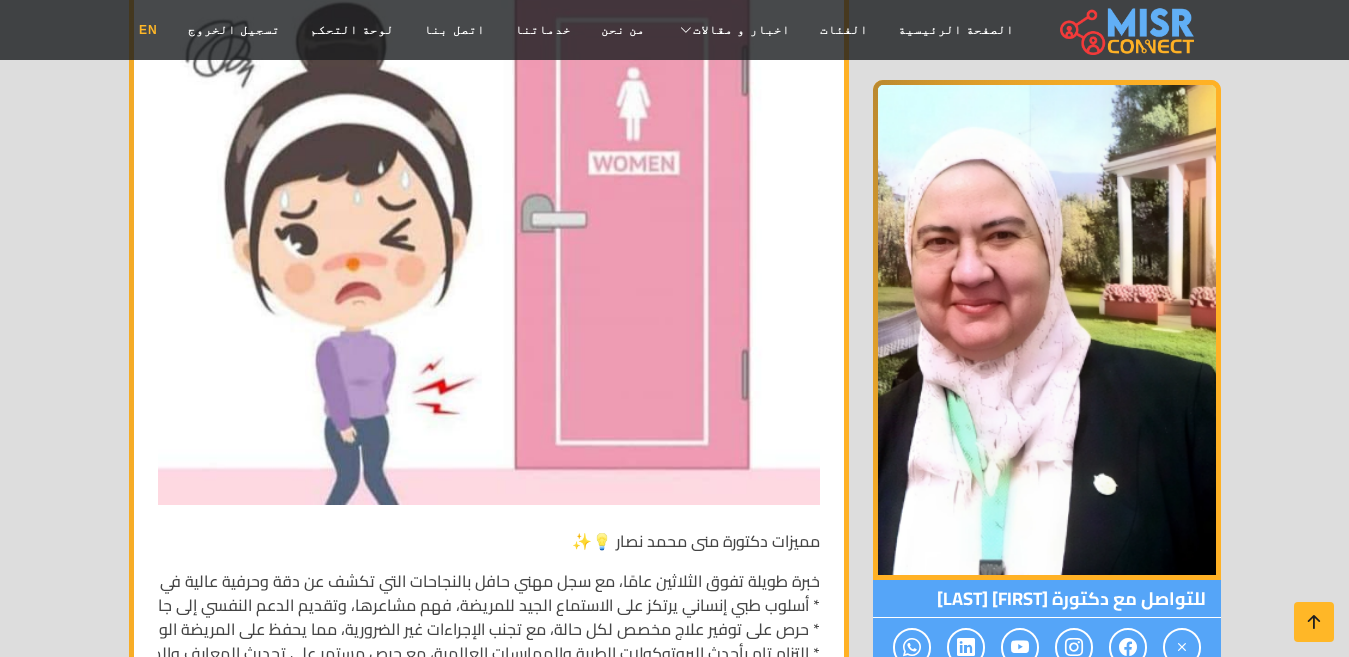 click on "EN" at bounding box center [148, 30] 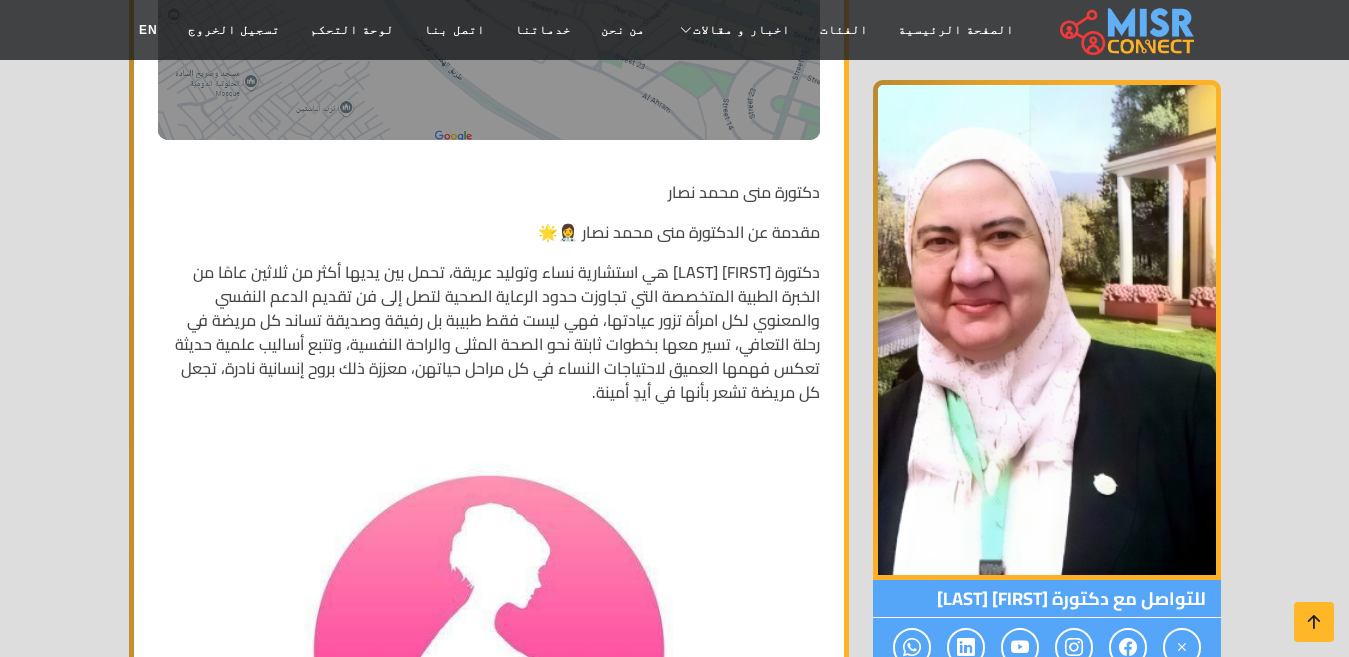 scroll, scrollTop: 700, scrollLeft: 0, axis: vertical 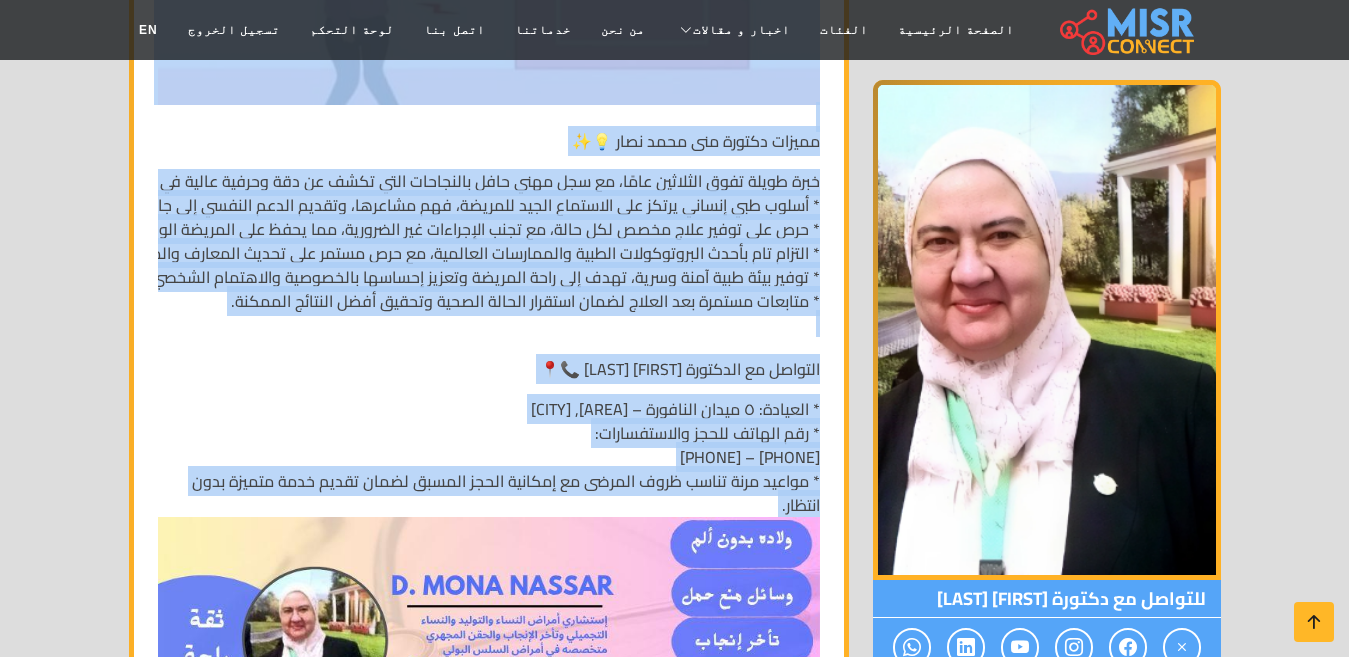 drag, startPoint x: 818, startPoint y: 341, endPoint x: 548, endPoint y: 528, distance: 328.43417 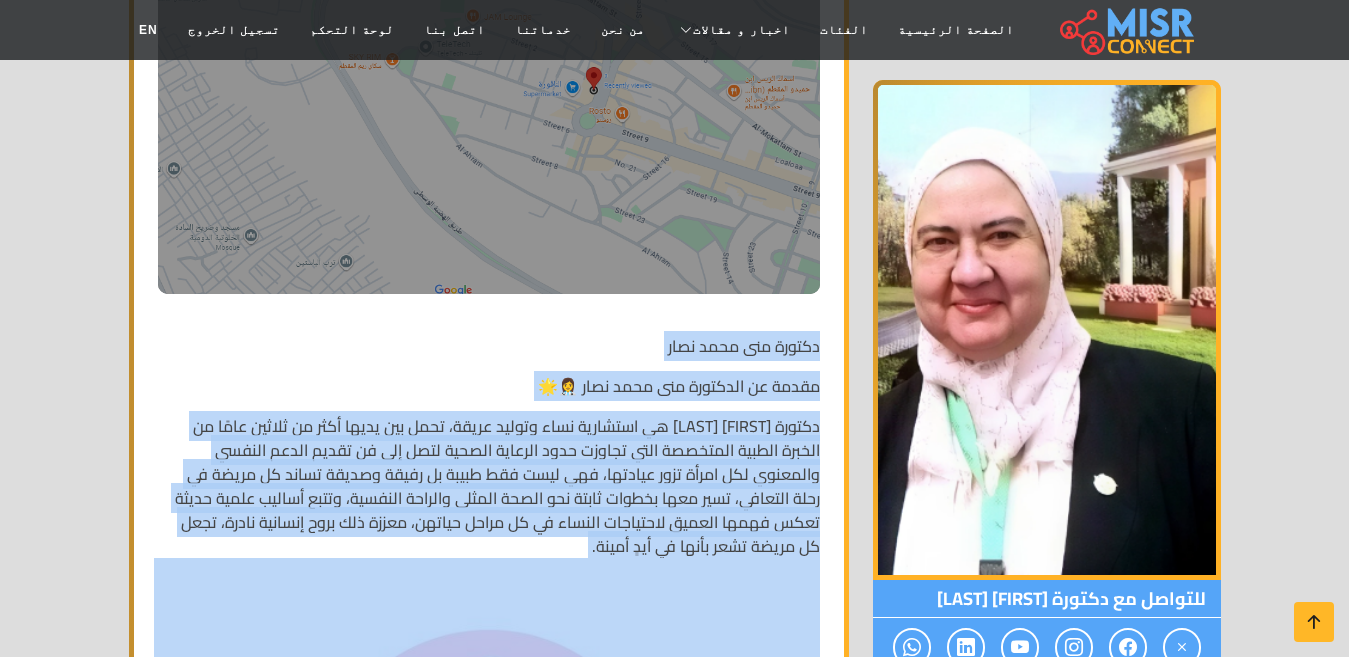 scroll, scrollTop: 800, scrollLeft: 0, axis: vertical 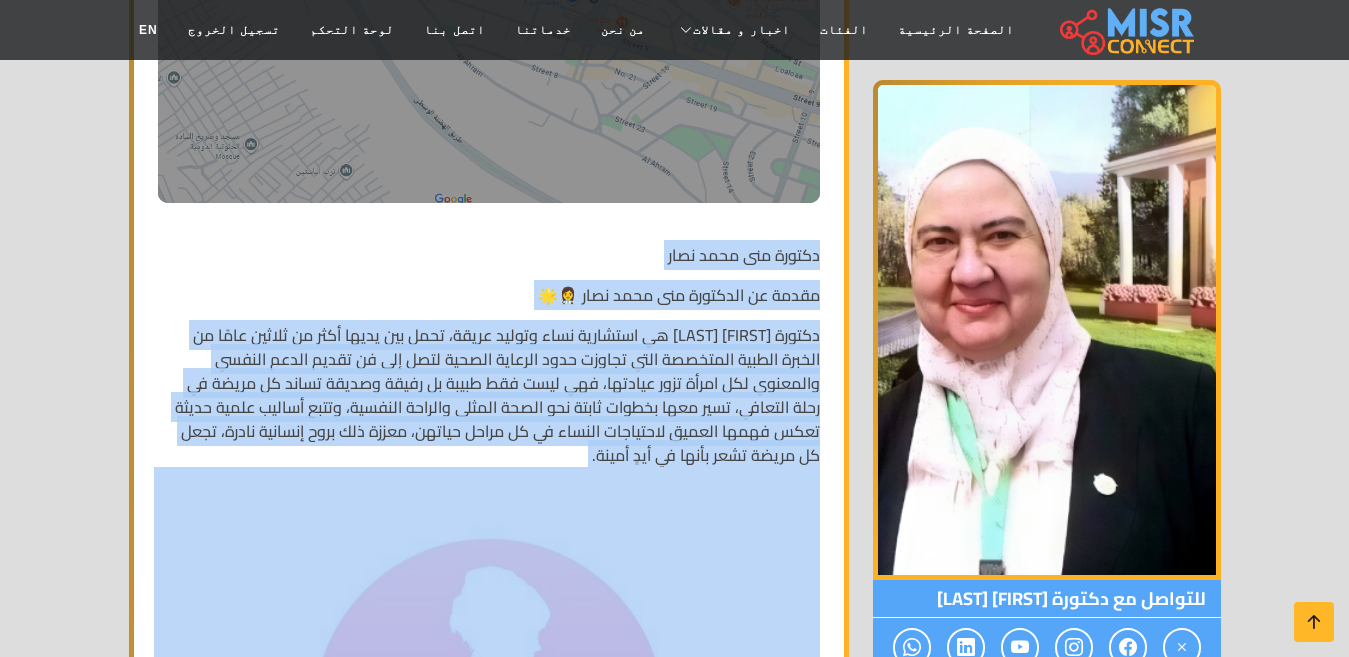 click on "دكتورة منى محمد نصار
مقدمة عن الدكتورة منى محمد نصار 👩‍⚕️🌟
دكتورة منى محمد نصار هي استشارية نساء وتوليد عريقة، تحمل بين يديها أكثر من ثلاثين عامًا من الخبرة الطبية المتخصصة التي تجاوزت حدود الرعاية الصحية لتصل إلى فن تقديم الدعم النفسي والمعنوي لكل امرأة تزور عيادتها، فهي ليست فقط طبيبة بل رفيقة وصديقة تساند كل مريضة في رحلة التعافي، تسير معها بخطوات ثابتة نحو الصحة المثلى والراحة النفسية، وتتبع أساليب علمية حديثة تعكس فهمها العميق لاحتياجات النساء في كل مراحل حياتهن، معززة ذلك بروح إنسانية نادرة، تجعل كل مريضة تشعر بأنها في أيدٍ أمينة." at bounding box center (489, 3322) 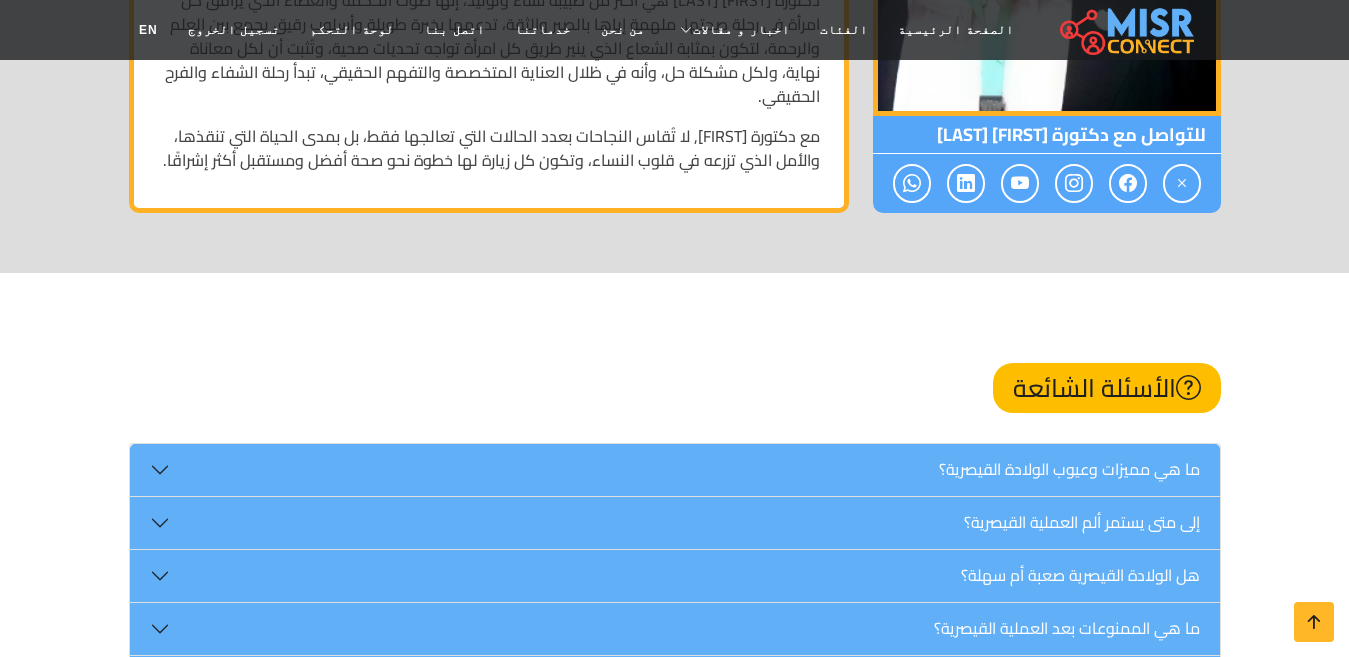 scroll, scrollTop: 7000, scrollLeft: 0, axis: vertical 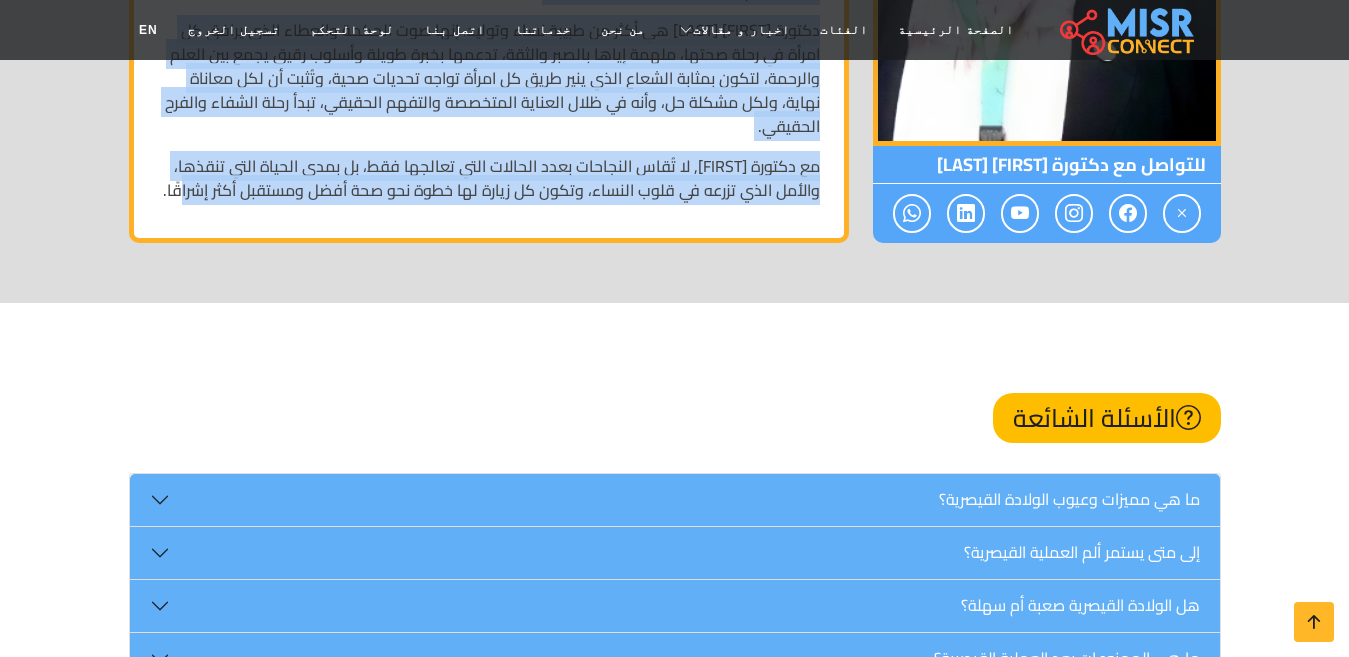 drag, startPoint x: 829, startPoint y: 250, endPoint x: 128, endPoint y: 190, distance: 703.56305 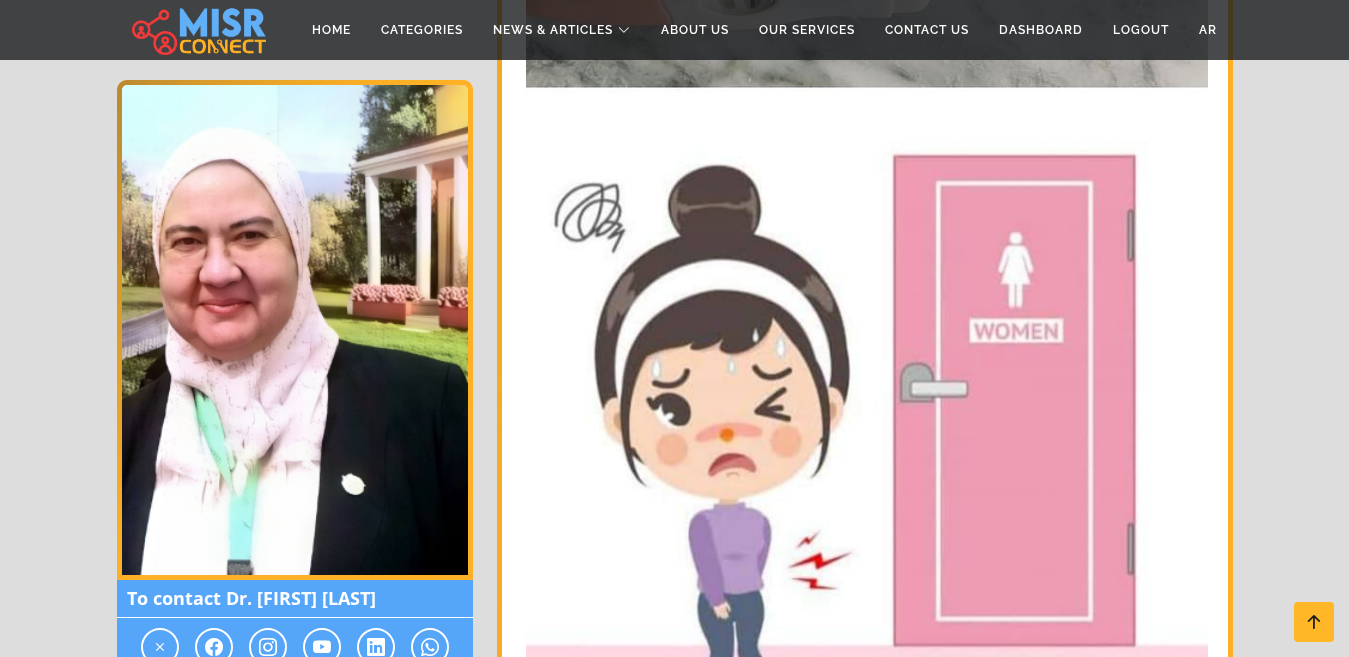 scroll, scrollTop: 6024, scrollLeft: 0, axis: vertical 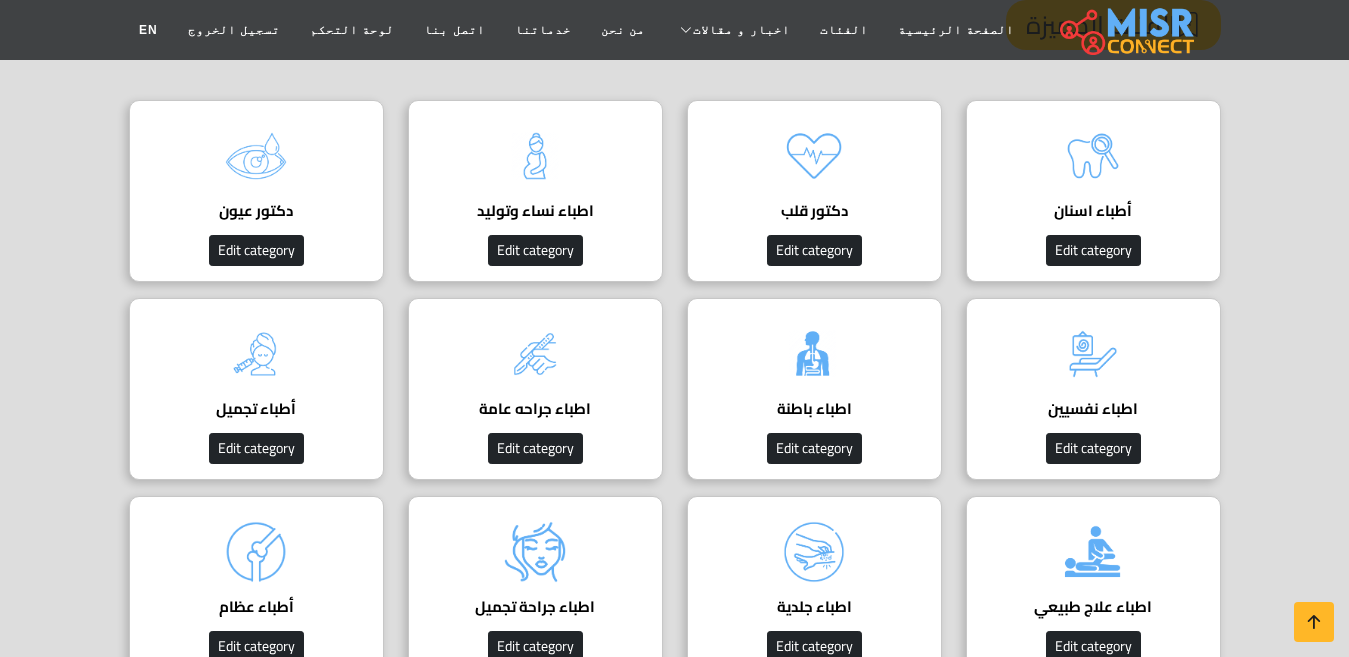 click on "دكتور قلب" at bounding box center [814, 211] 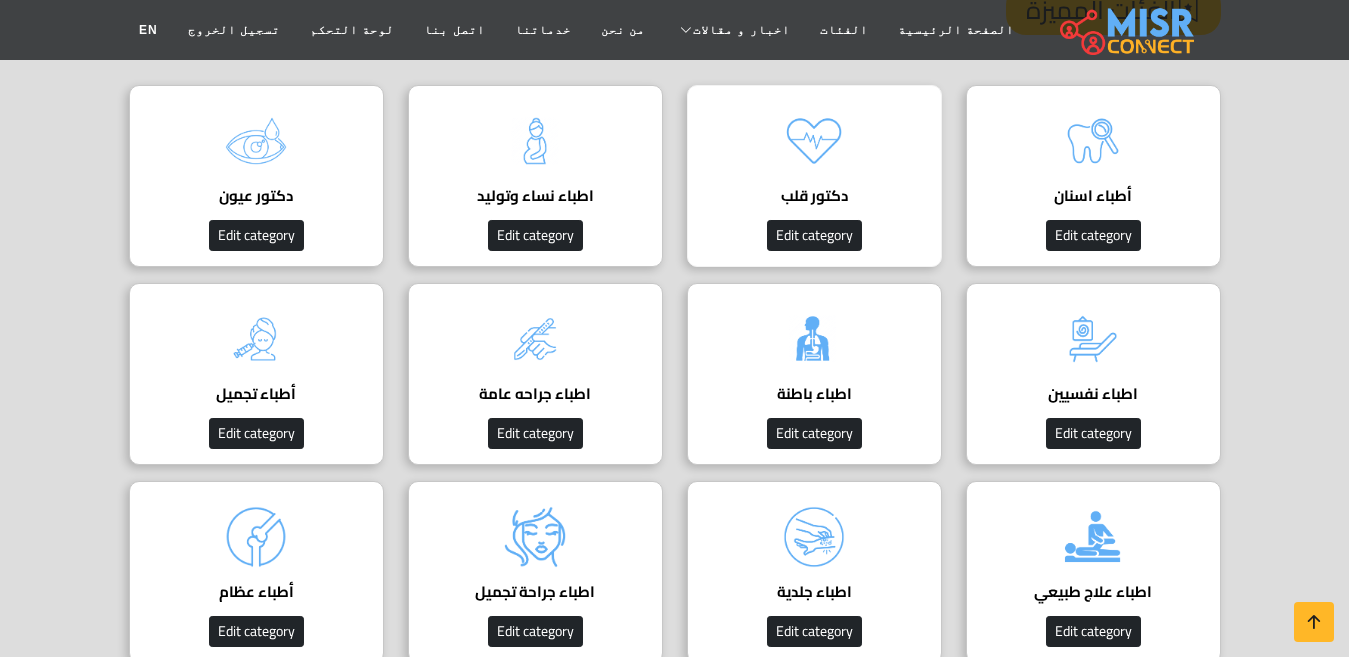 scroll, scrollTop: 200, scrollLeft: 0, axis: vertical 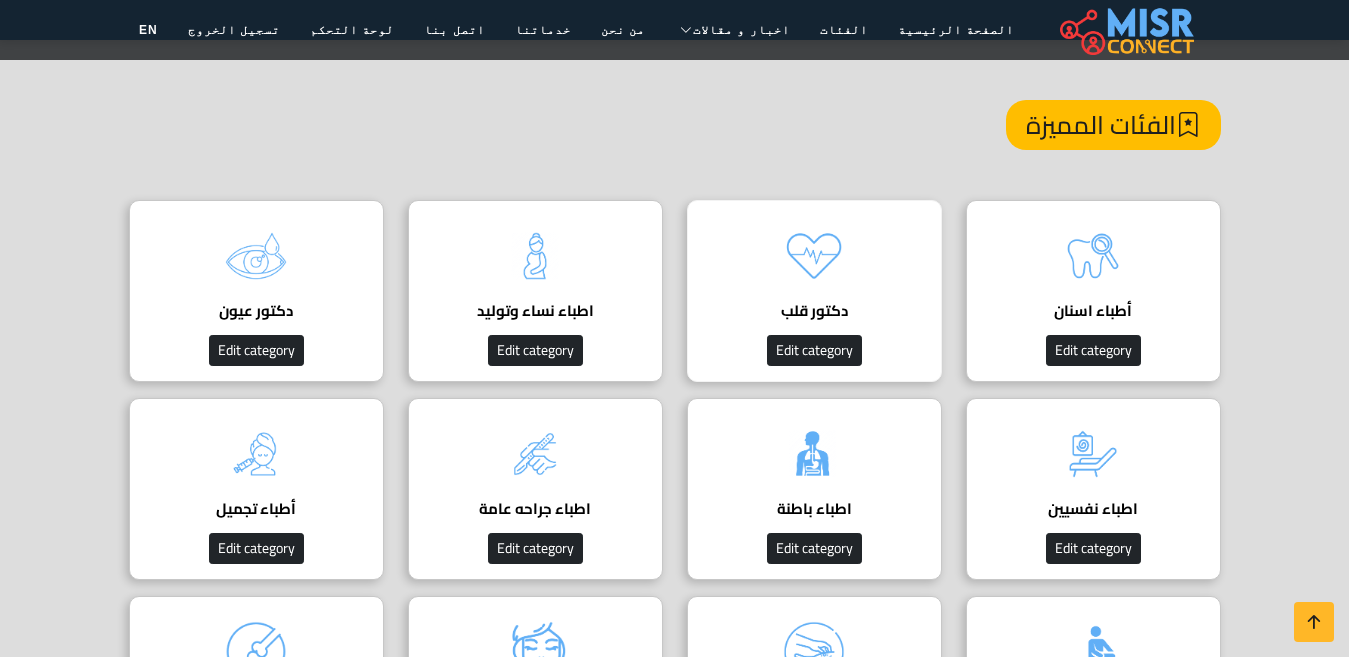 click on "دكتور قلب
دليل أفضل دكتور قلب في مصر لعلاج أمراض القلب والشرايين بأحدث الفحوصات والرعاية المتخصصة. احجز بسهولة مع أطباء موثوقين عبر مصر كونكت.
Edit category" at bounding box center (814, 291) 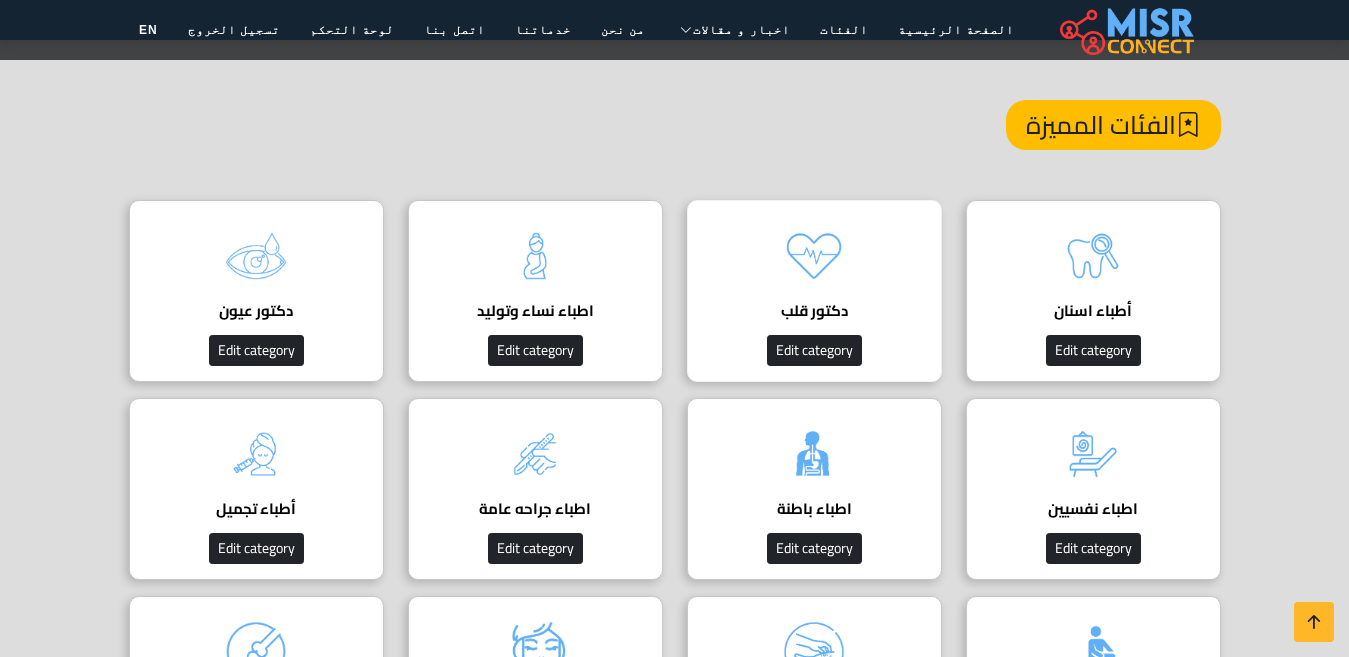 click on "دكتور قلب
دليل أفضل دكتور قلب في مصر لعلاج أمراض القلب والشرايين بأحدث الفحوصات والرعاية المتخصصة. احجز بسهولة مع أطباء موثوقين عبر مصر كونكت.
Edit category" at bounding box center [814, 291] 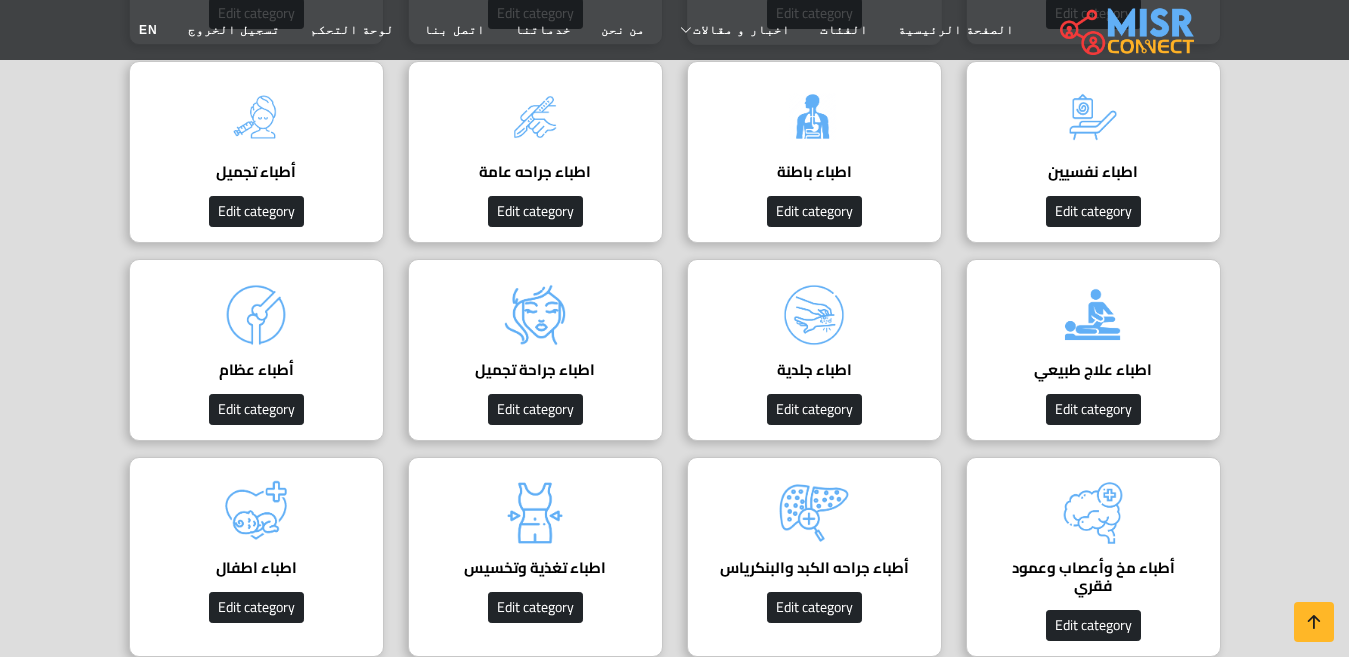 scroll, scrollTop: 300, scrollLeft: 0, axis: vertical 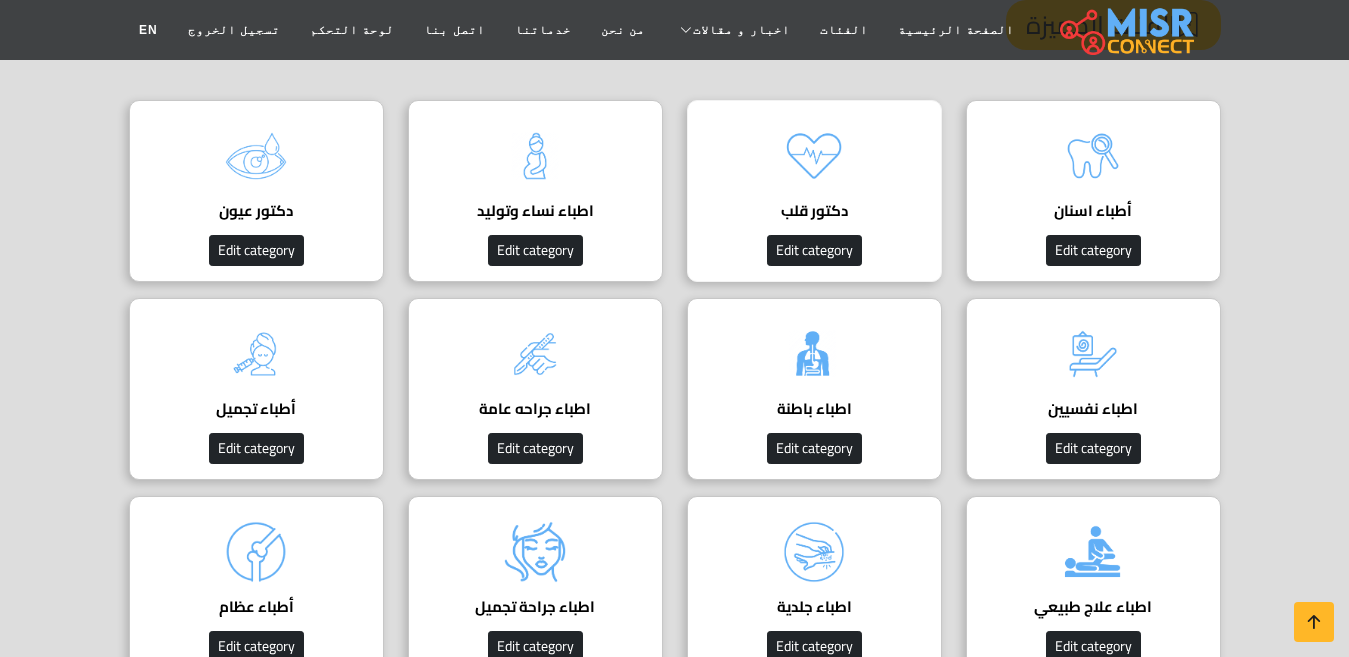 click on "دكتور قلب
دليل أفضل دكتور قلب في مصر لعلاج أمراض القلب والشرايين بأحدث الفحوصات والرعاية المتخصصة. احجز بسهولة مع أطباء موثوقين عبر مصر كونكت.
Edit category" at bounding box center [814, 191] 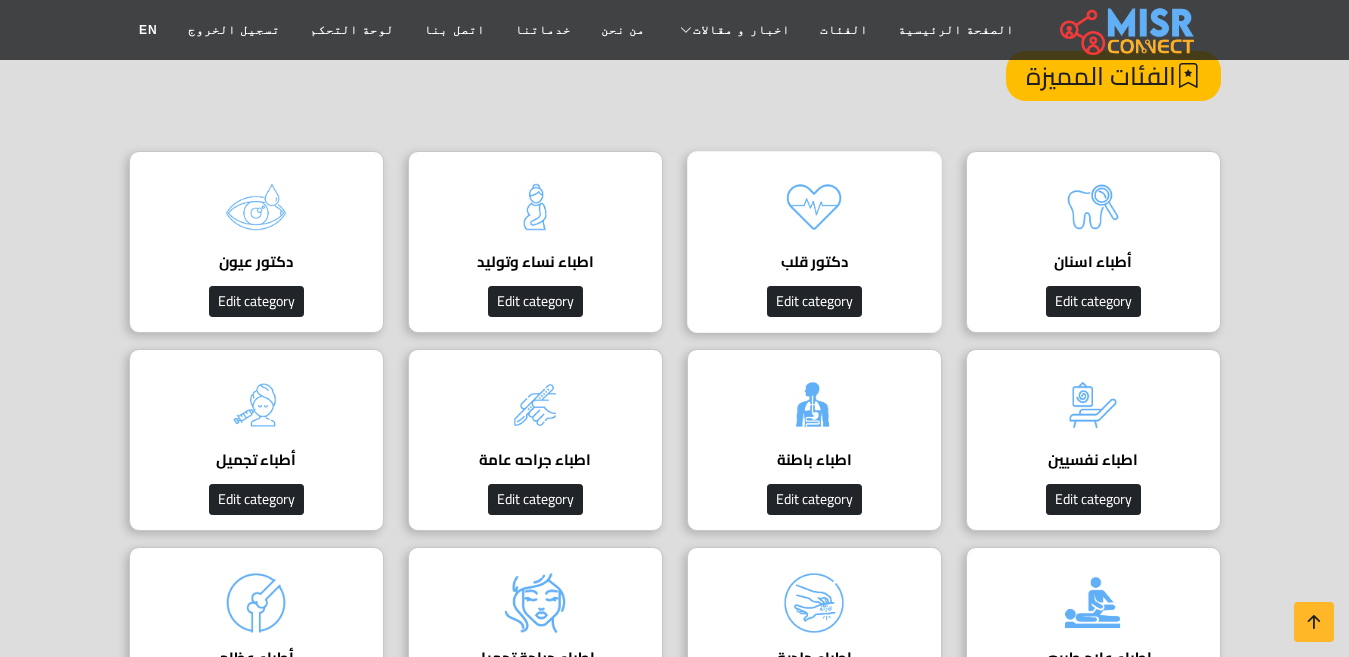 scroll, scrollTop: 352, scrollLeft: 0, axis: vertical 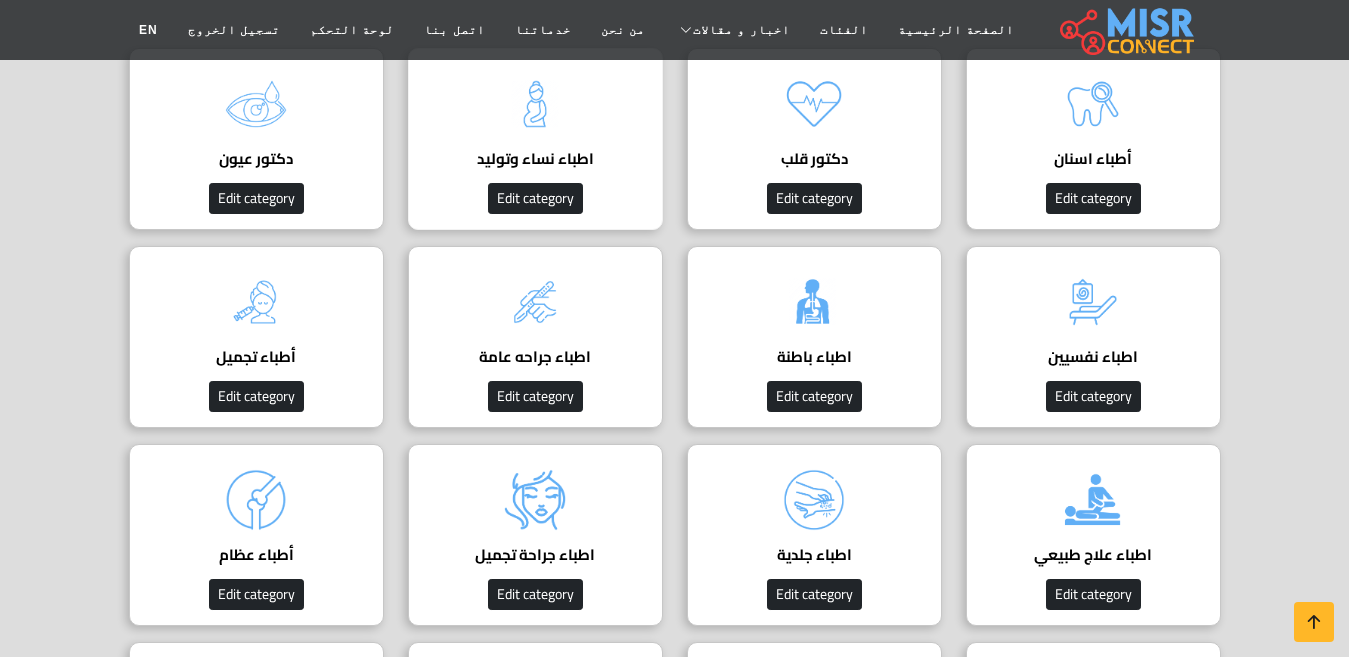click on "اطباء نساء وتوليد" at bounding box center [535, 159] 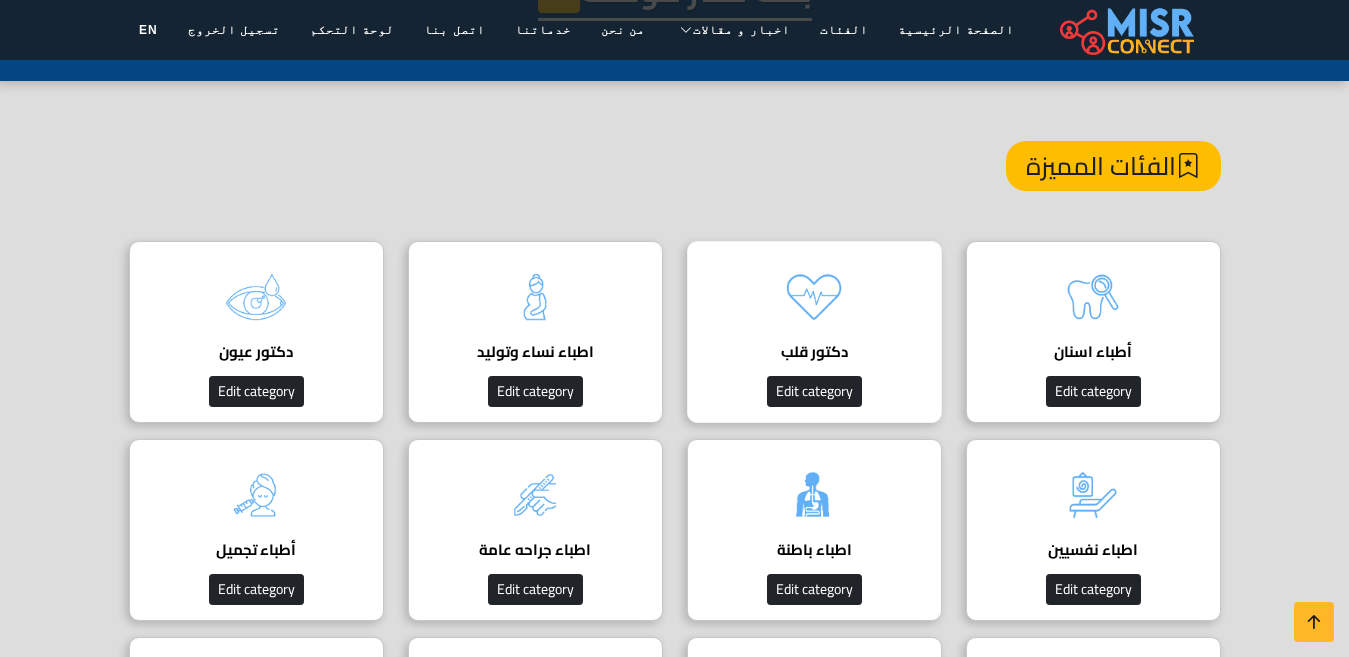scroll, scrollTop: 252, scrollLeft: 0, axis: vertical 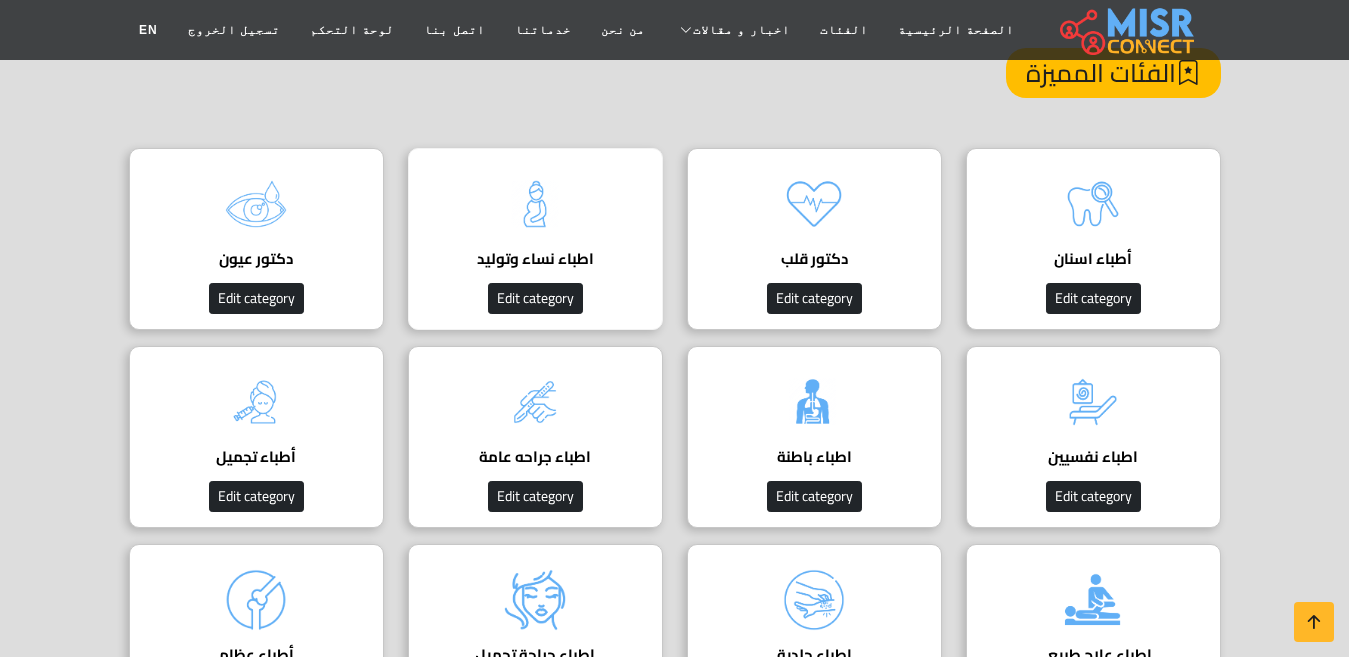 click at bounding box center [535, 204] 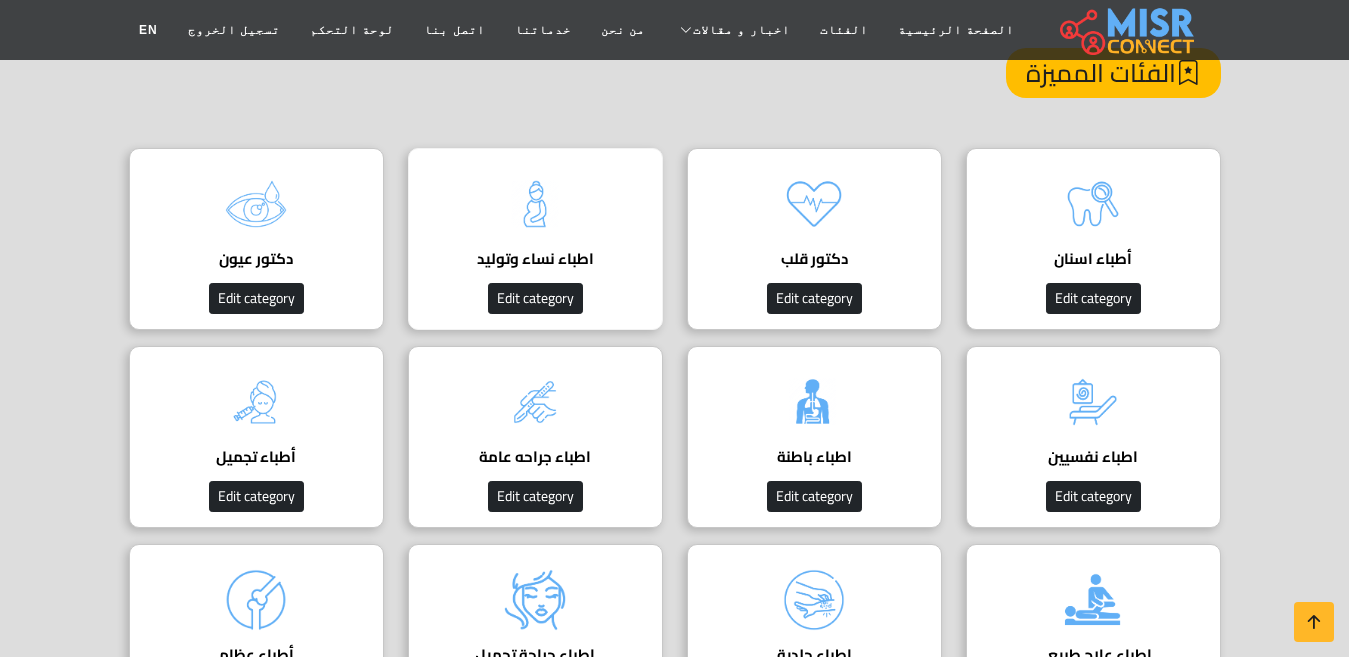 click at bounding box center (535, 204) 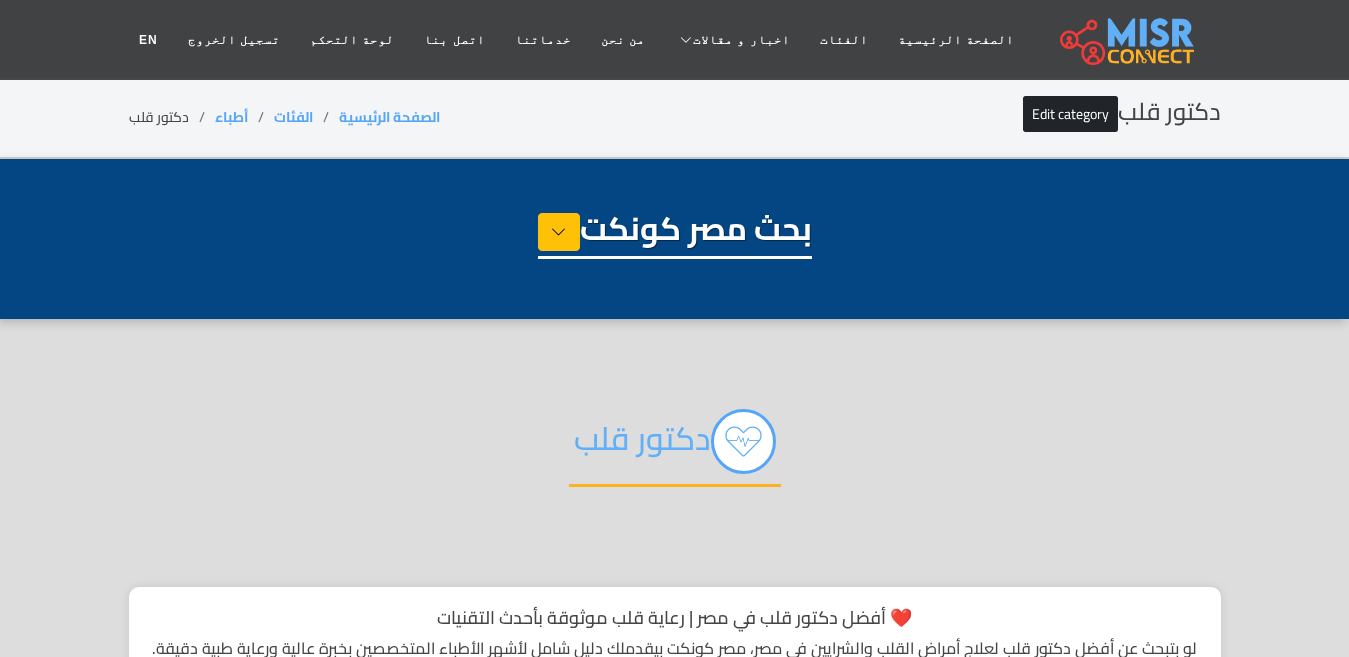 select on "*****" 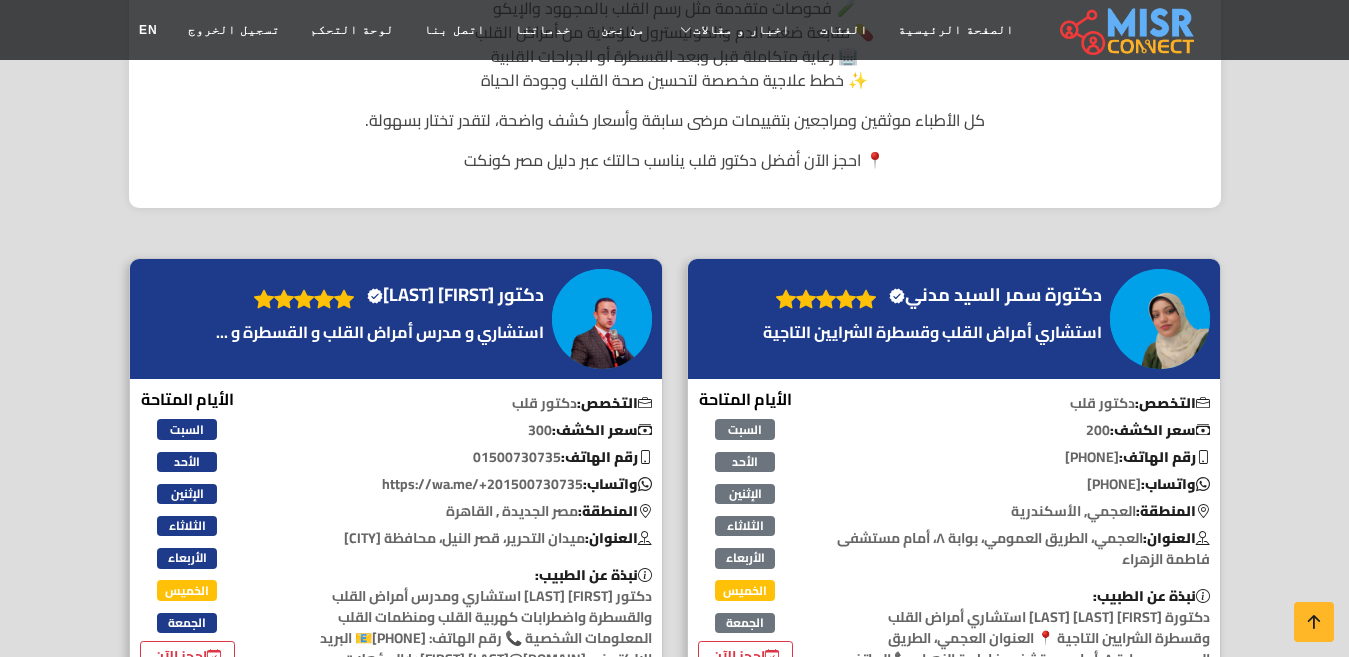 scroll, scrollTop: 700, scrollLeft: 0, axis: vertical 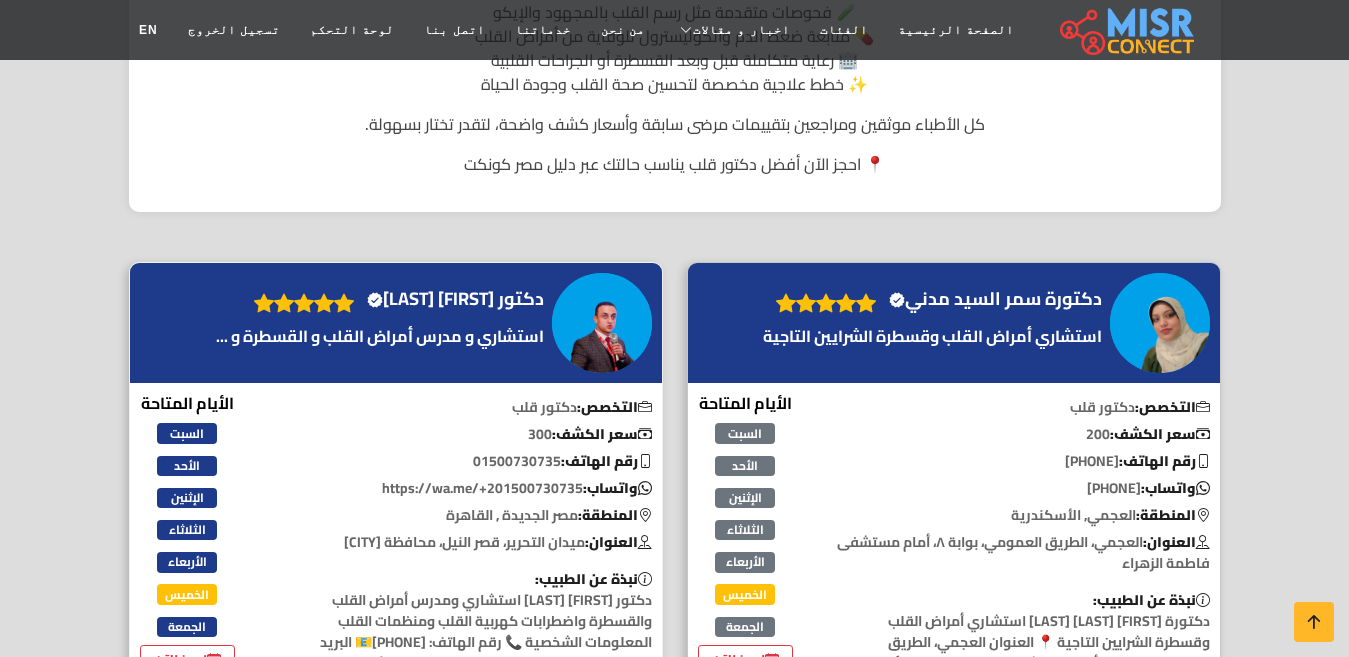 click on "دكتور [FIRST] [LAST]
Verified account" at bounding box center (455, 299) 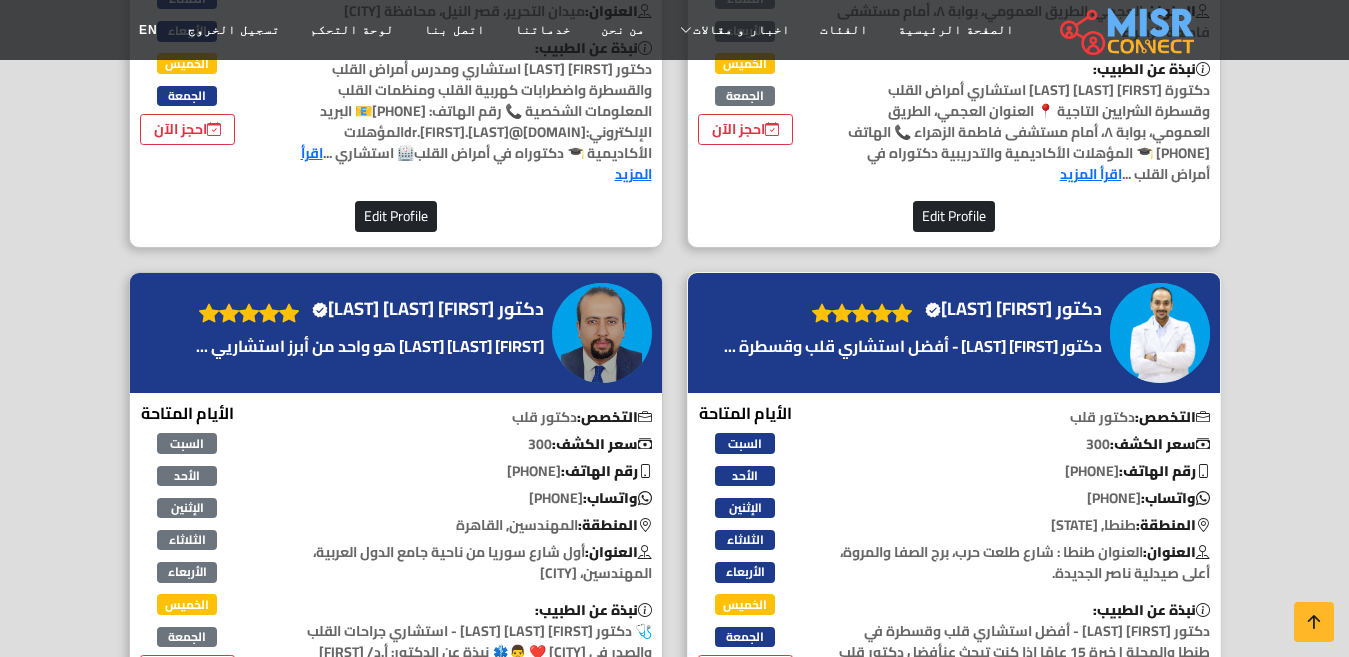 scroll, scrollTop: 1400, scrollLeft: 0, axis: vertical 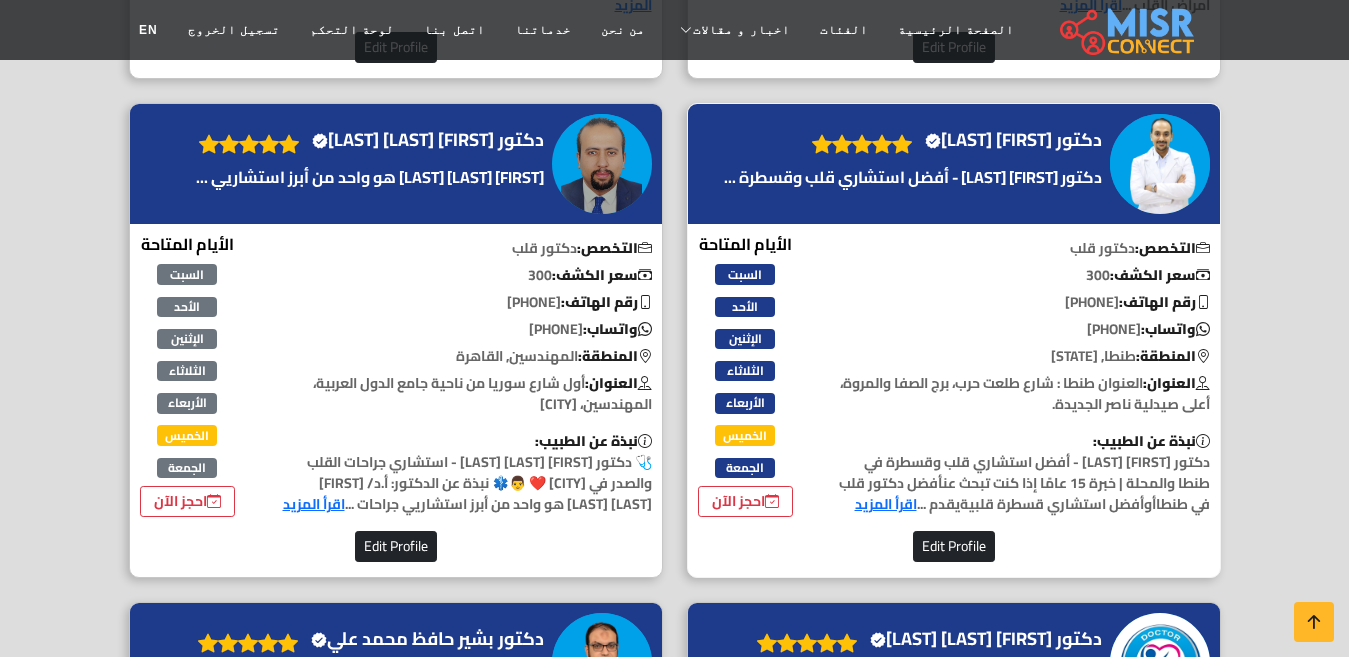 click on "دكتور محمد الخولي - أفضل استشاري قلب وقسطرة ..." at bounding box center [913, 177] 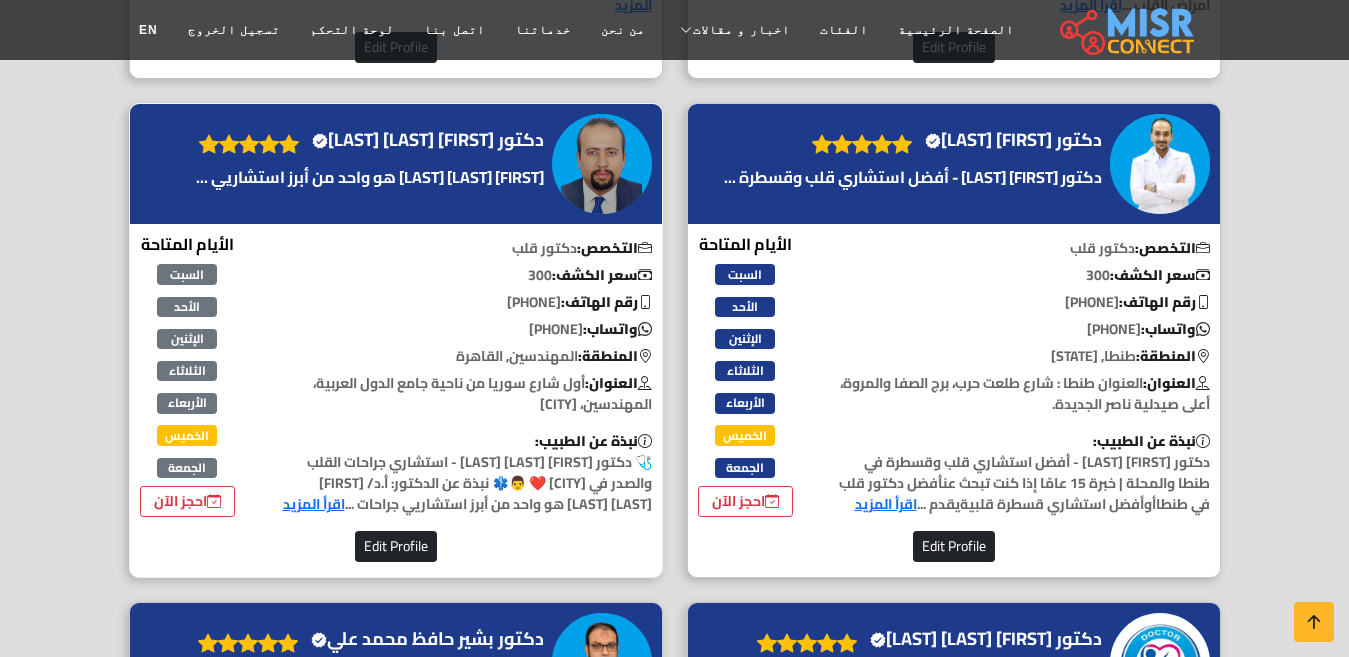 click on "دكتور محمود الدجوي أحمد
Verified account" at bounding box center [428, 140] 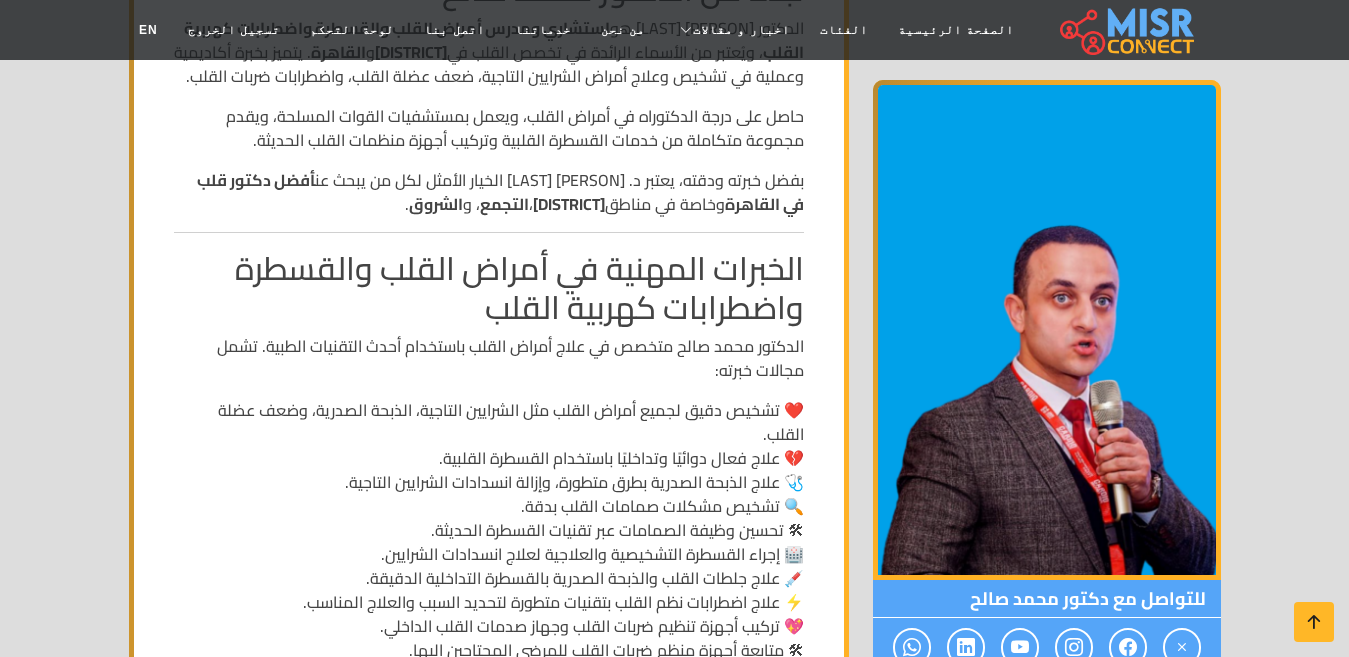 scroll, scrollTop: 1900, scrollLeft: 0, axis: vertical 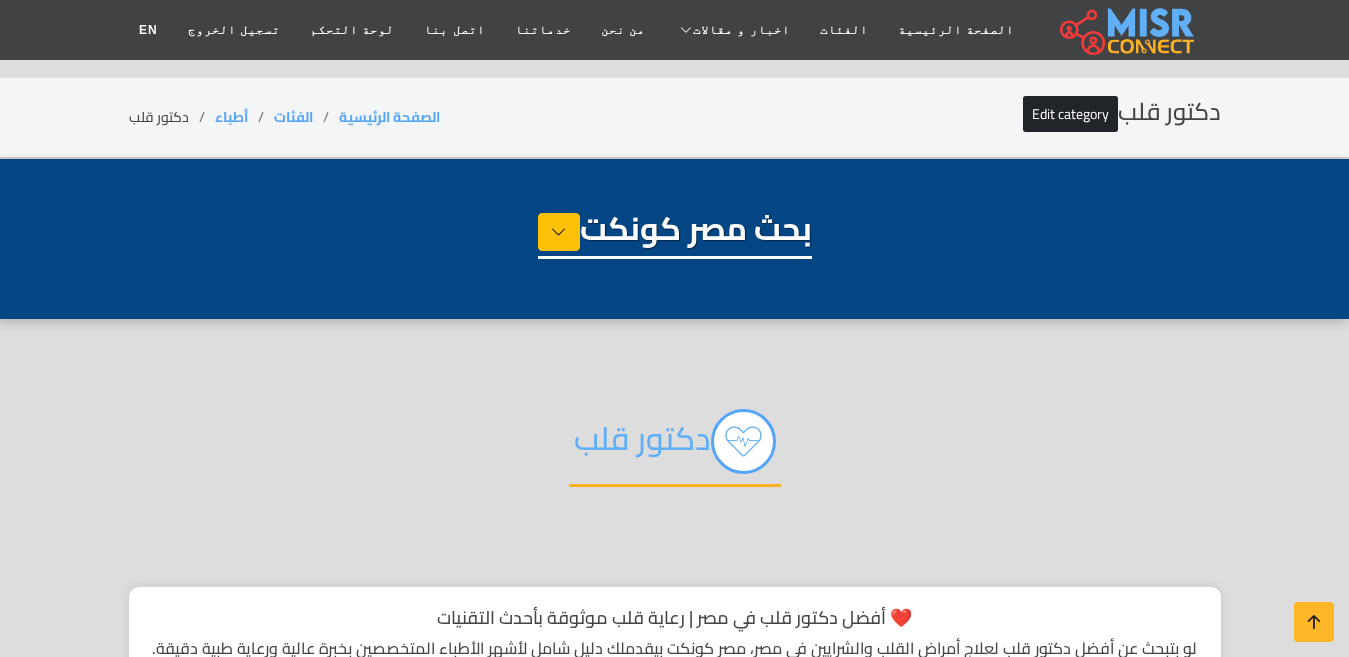select on "*****" 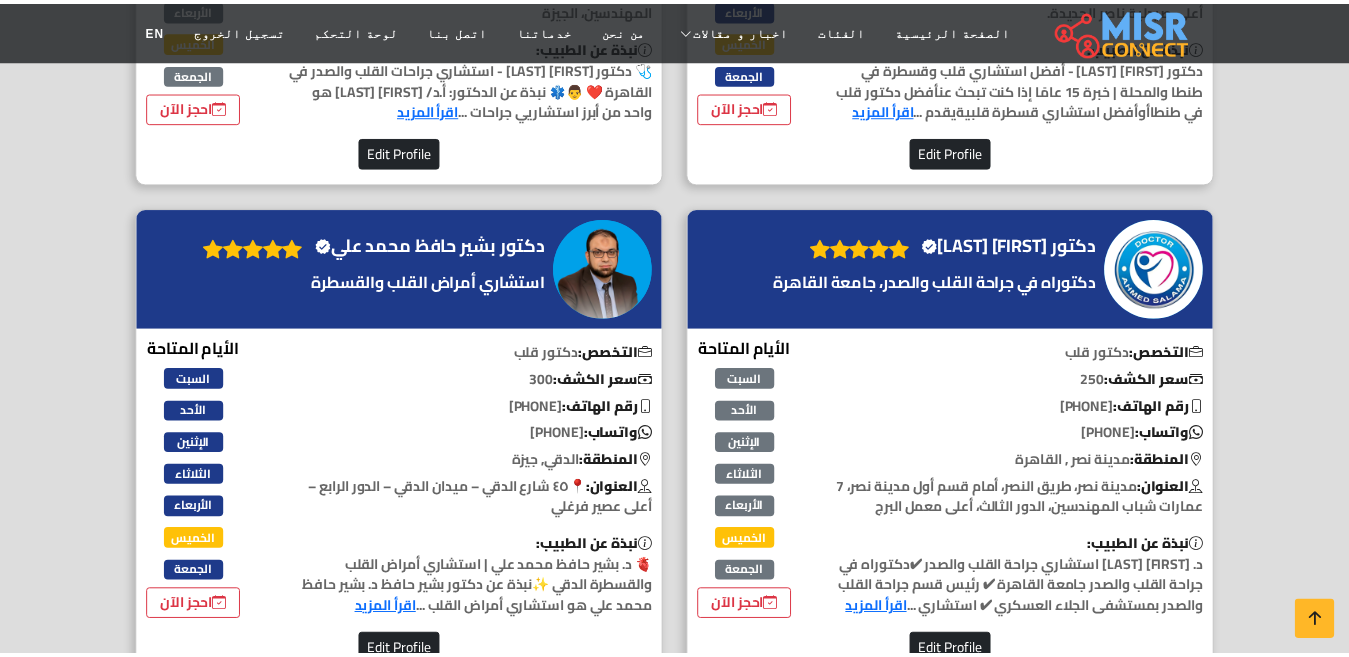 scroll, scrollTop: 1900, scrollLeft: 0, axis: vertical 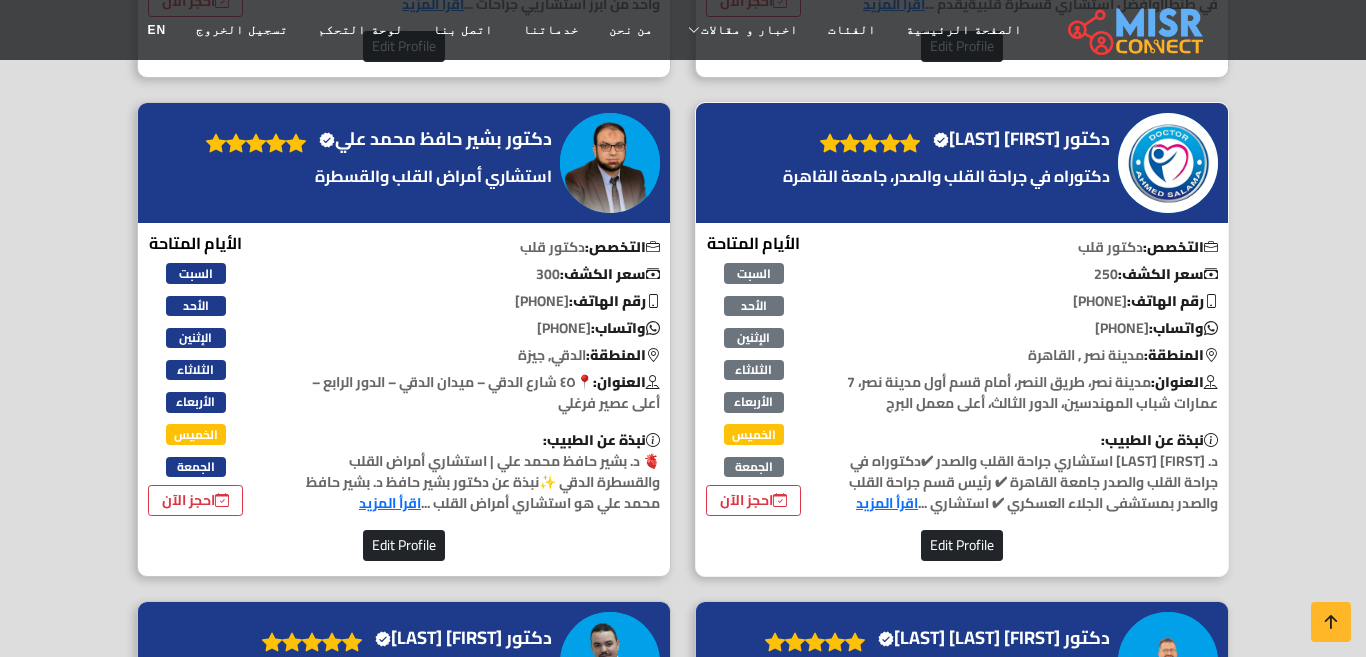 click on "دكتوراه في جراحة القلب والصدر، جامعة القاهرة" at bounding box center (946, 176) 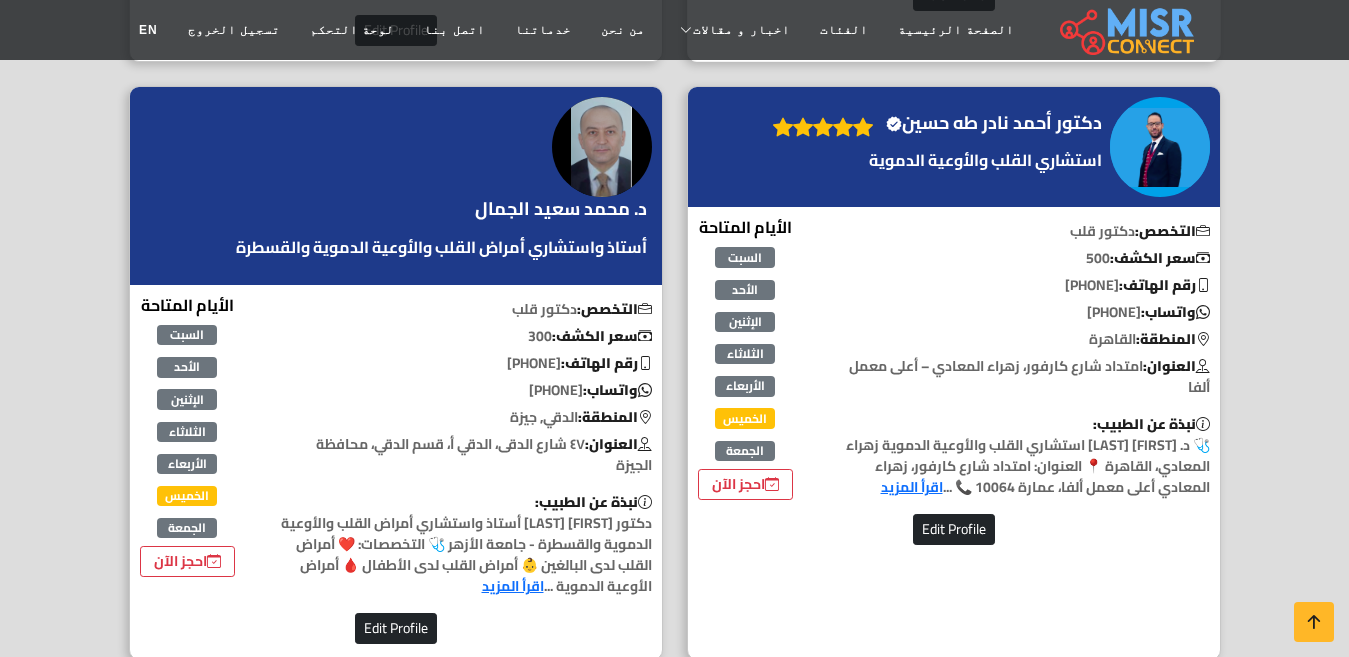 scroll, scrollTop: 2900, scrollLeft: 0, axis: vertical 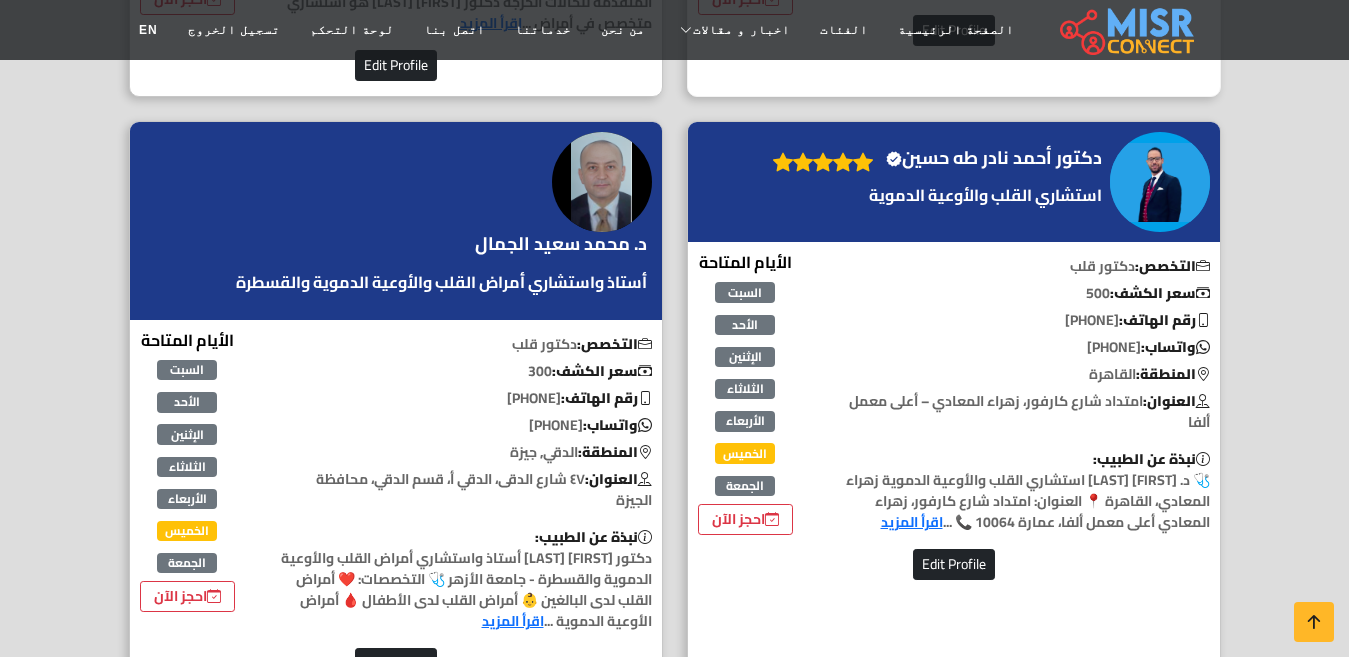 click on "دكتور أحمد نادر طه حسين
Verified account" at bounding box center [994, 158] 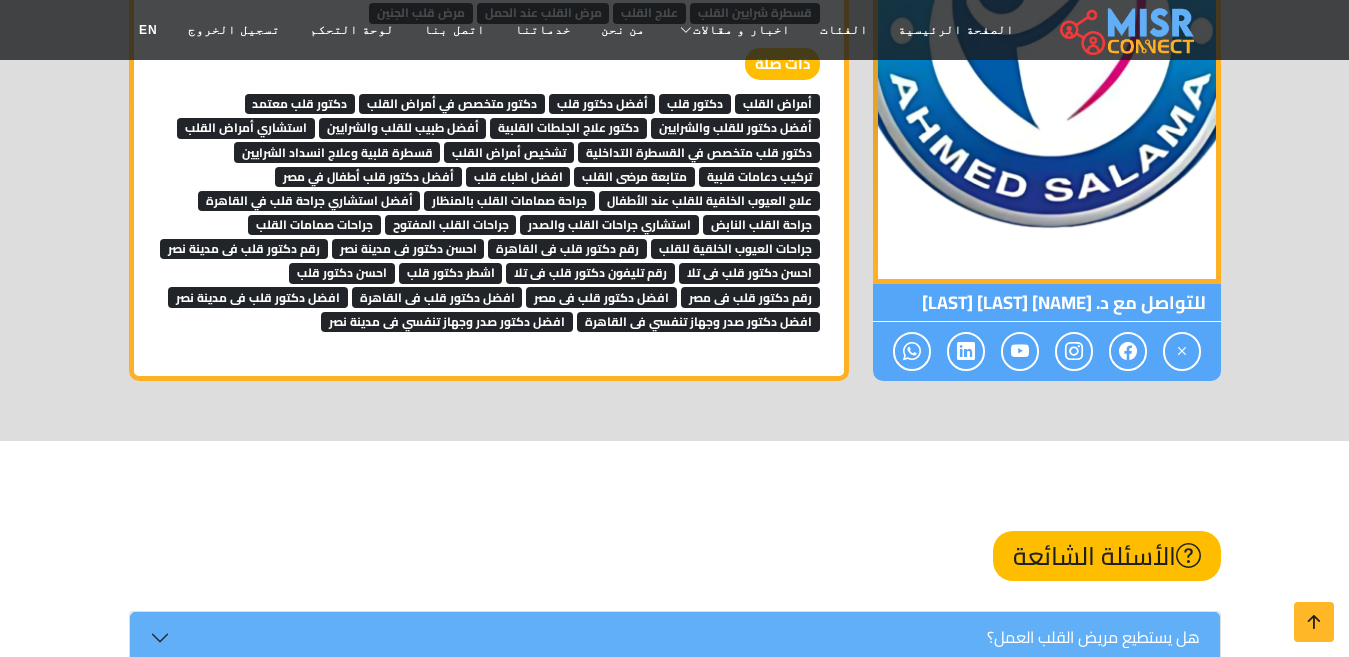 scroll, scrollTop: 4679, scrollLeft: 0, axis: vertical 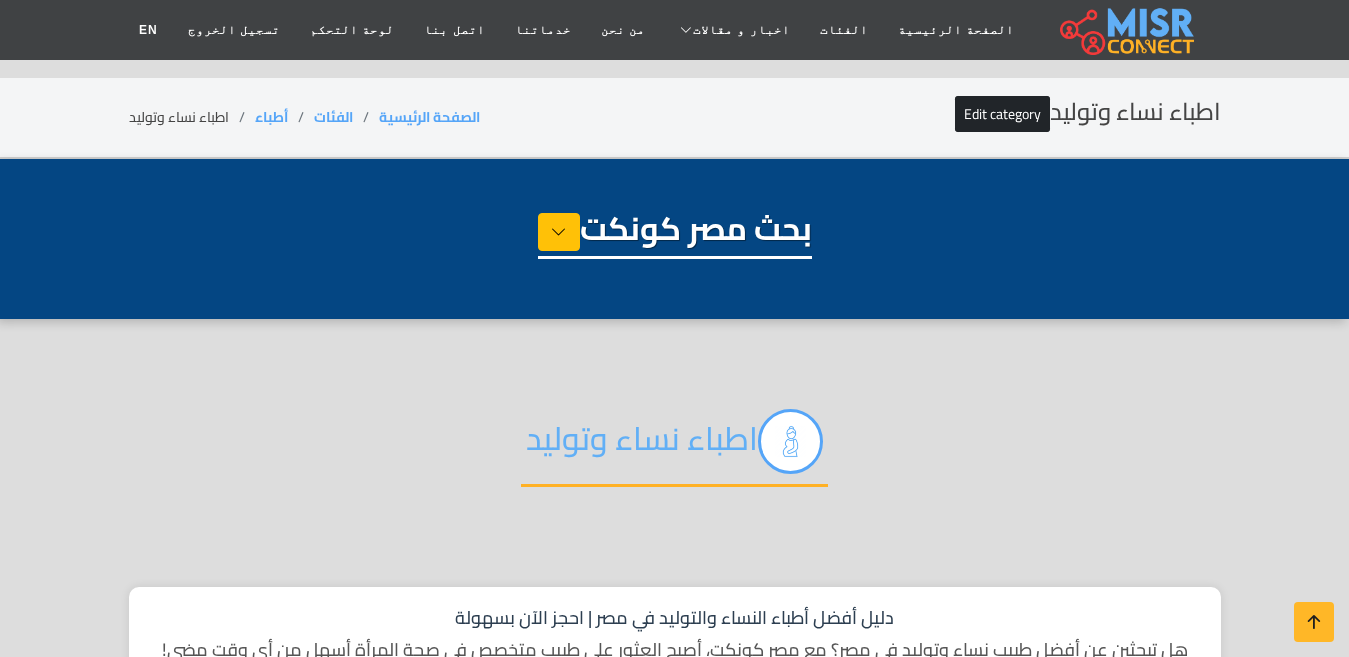 select on "*****" 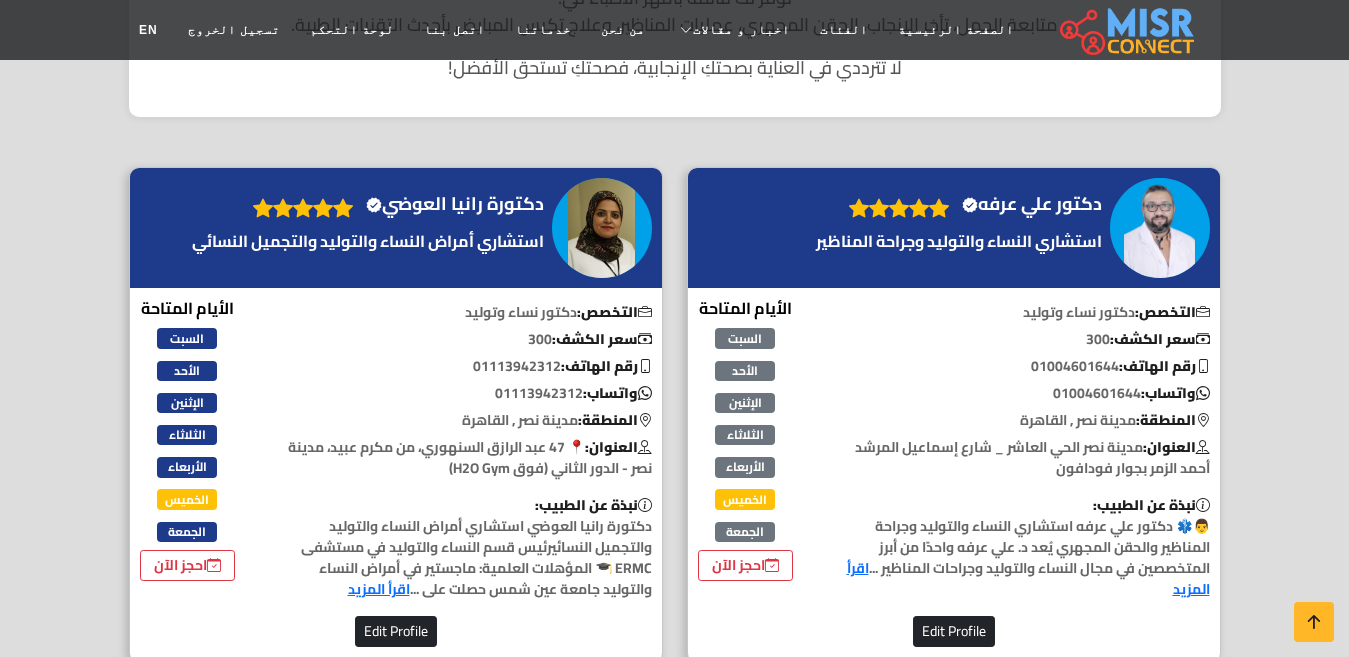 scroll, scrollTop: 700, scrollLeft: 0, axis: vertical 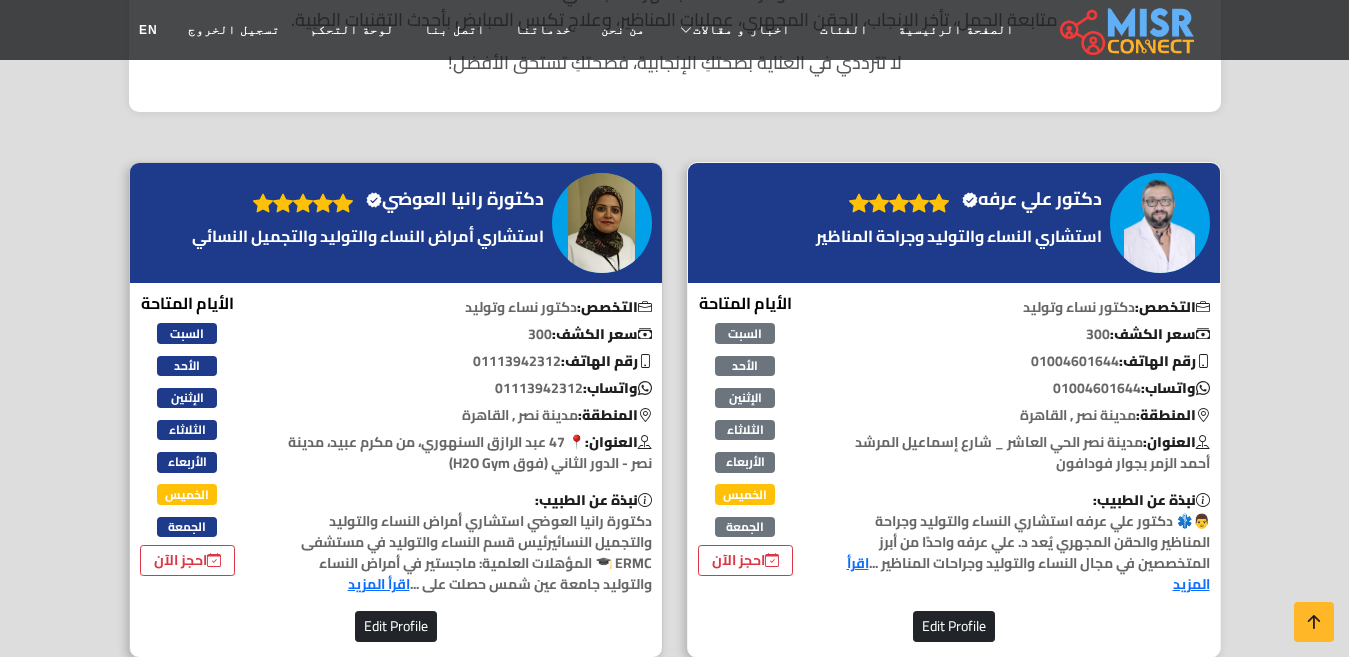 click on "دكتور [LAST NAME]
Verified account" at bounding box center (1032, 199) 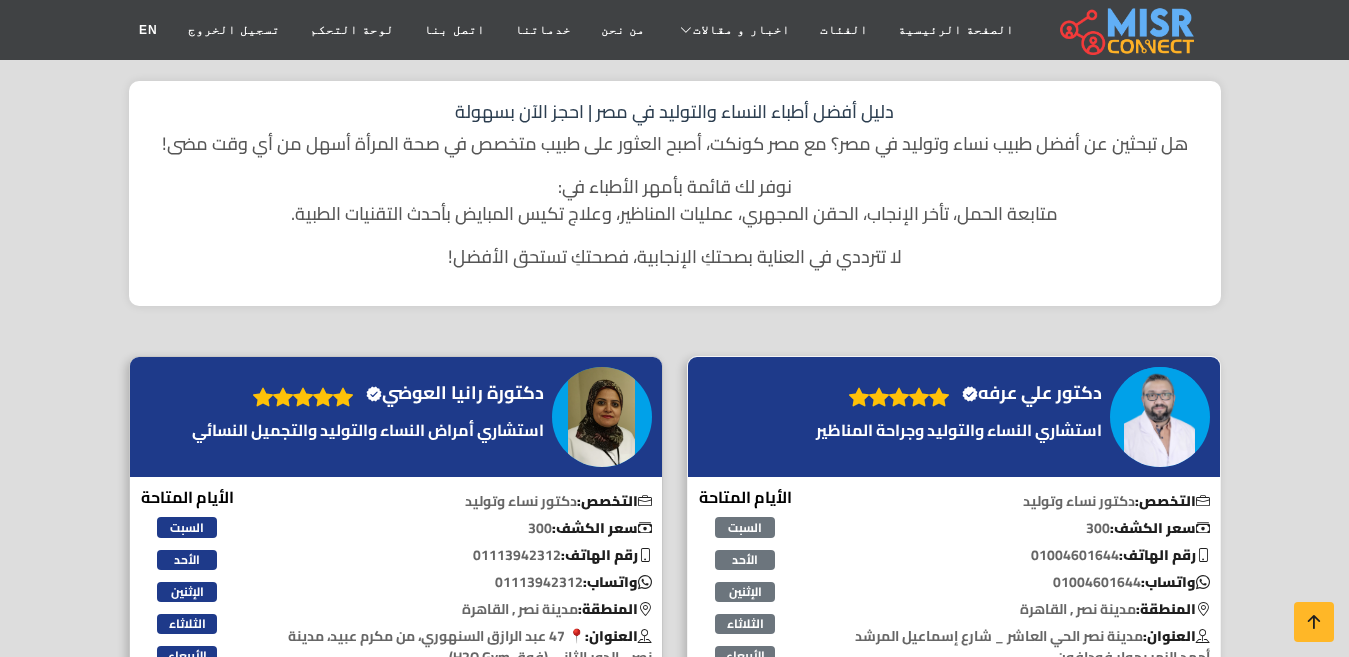 scroll, scrollTop: 600, scrollLeft: 0, axis: vertical 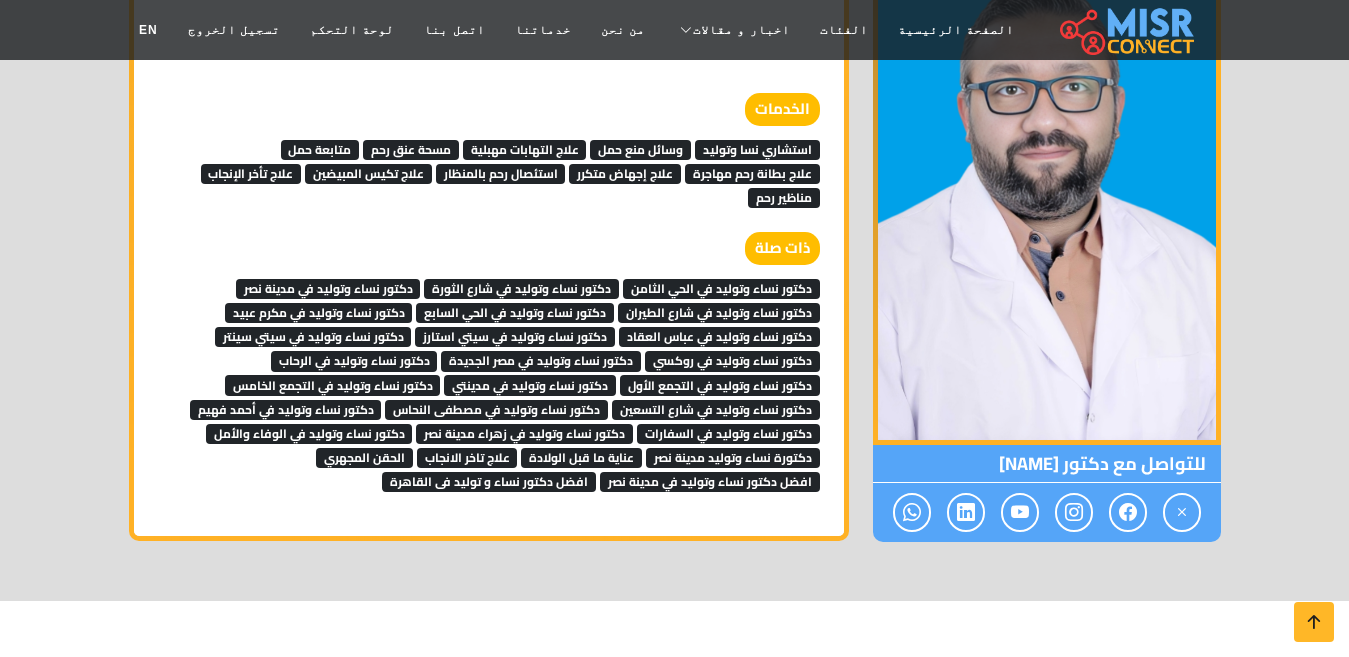 click on "دكتور نساء وتوليد في زهراء مدينة نصر" at bounding box center [524, 432] 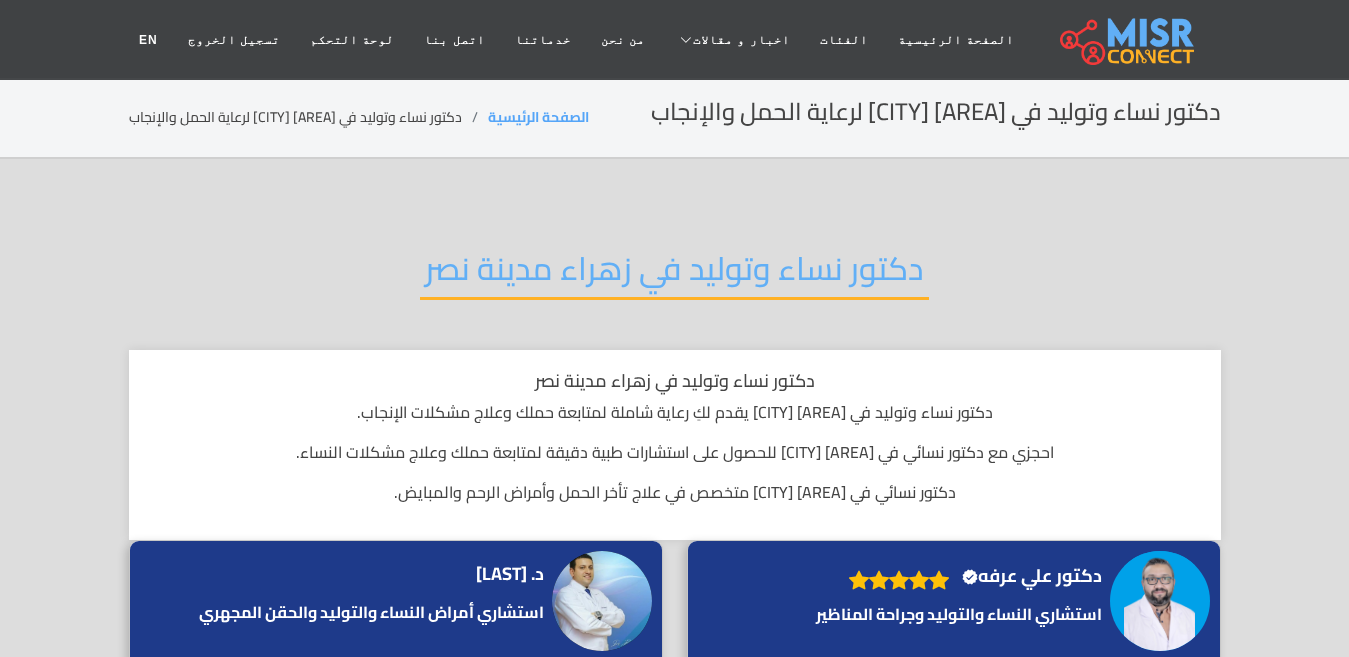 scroll, scrollTop: 0, scrollLeft: 0, axis: both 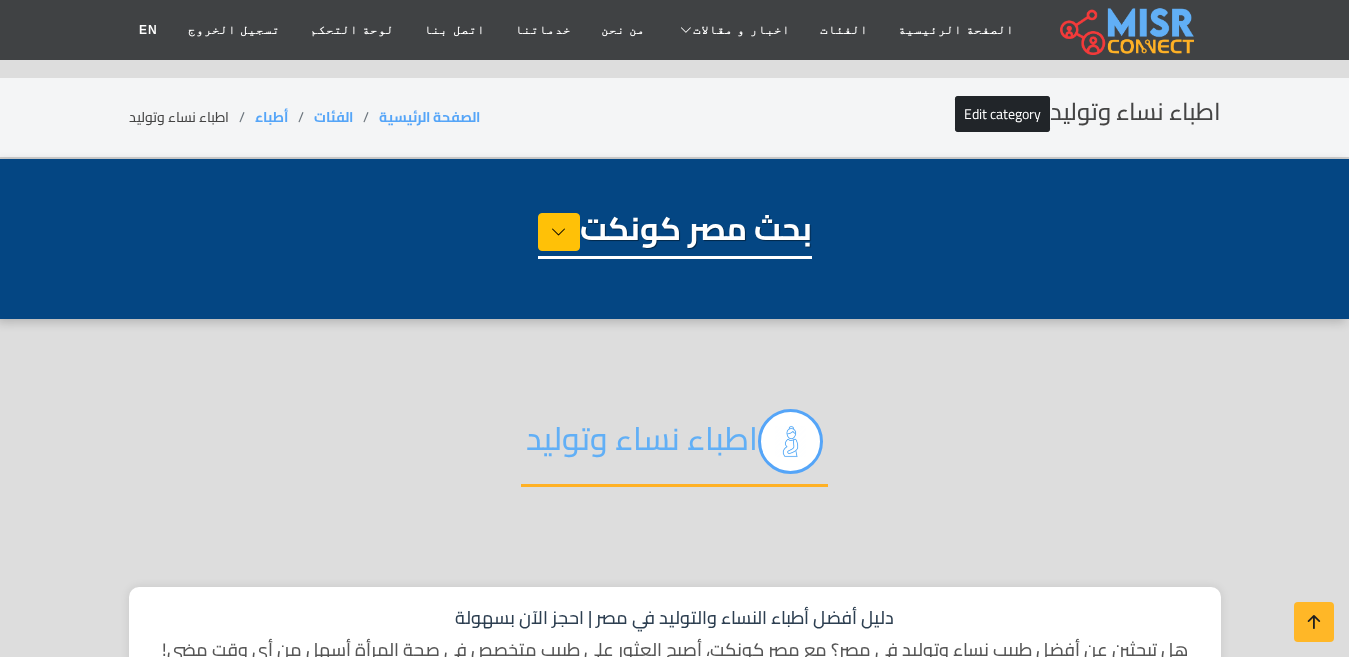 select on "*****" 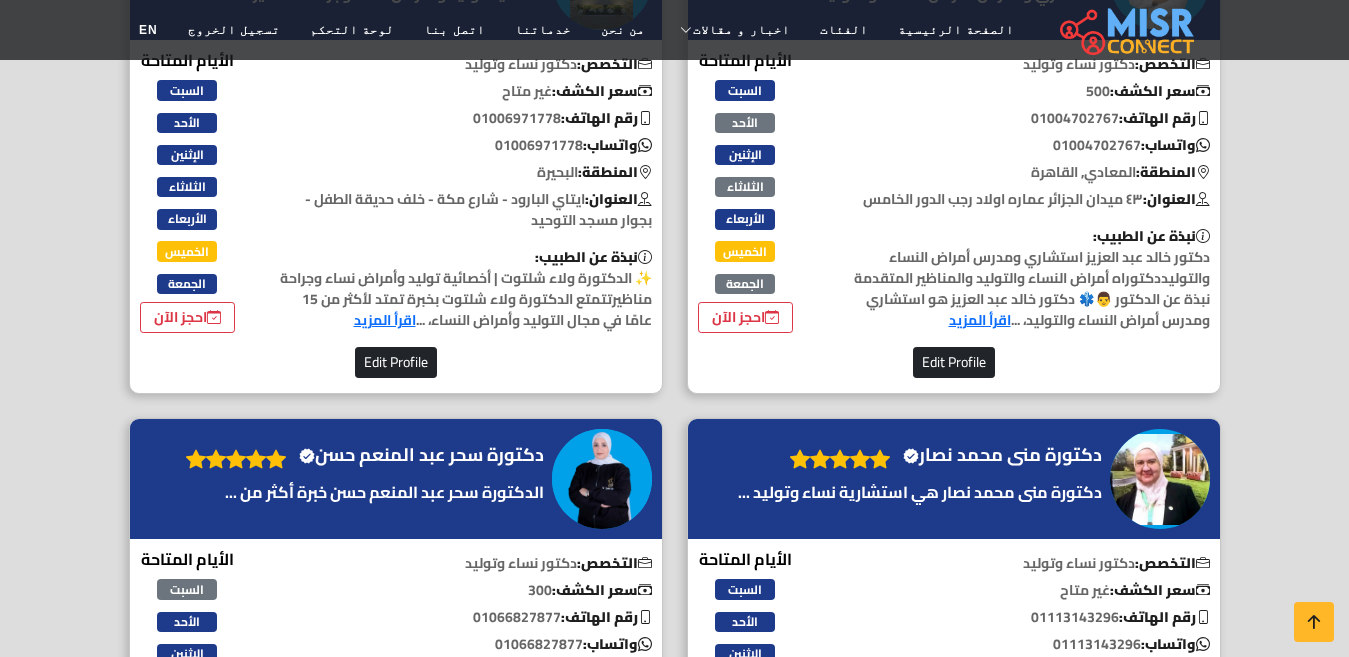 scroll, scrollTop: 2200, scrollLeft: 0, axis: vertical 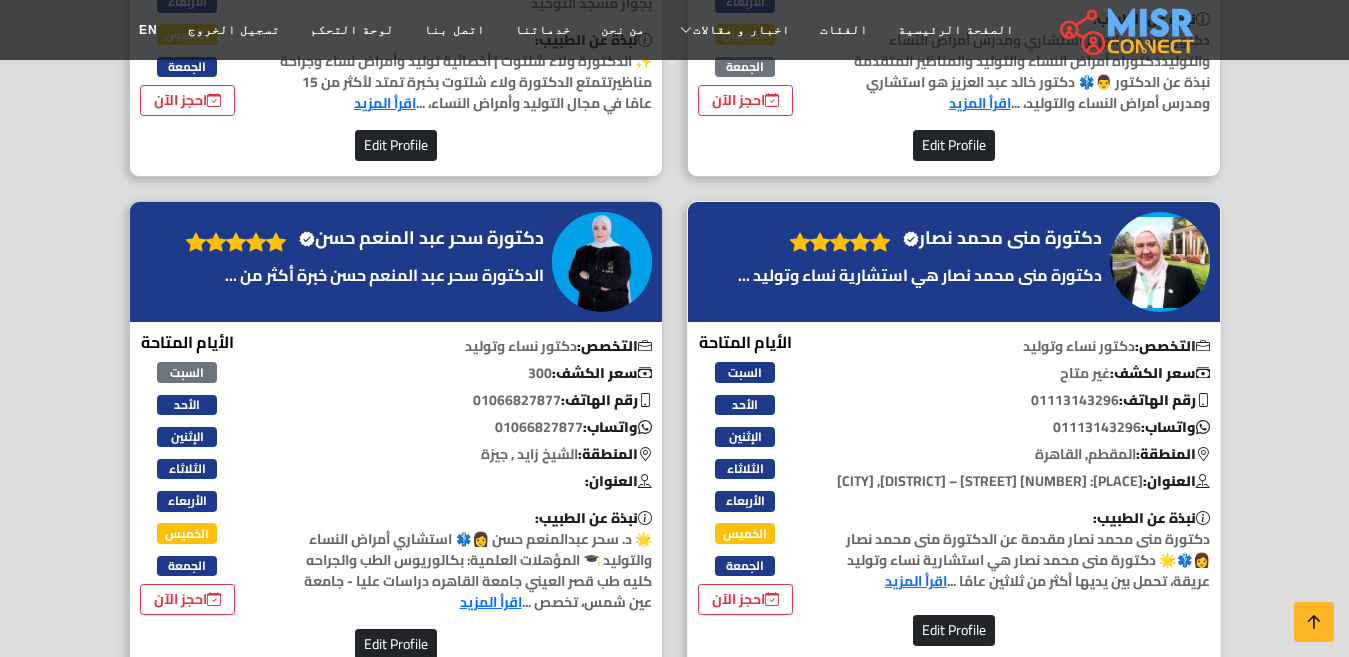 click on "دكتورة منى محمد نصار
Verified account" at bounding box center (1002, 238) 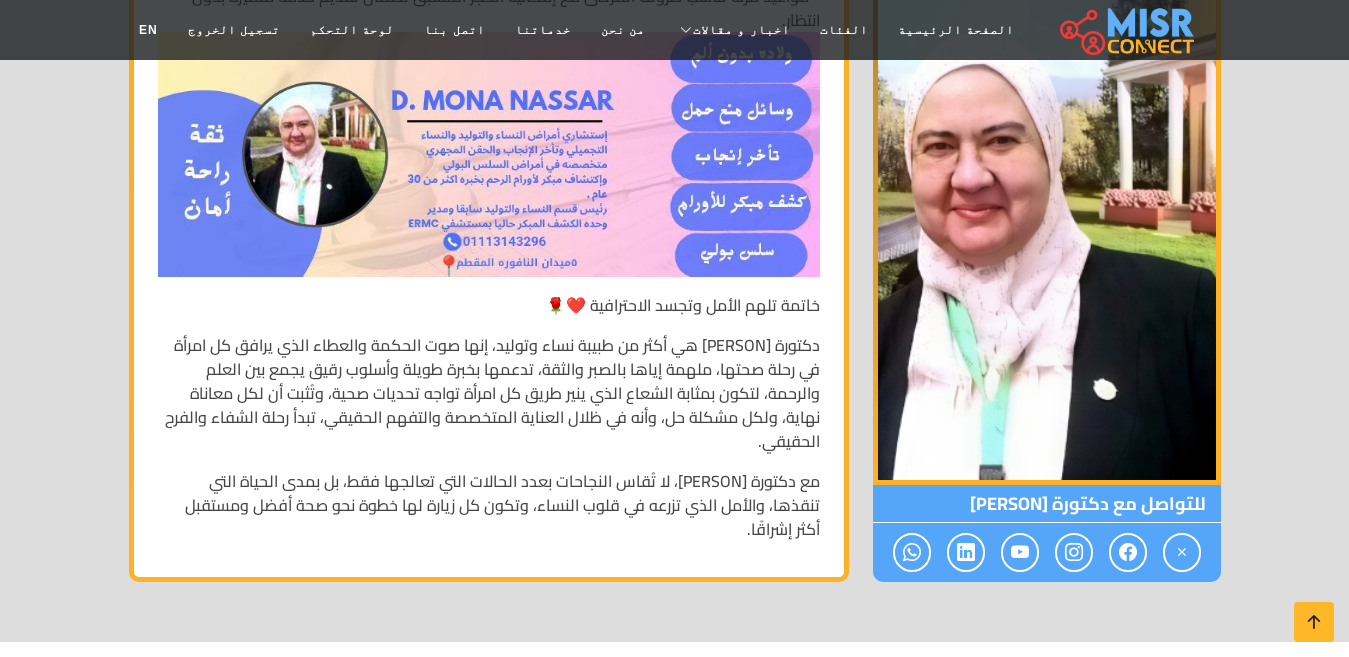 scroll, scrollTop: 6638, scrollLeft: 0, axis: vertical 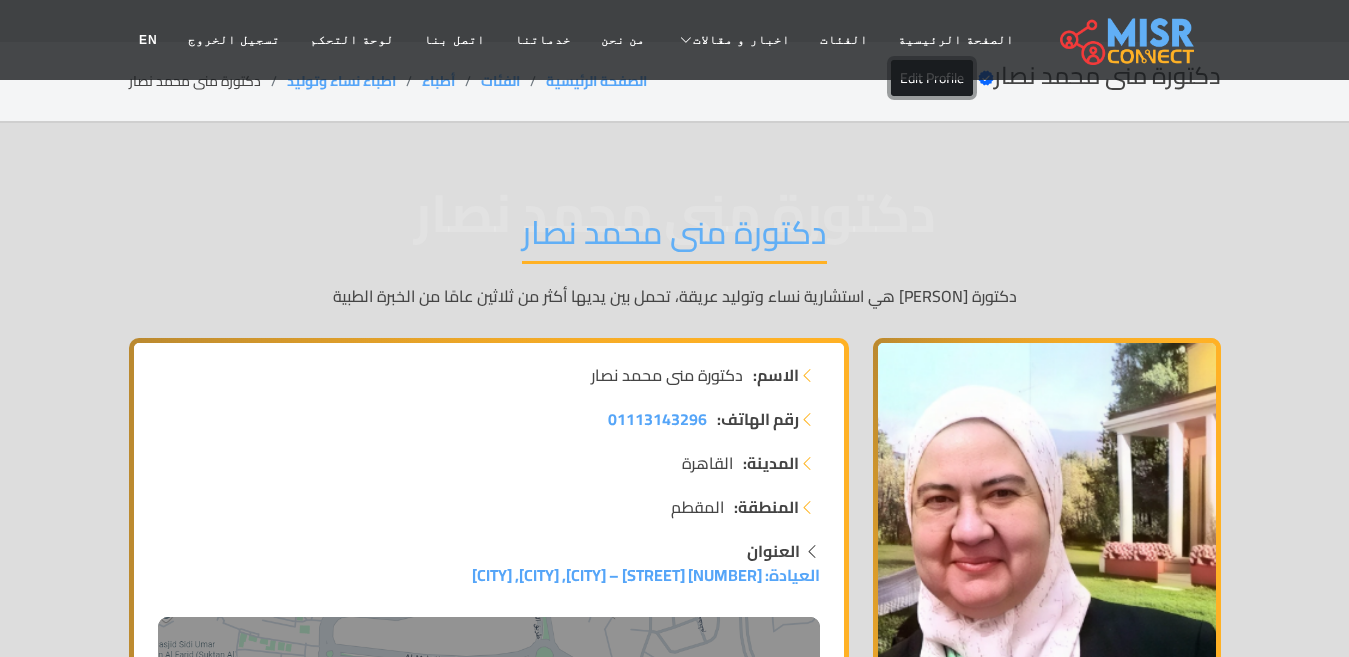 click on "Edit Profile" at bounding box center [932, 78] 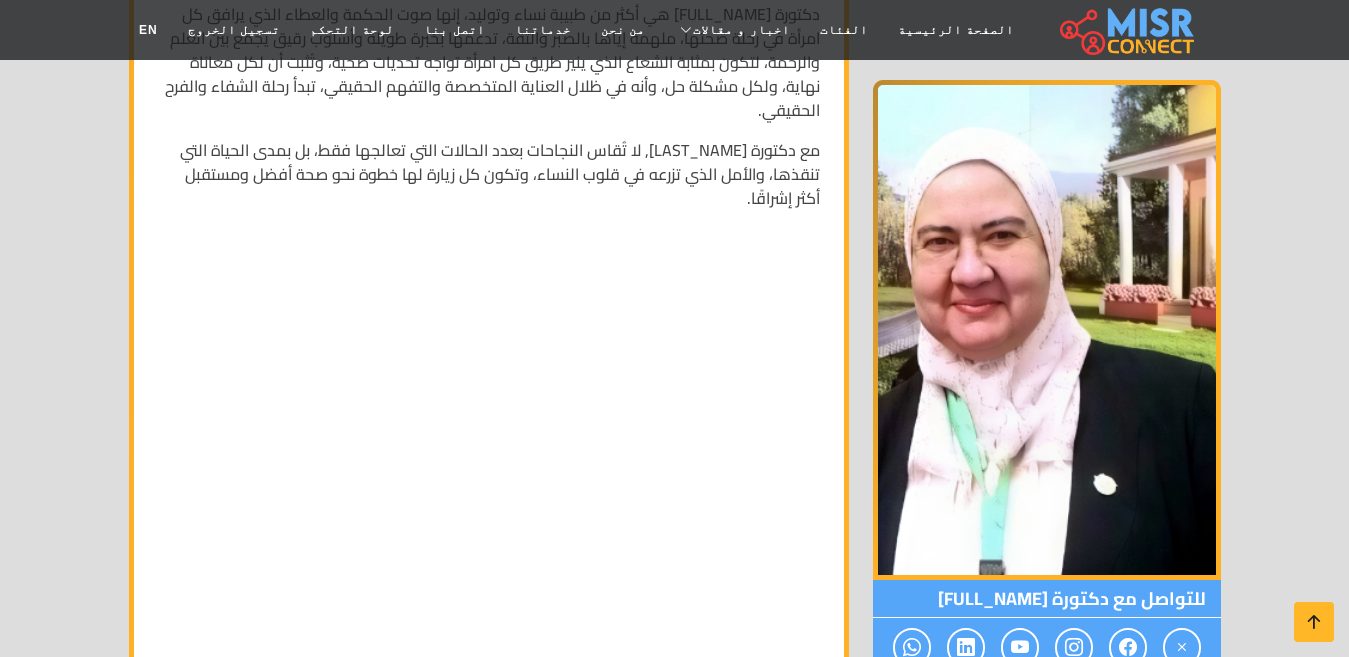 scroll, scrollTop: 6910, scrollLeft: 0, axis: vertical 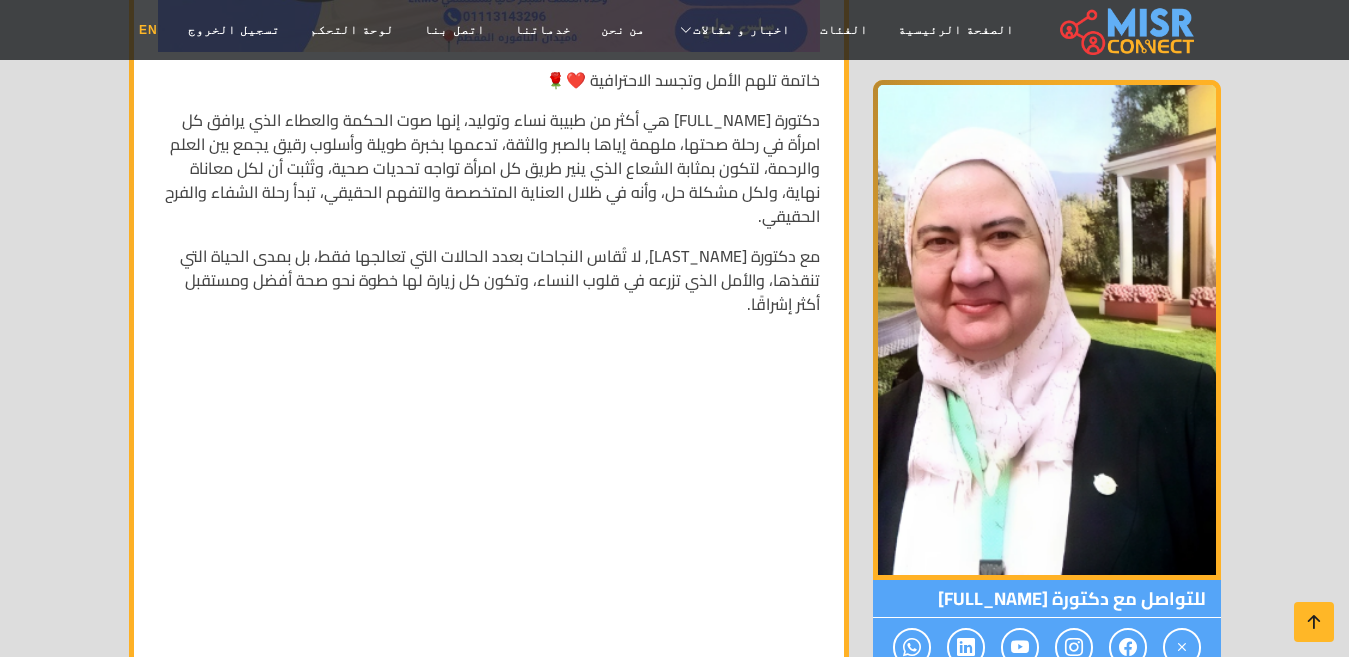 click on "EN" at bounding box center (148, 30) 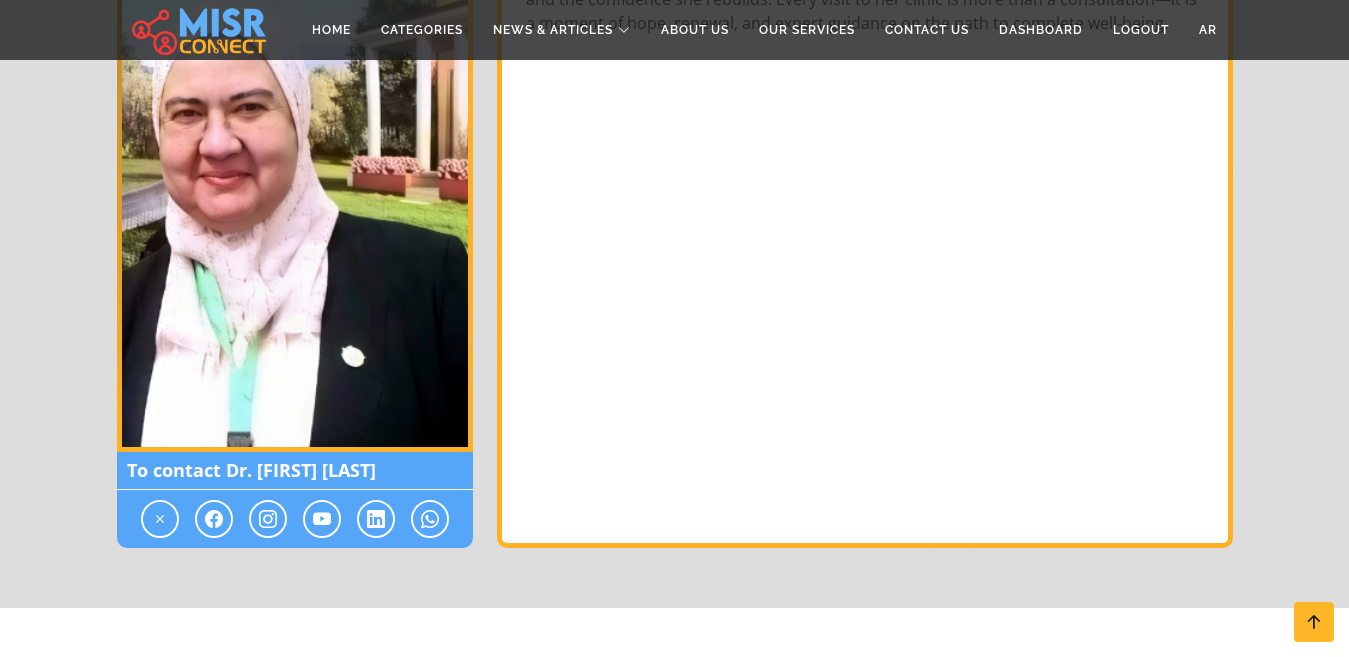 scroll, scrollTop: 7425, scrollLeft: 0, axis: vertical 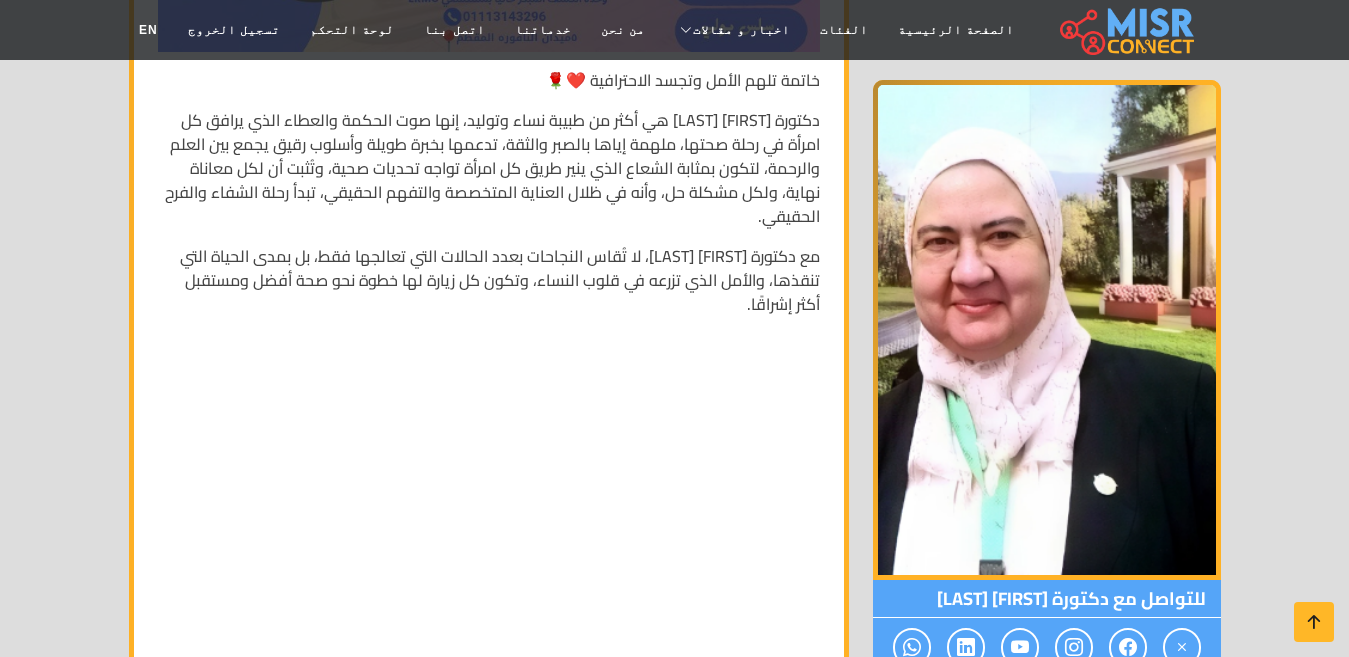 click on "دكتورة [FIRST] [LAST]
دكتورة [FIRST] [LAST]
دكتورة [FIRST] [LAST] هي استشارية نساء وتوليد عريقة، تحمل بين يديها أكثر من ثلاثين عامًا من الخبرة الطبية
للتواصل مع دكتورة [FIRST] [LAST]
الاسم:   دكتورة [FIRST] [LAST]
رقم الهاتف:
[PHONE]" at bounding box center (674, -2931) 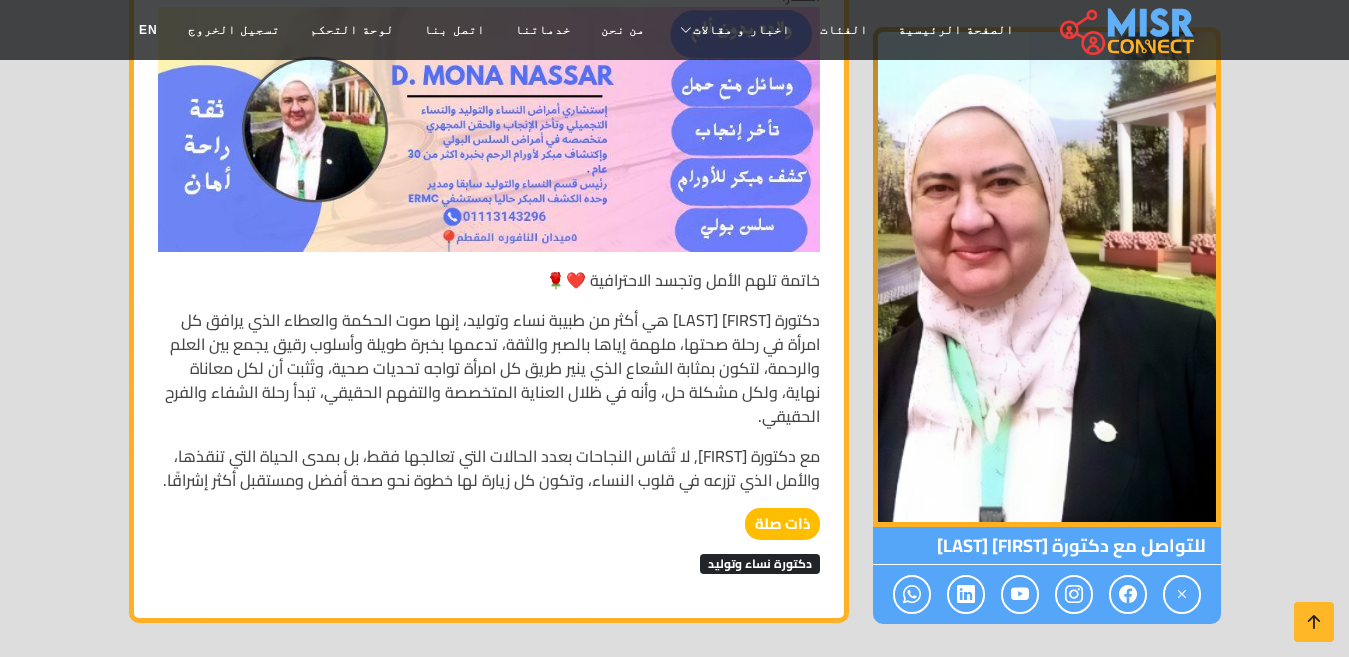 scroll, scrollTop: 6810, scrollLeft: 0, axis: vertical 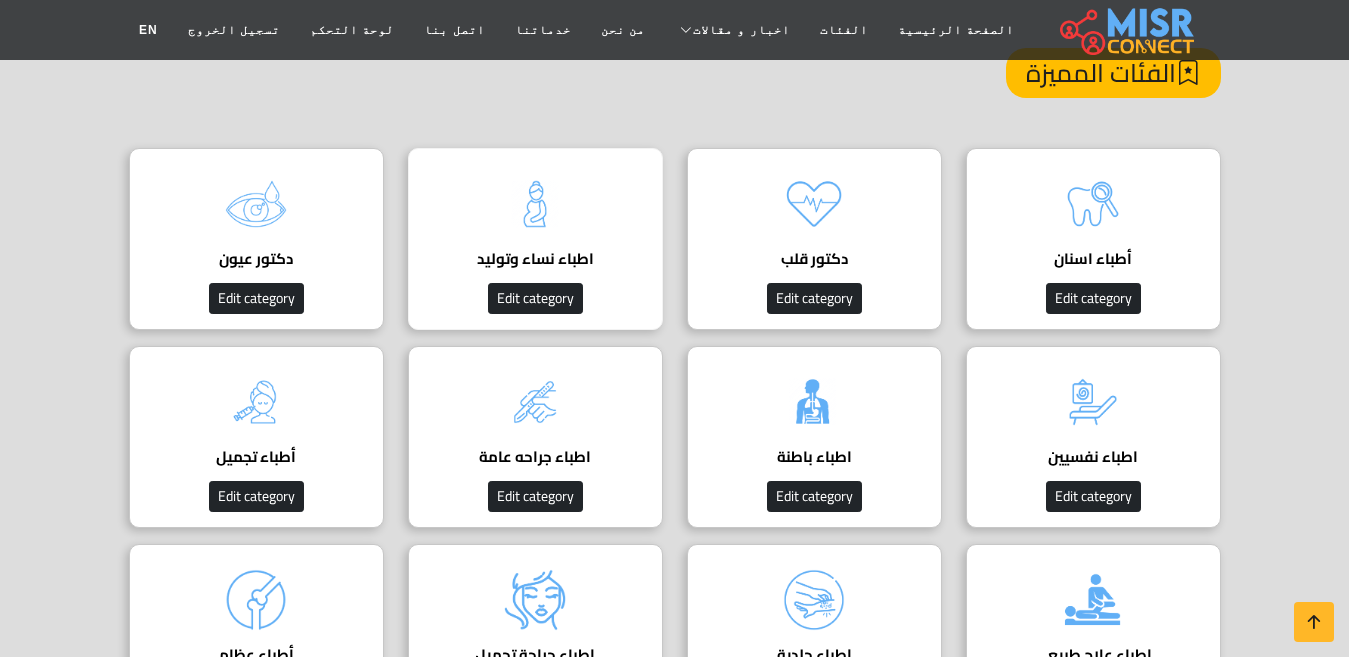 click at bounding box center (535, 204) 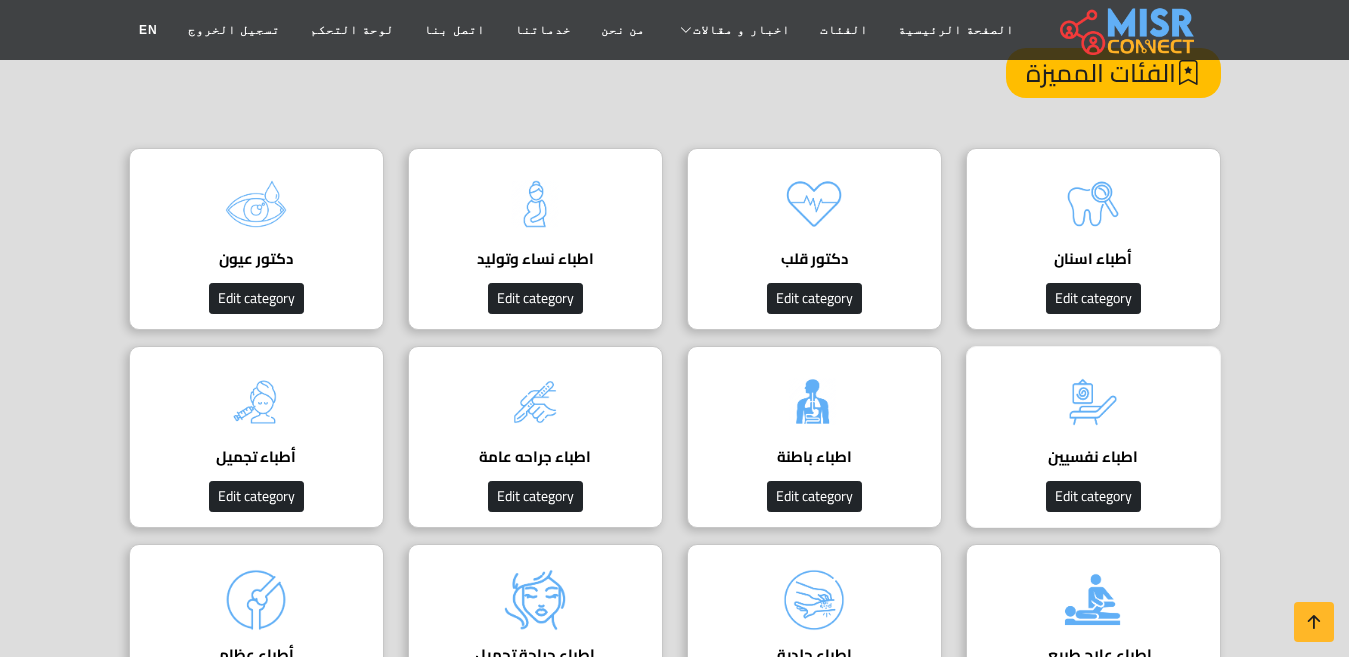 click on "اطباء نفسيين" at bounding box center [1093, 457] 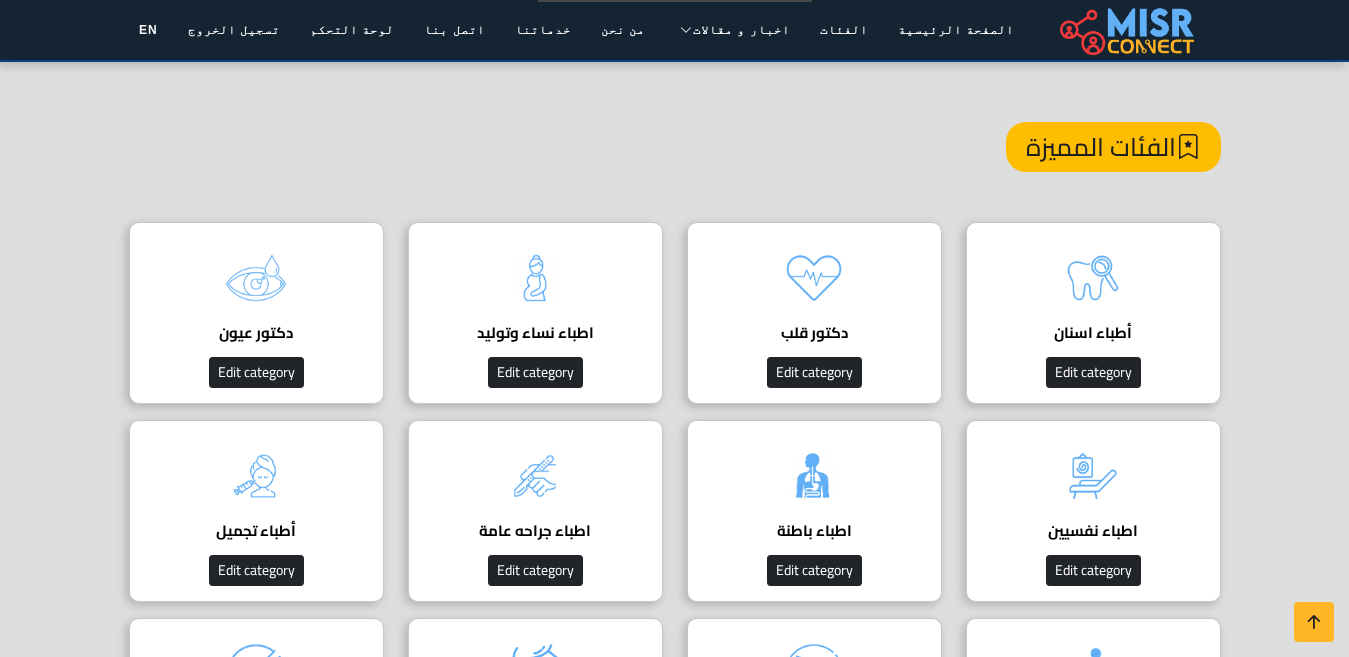 scroll, scrollTop: 300, scrollLeft: 0, axis: vertical 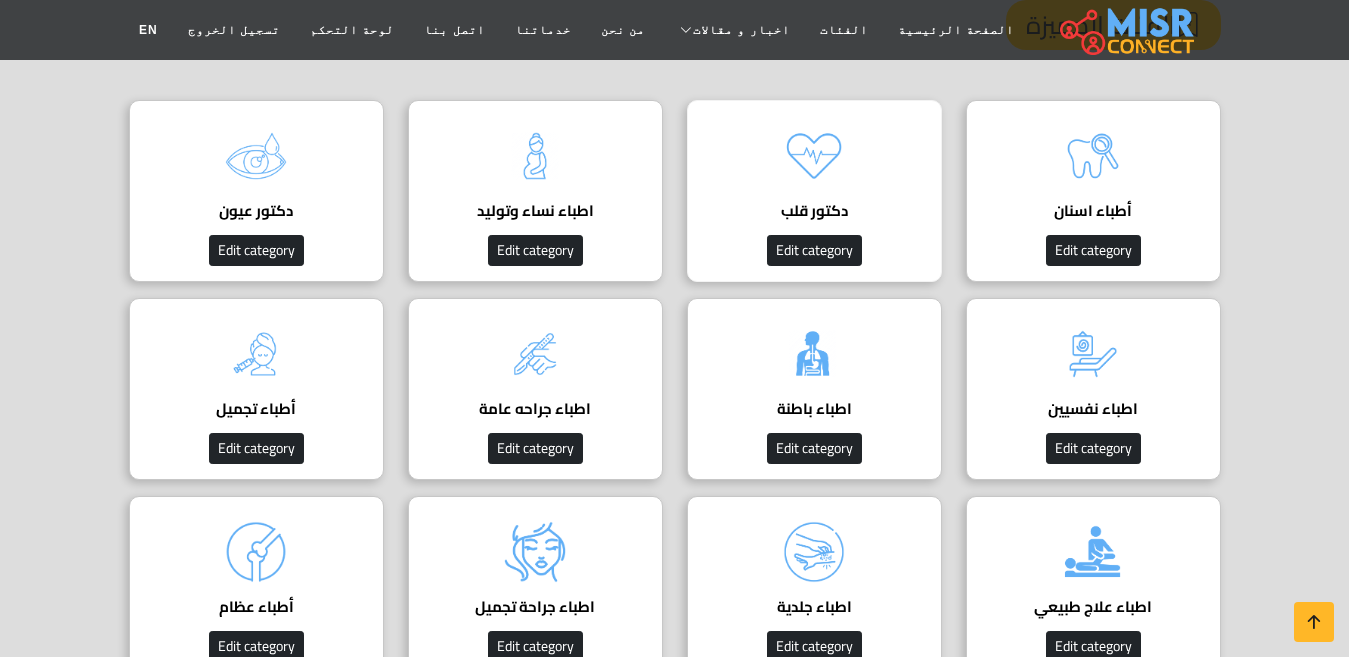 click on "دكتور قلب
دليل أفضل دكتور قلب في مصر لعلاج أمراض القلب والشرايين بأحدث الفحوصات والرعاية المتخصصة. احجز بسهولة مع أطباء موثوقين عبر مصر كونكت.
Edit category" at bounding box center [814, 191] 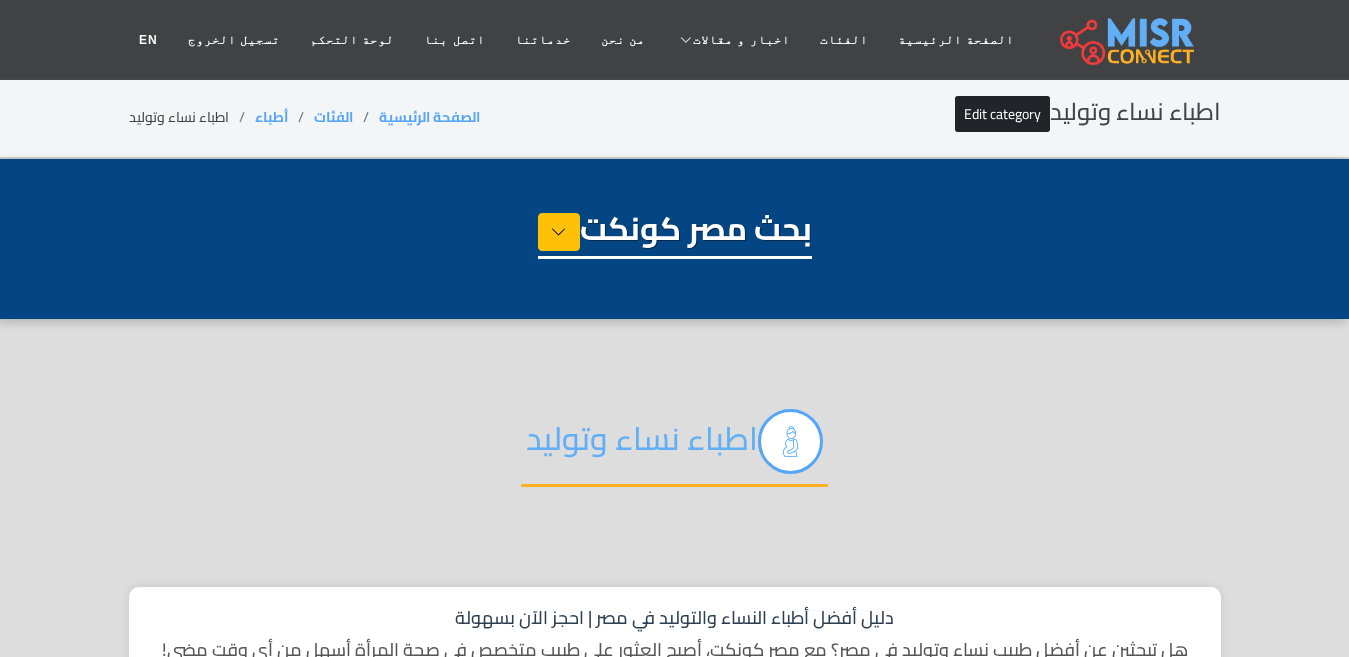 select on "*****" 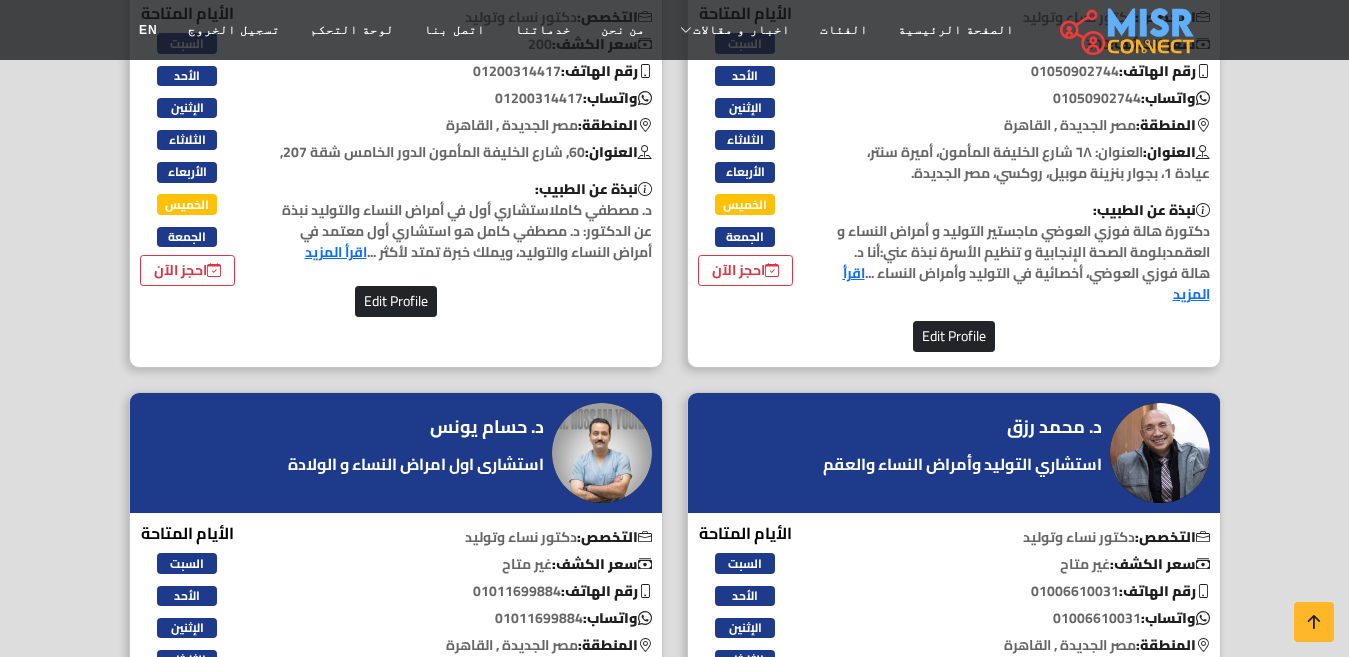 scroll, scrollTop: 4608, scrollLeft: 0, axis: vertical 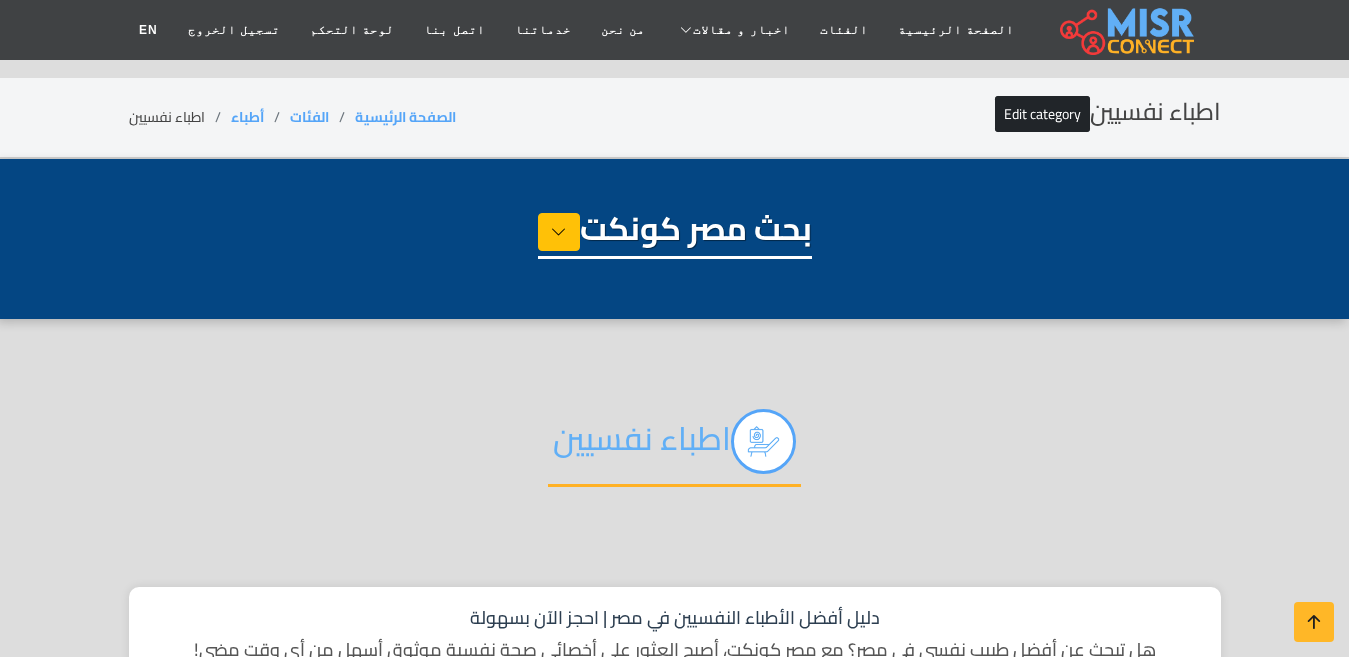 select on "*****" 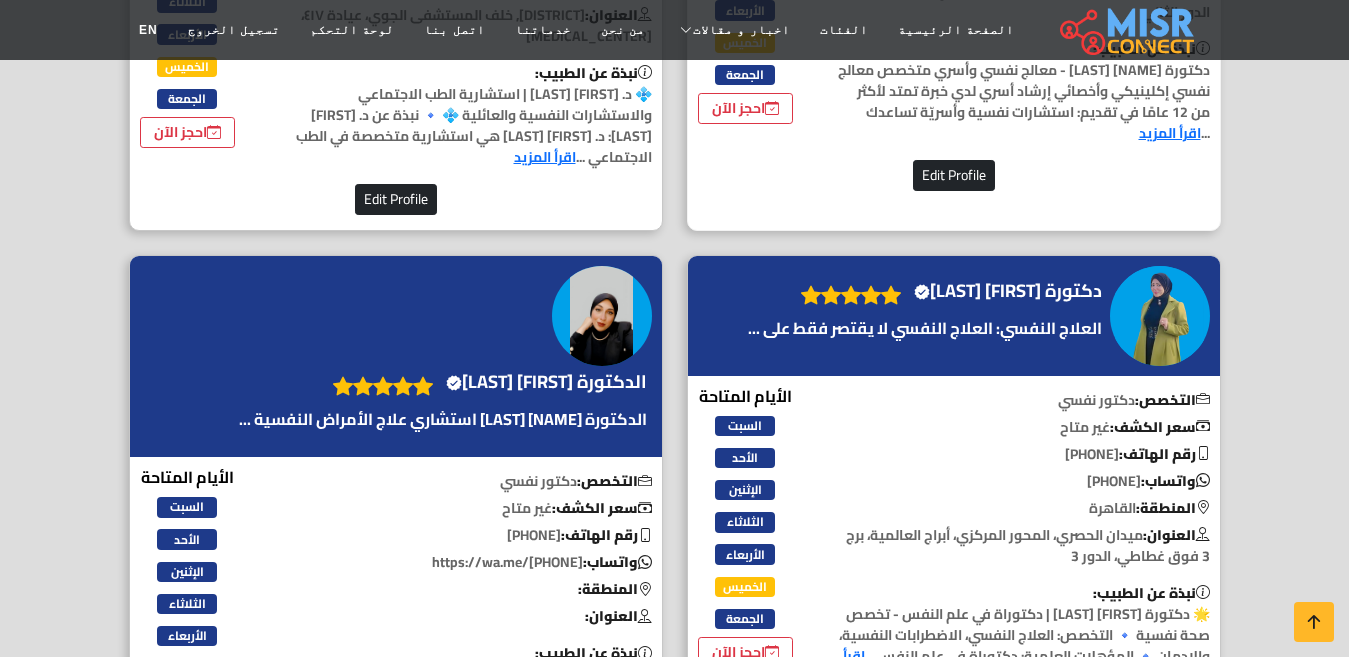 scroll, scrollTop: 2000, scrollLeft: 0, axis: vertical 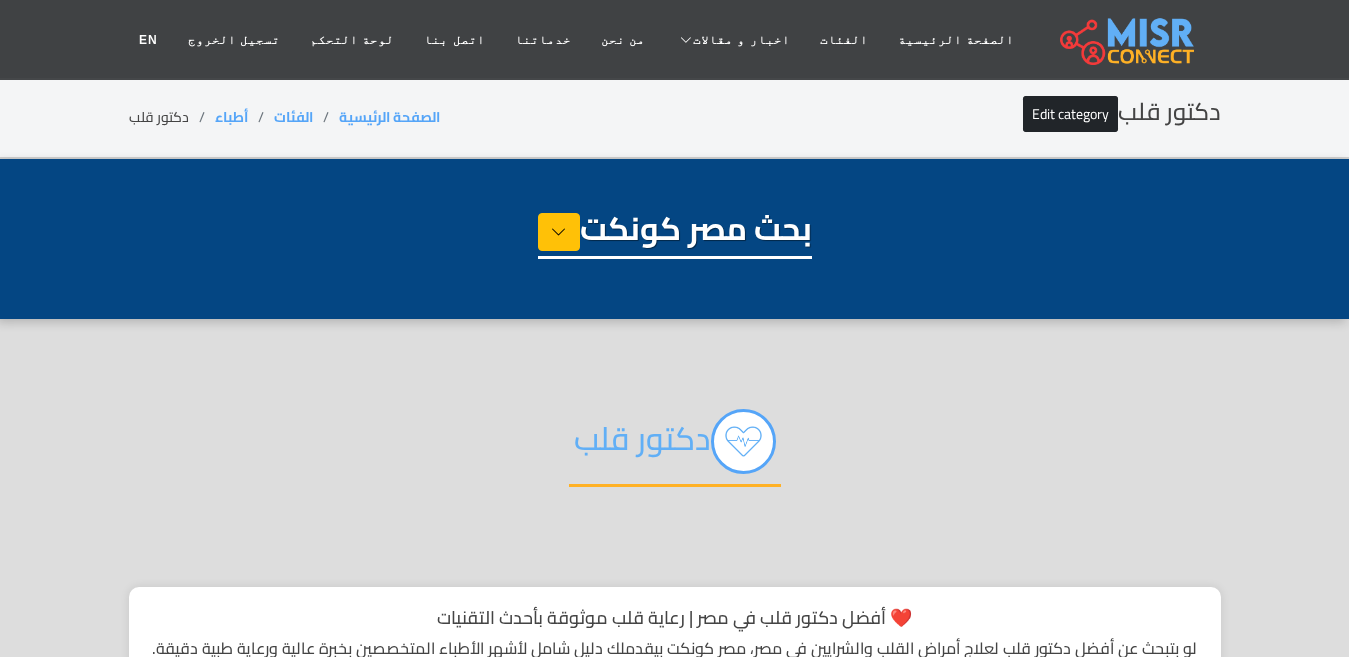 select on "*****" 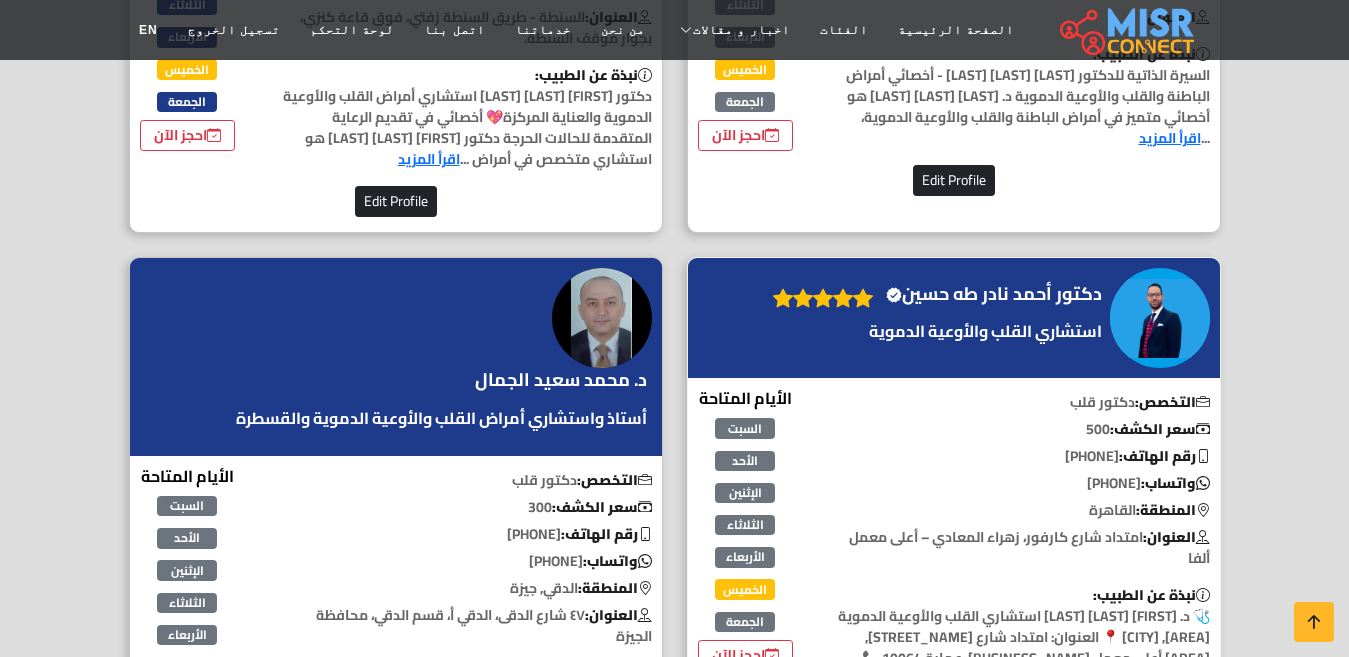 scroll, scrollTop: 2800, scrollLeft: 0, axis: vertical 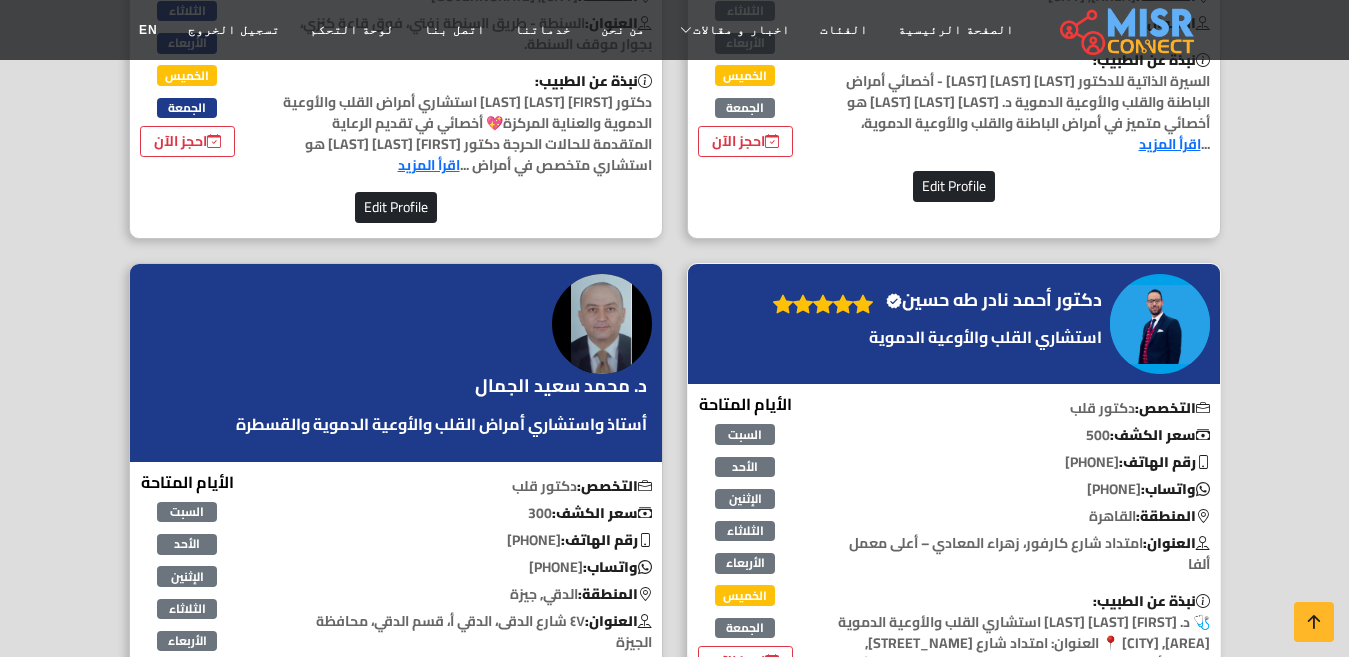 click on "دكتور [FIRST] [LAST] [LAST]
Verified account" at bounding box center (994, 300) 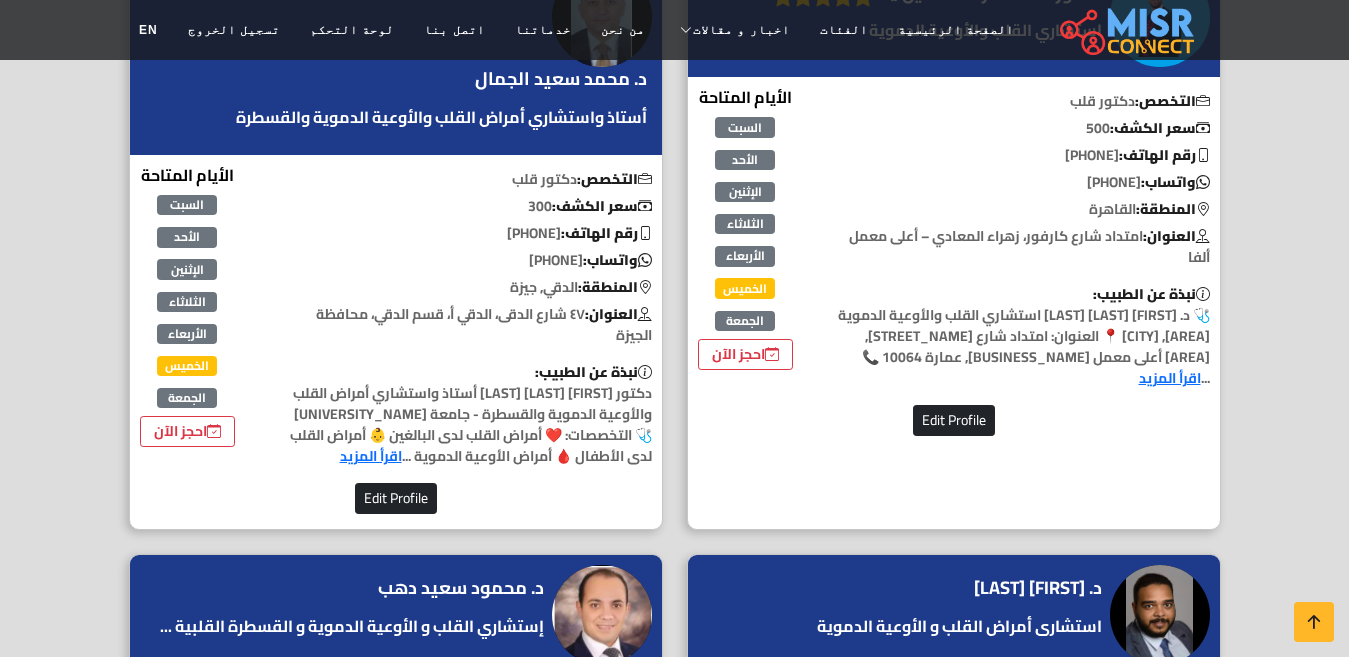scroll, scrollTop: 3200, scrollLeft: 0, axis: vertical 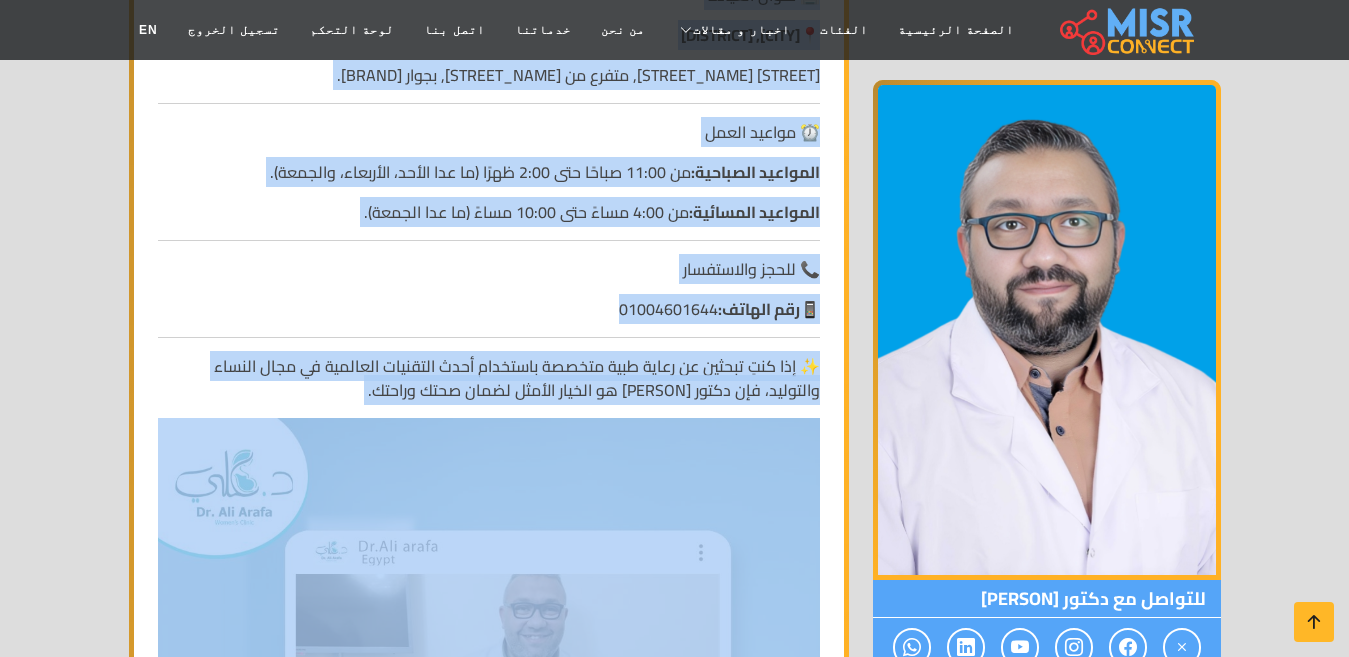 drag, startPoint x: 825, startPoint y: 252, endPoint x: 421, endPoint y: 409, distance: 433.43396 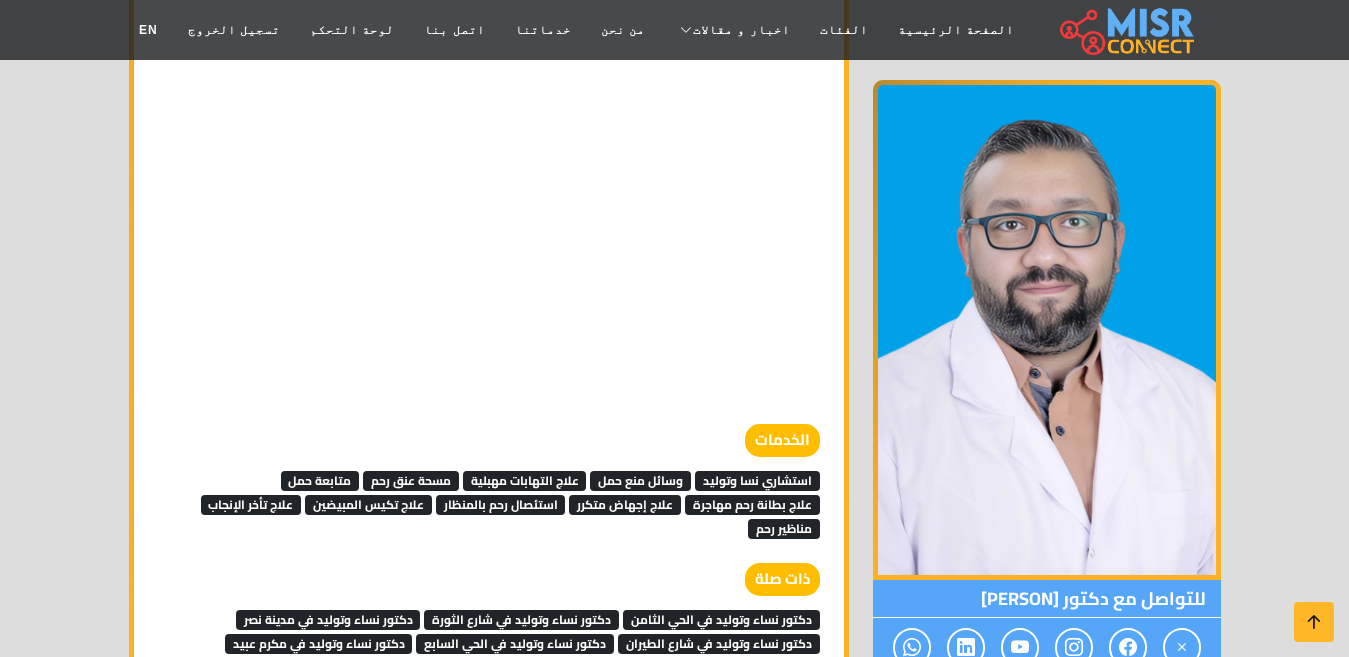 scroll, scrollTop: 5400, scrollLeft: 0, axis: vertical 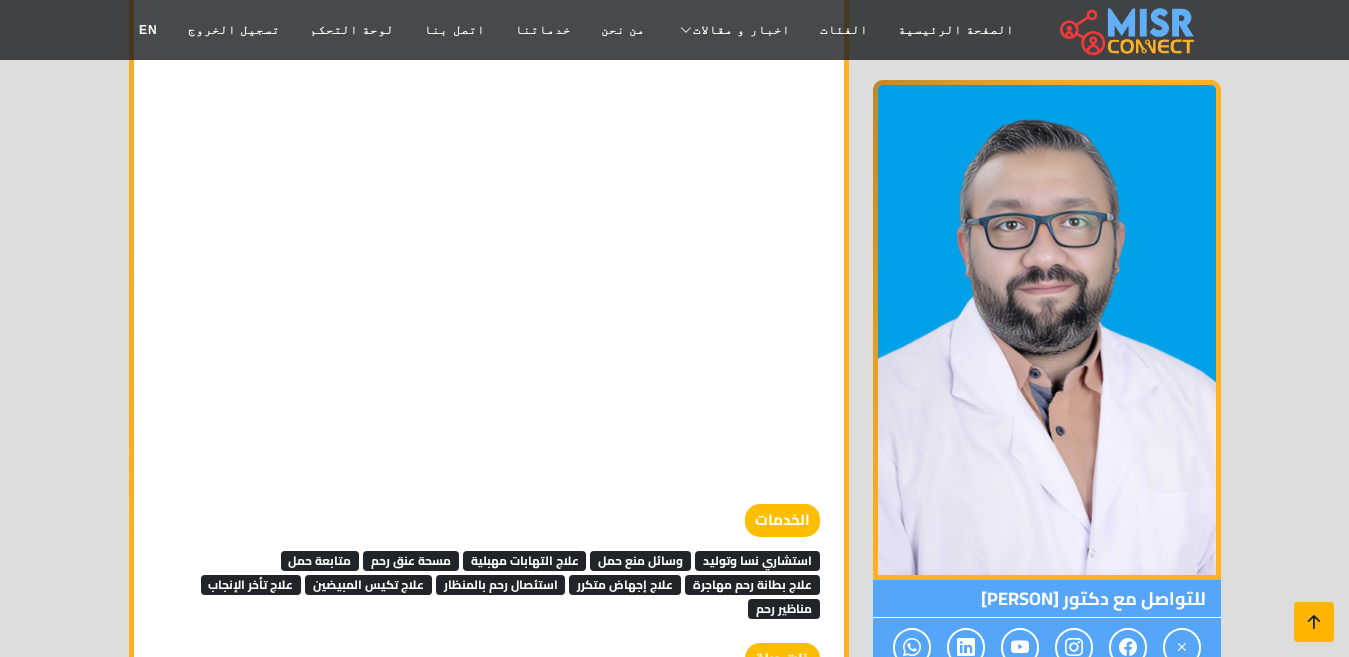 click at bounding box center (1314, 622) 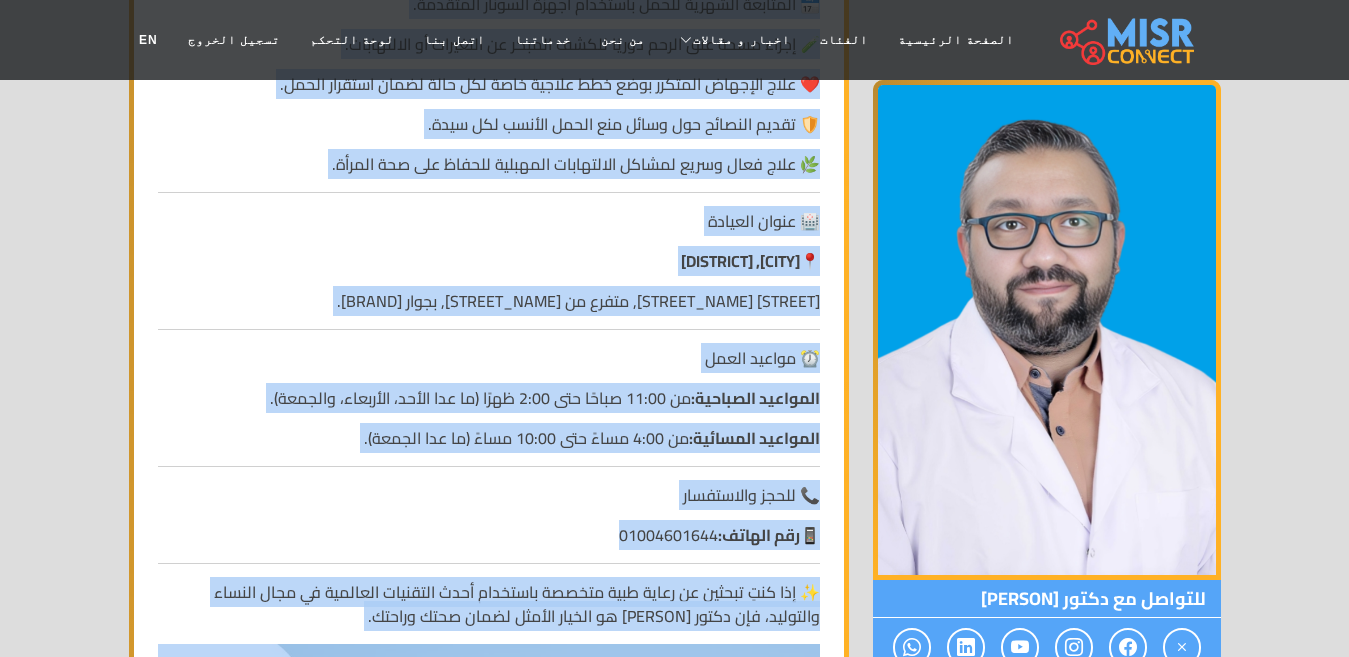 scroll, scrollTop: 0, scrollLeft: 0, axis: both 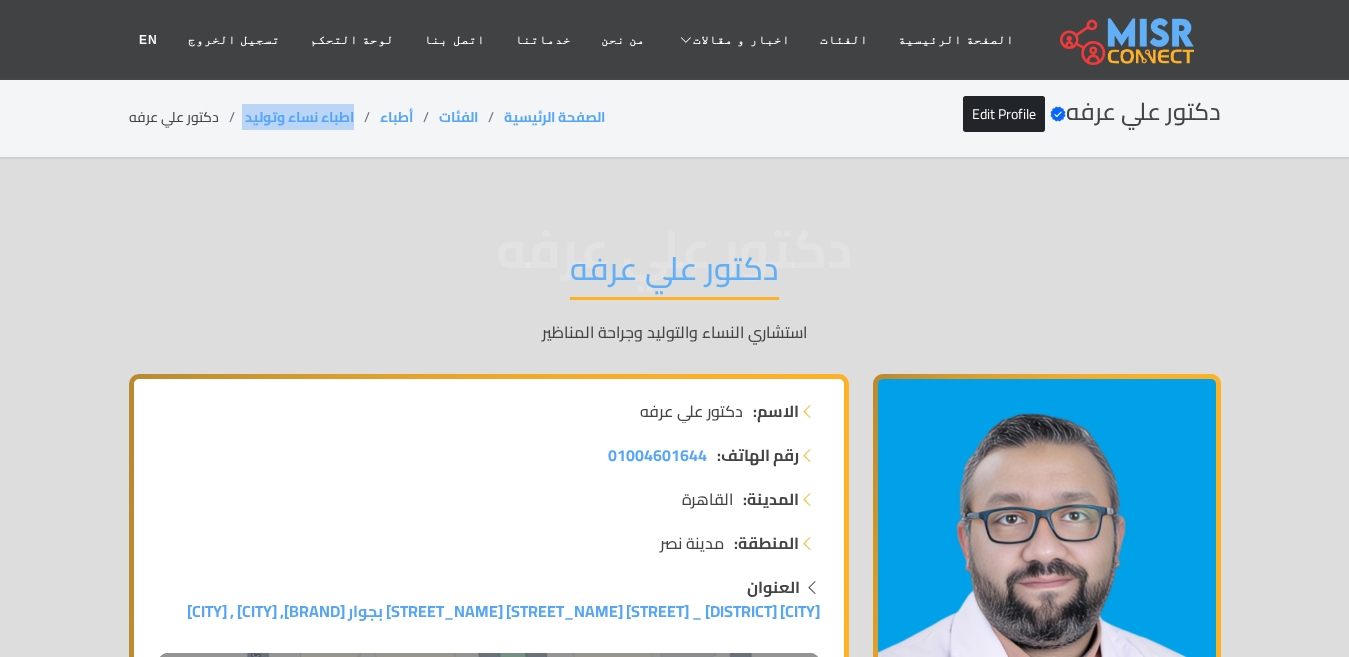 drag, startPoint x: 361, startPoint y: 106, endPoint x: 234, endPoint y: 117, distance: 127.47549 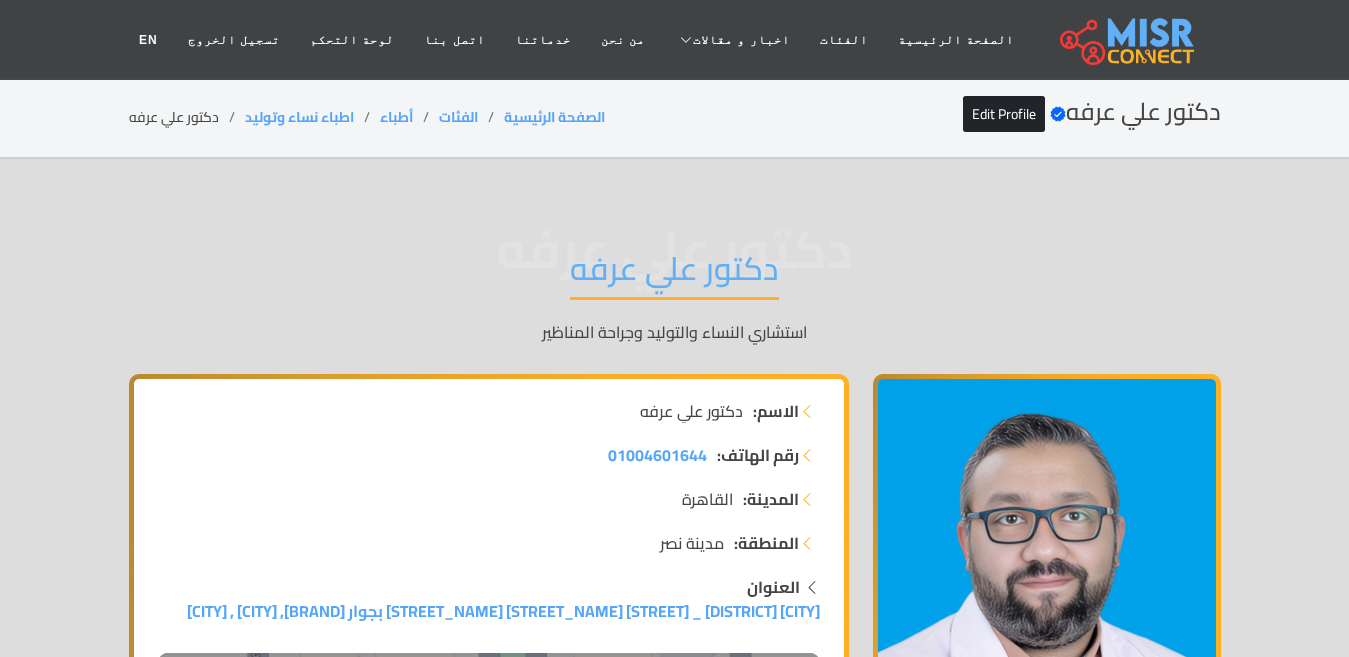 click on "دكتور علي عرفه" at bounding box center (674, 274) 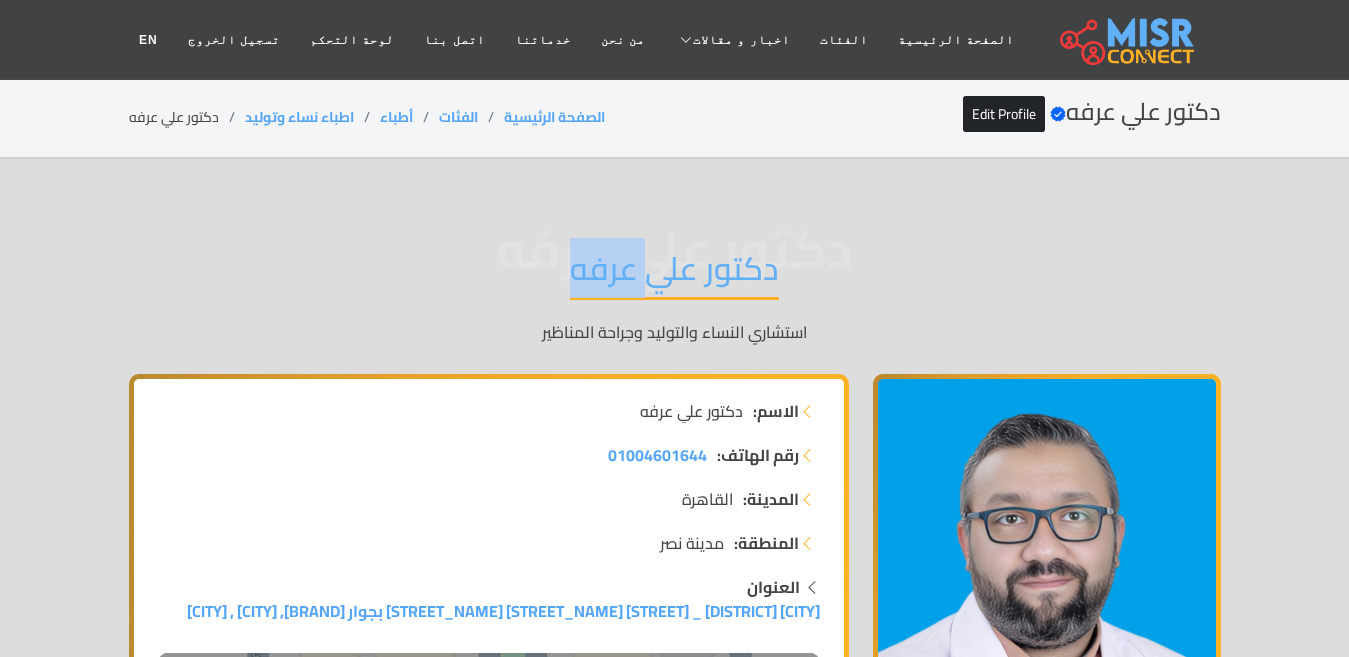 click on "دكتور علي عرفه" at bounding box center (674, 274) 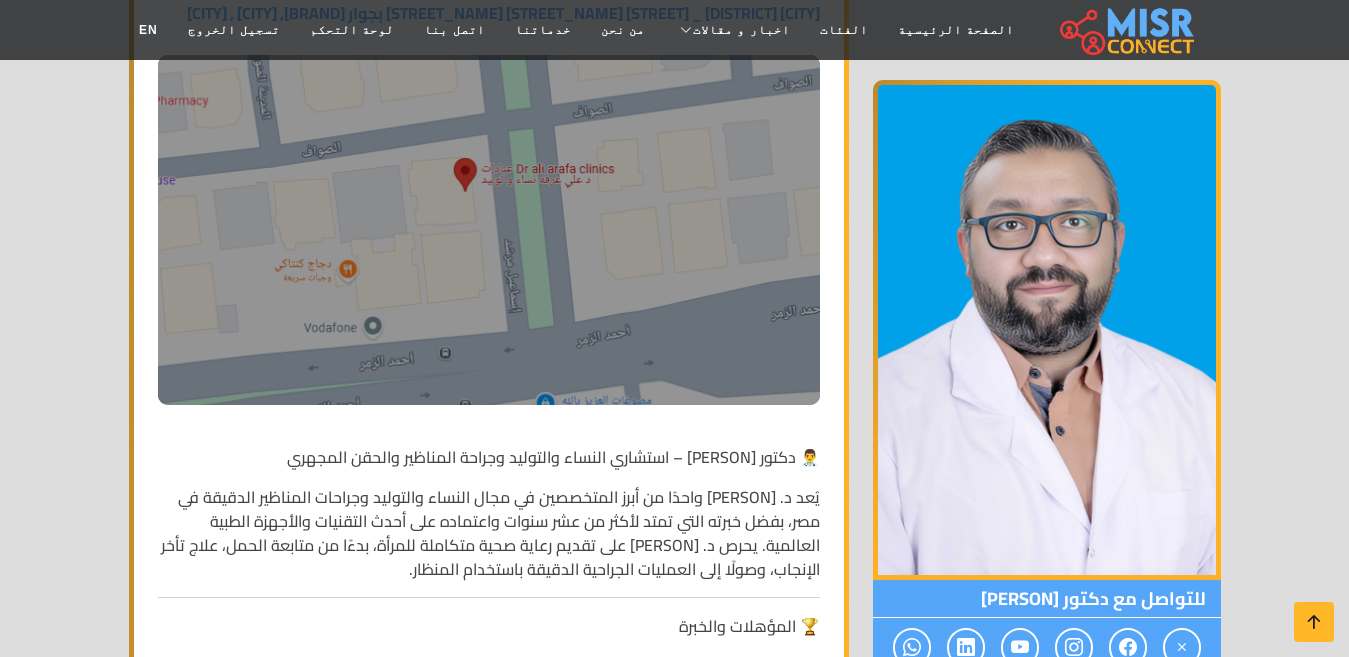 scroll, scrollTop: 400, scrollLeft: 0, axis: vertical 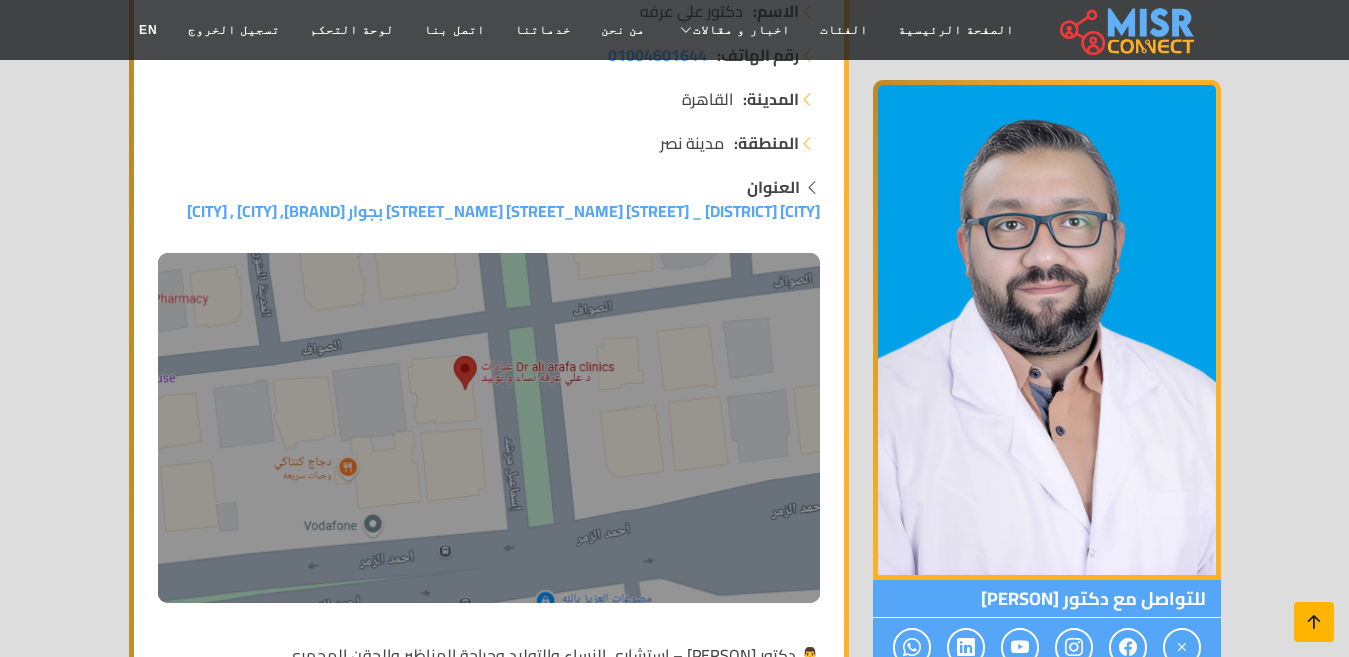 click at bounding box center (1314, 622) 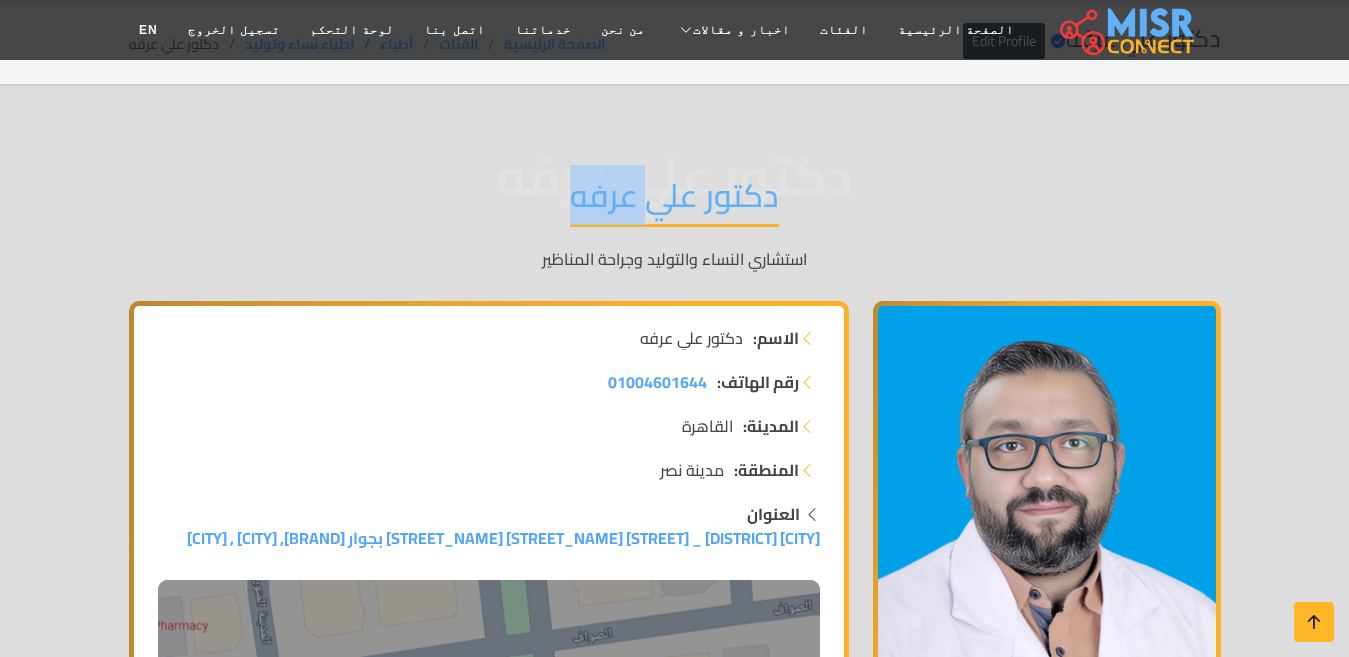scroll, scrollTop: 0, scrollLeft: 0, axis: both 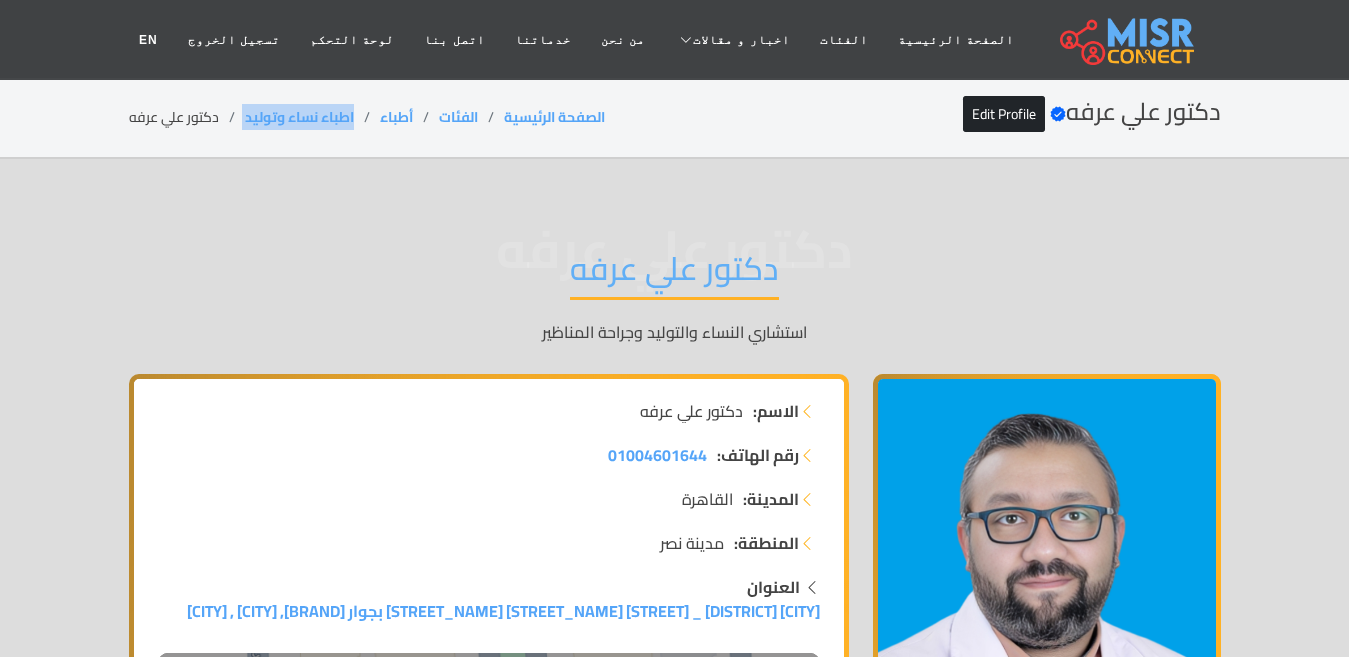 copy on "اطباء نساء وتوليد" 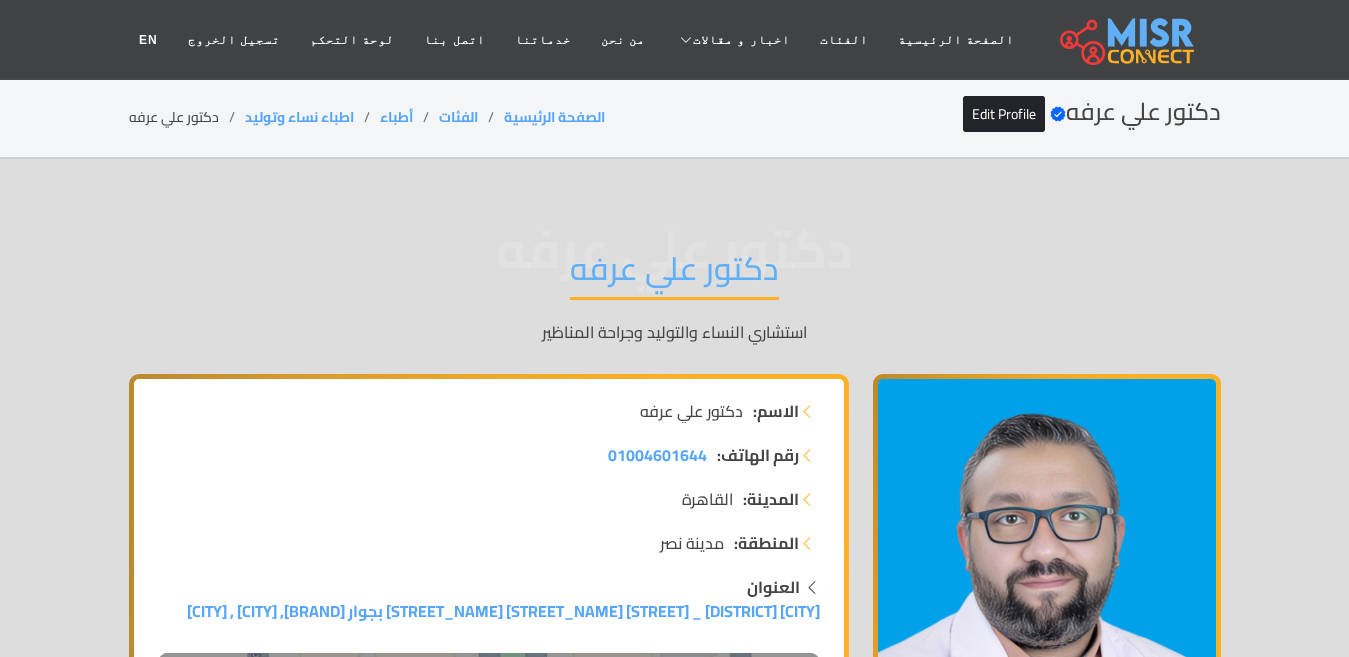 click on "دكتور علي عرفه" at bounding box center [674, 274] 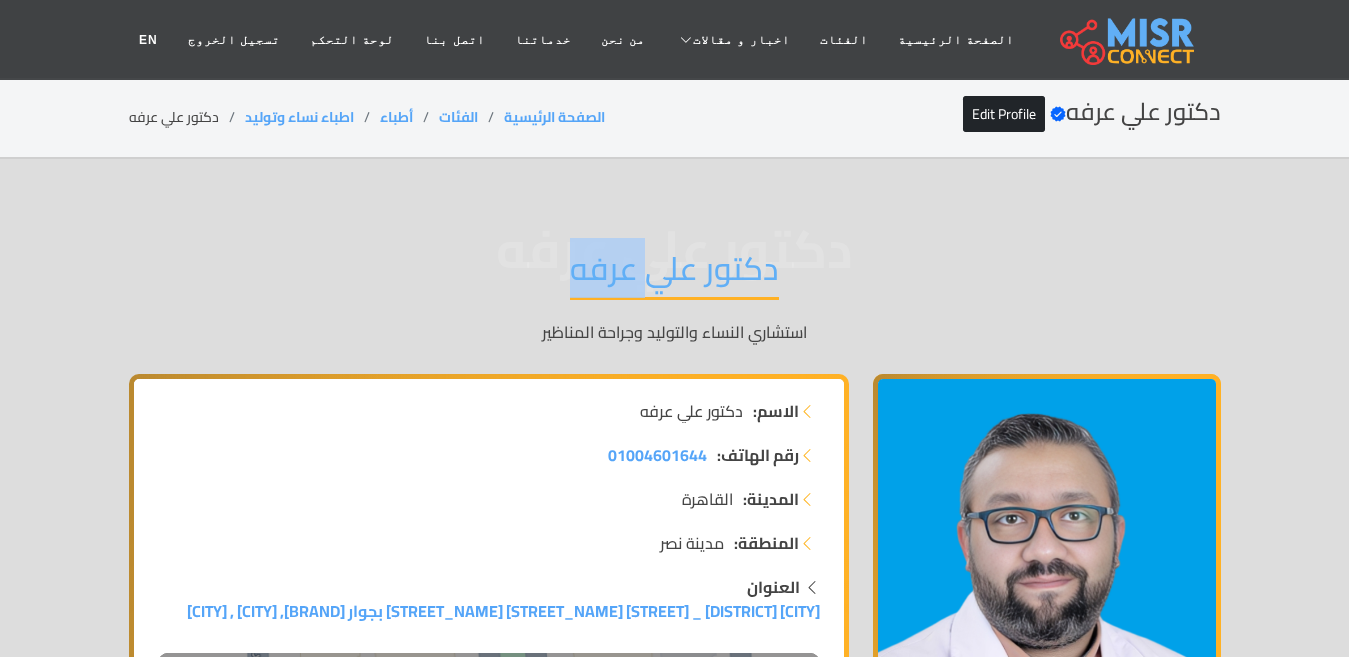 click on "دكتور علي عرفه" at bounding box center (674, 274) 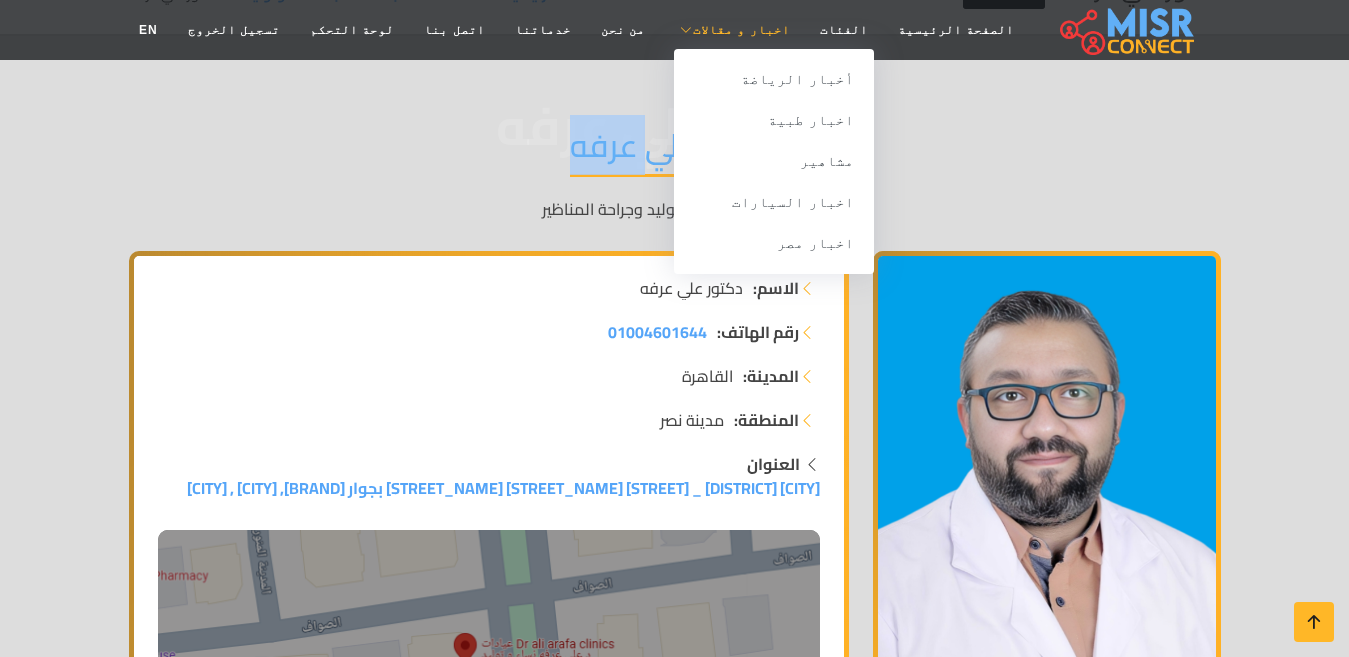 scroll, scrollTop: 200, scrollLeft: 0, axis: vertical 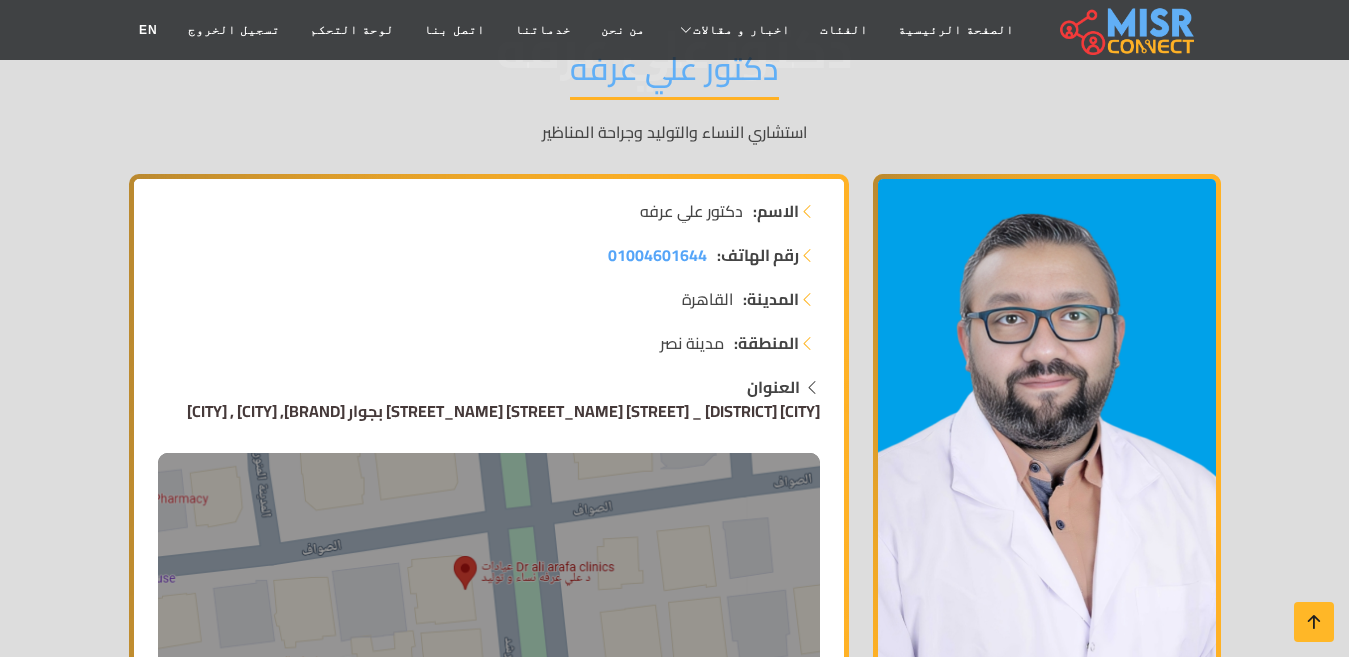 drag, startPoint x: 842, startPoint y: 407, endPoint x: 818, endPoint y: 404, distance: 24.186773 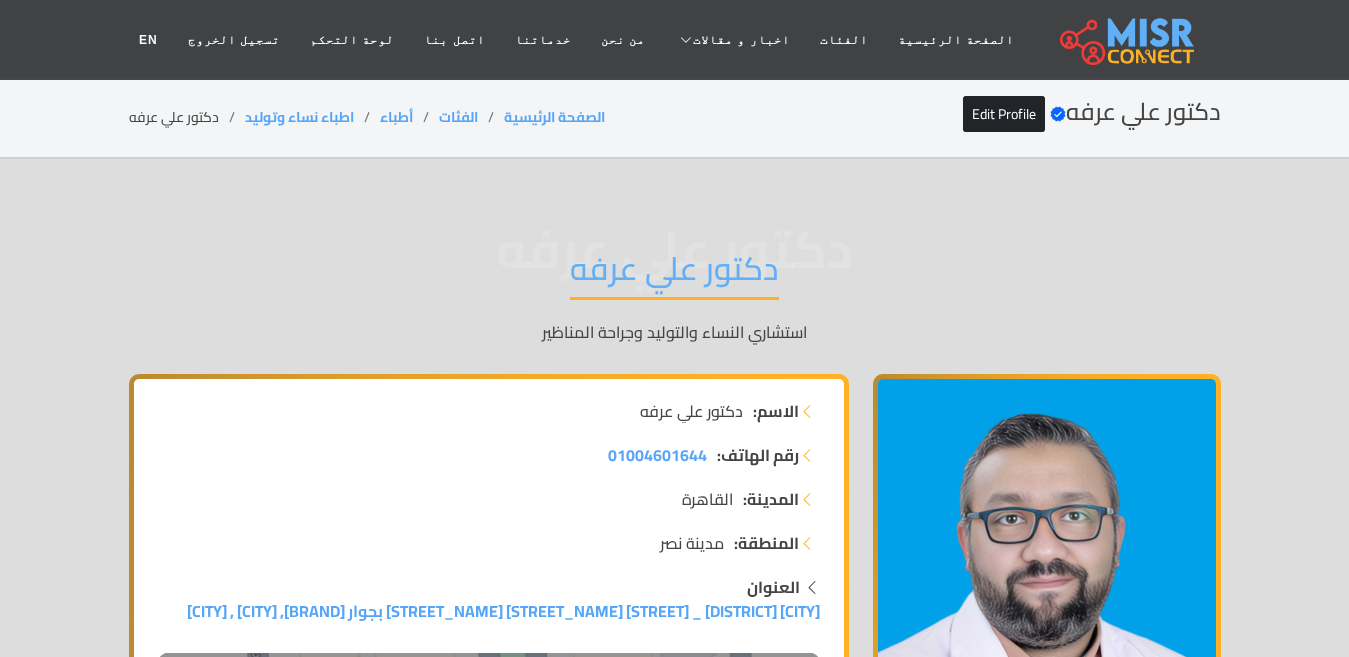 scroll, scrollTop: 300, scrollLeft: 0, axis: vertical 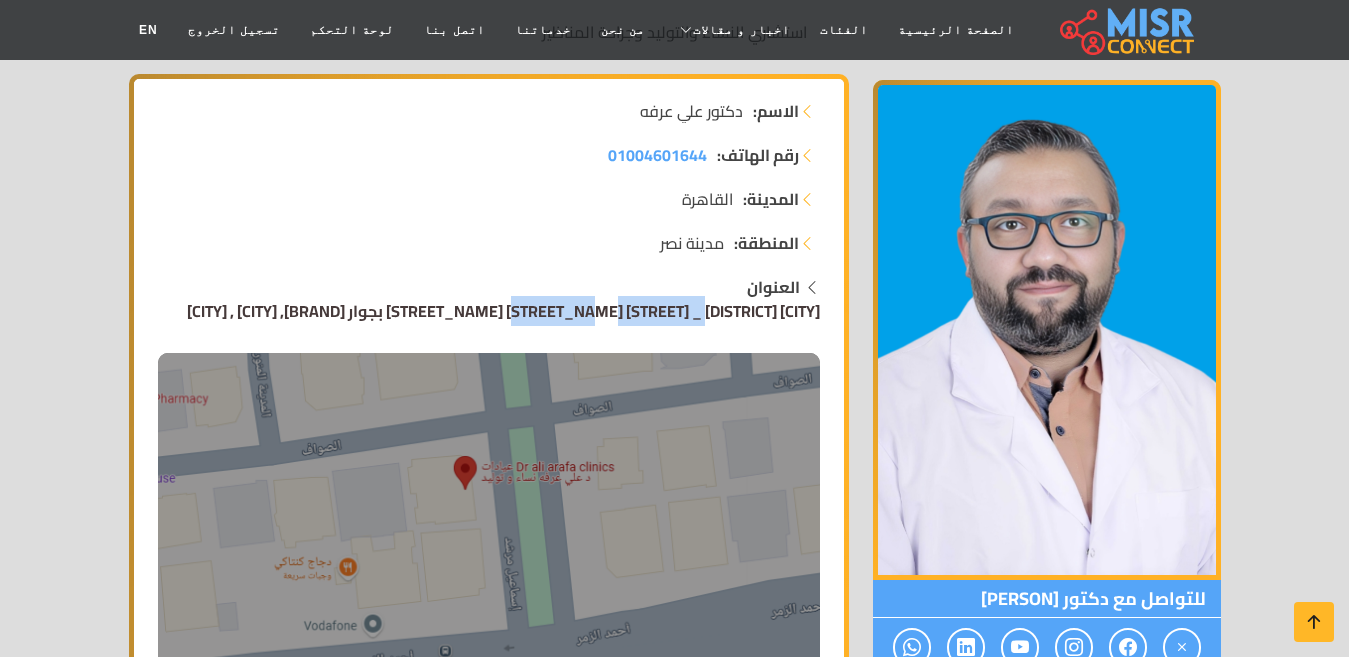 drag, startPoint x: 826, startPoint y: 310, endPoint x: 660, endPoint y: 312, distance: 166.01205 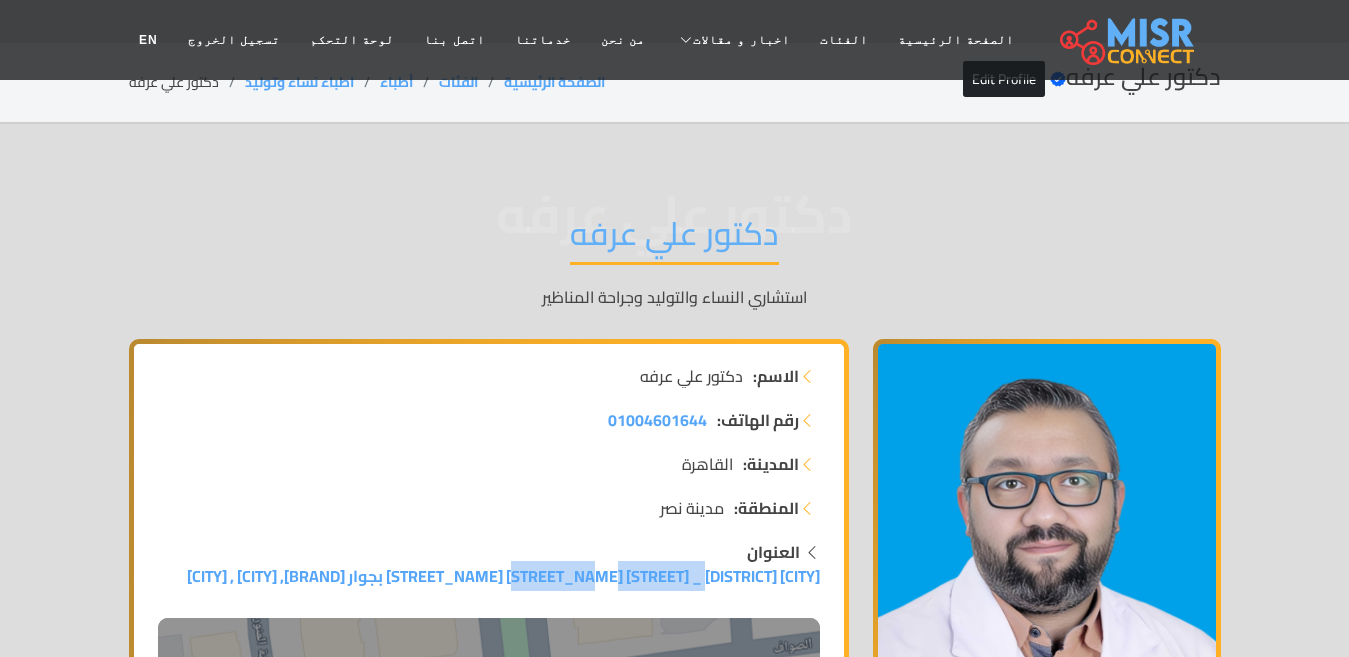 scroll, scrollTop: 0, scrollLeft: 0, axis: both 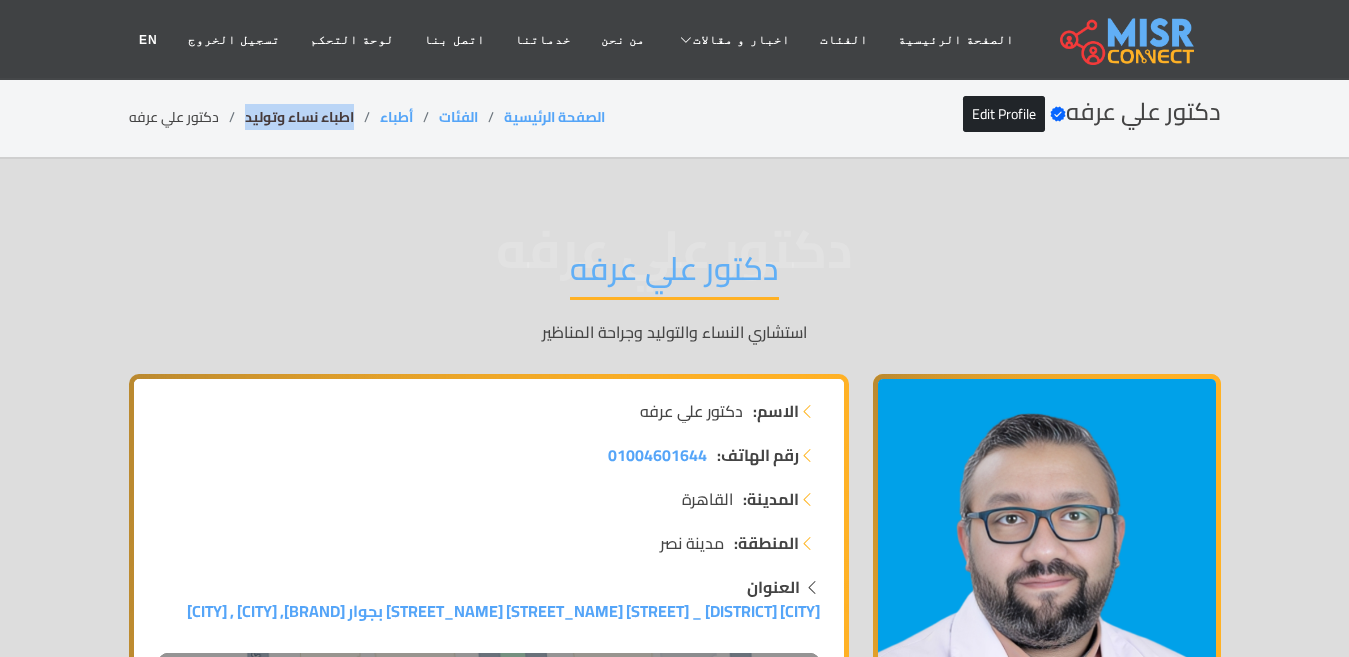 drag, startPoint x: 361, startPoint y: 110, endPoint x: 246, endPoint y: 116, distance: 115.15642 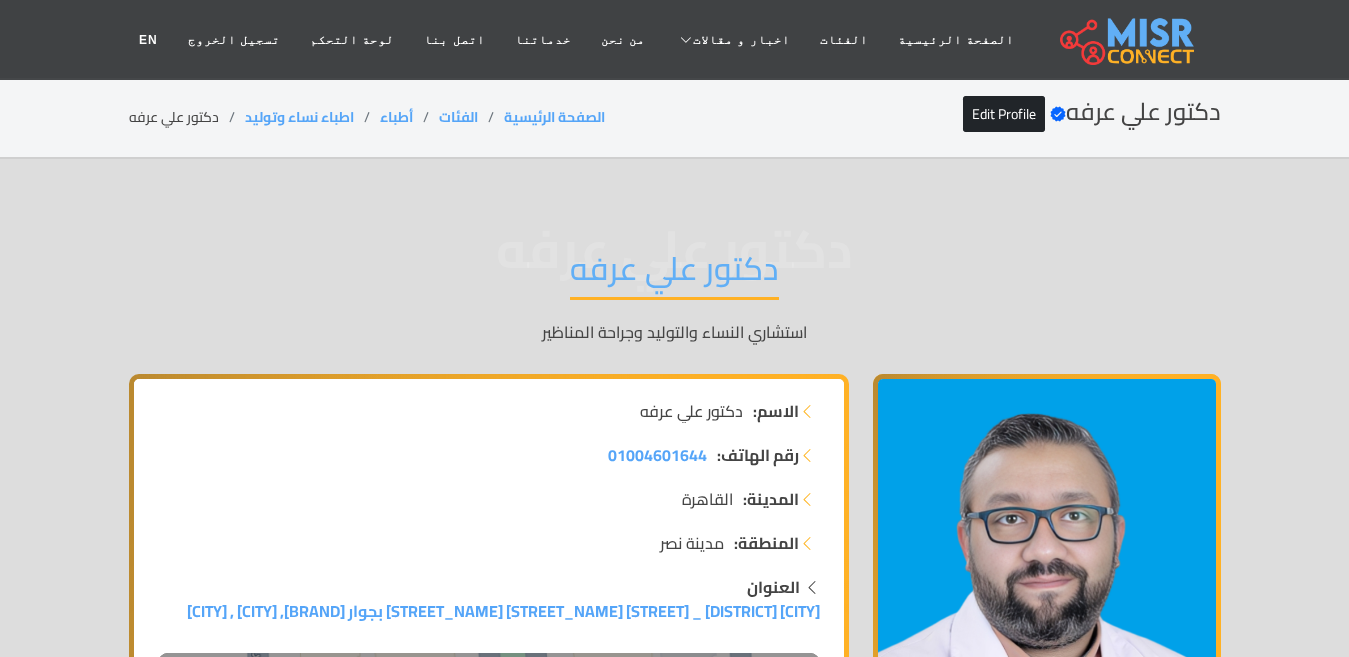 click on "دكتور علي عرفه" at bounding box center (674, 274) 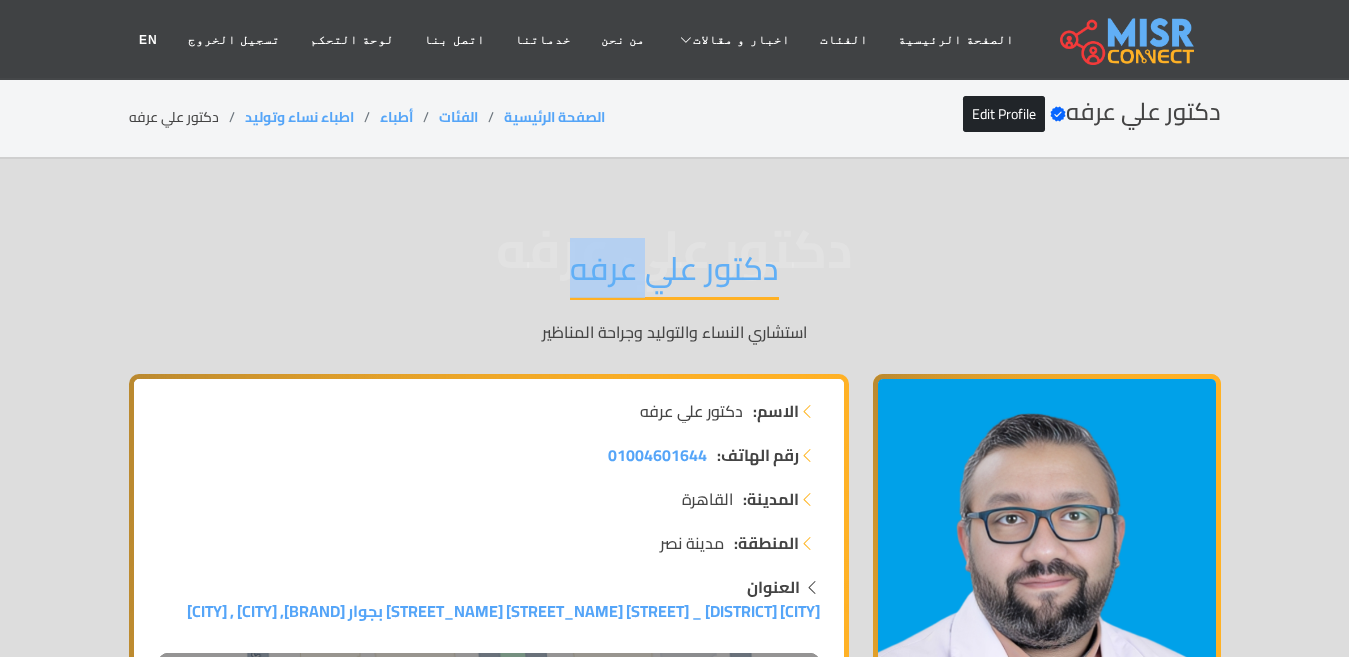 click on "دكتور علي عرفه" at bounding box center [674, 274] 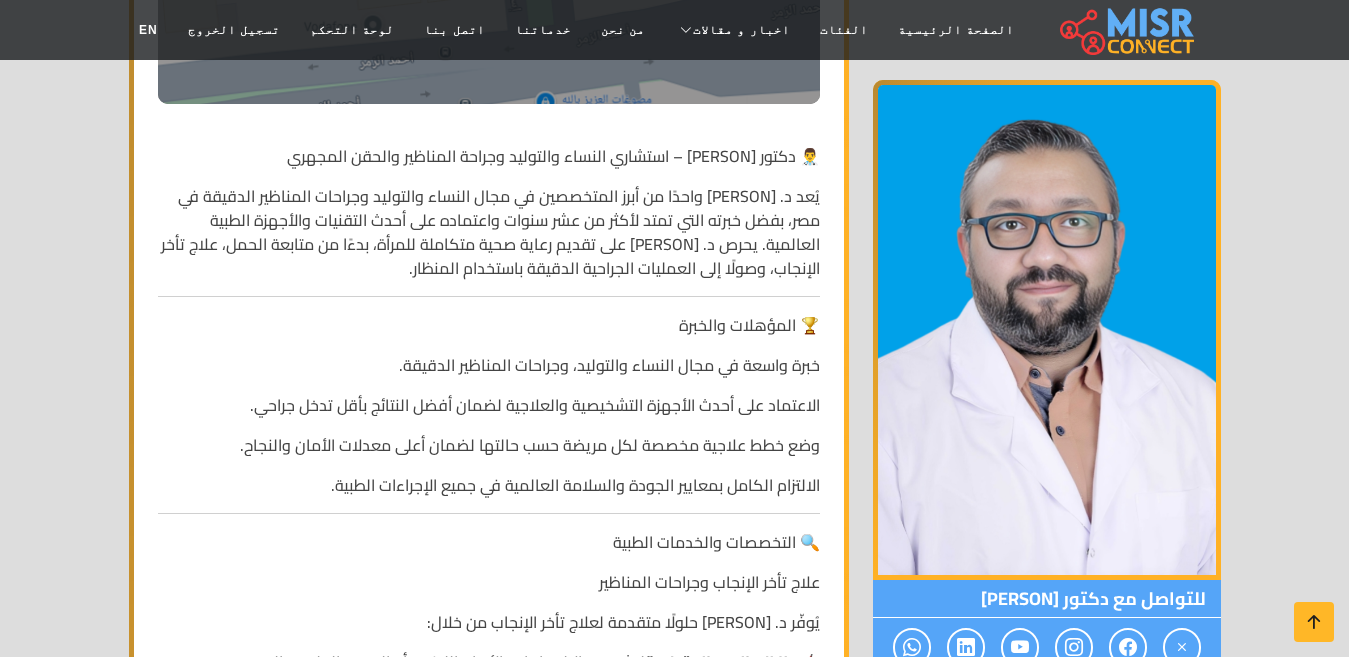 scroll, scrollTop: 900, scrollLeft: 0, axis: vertical 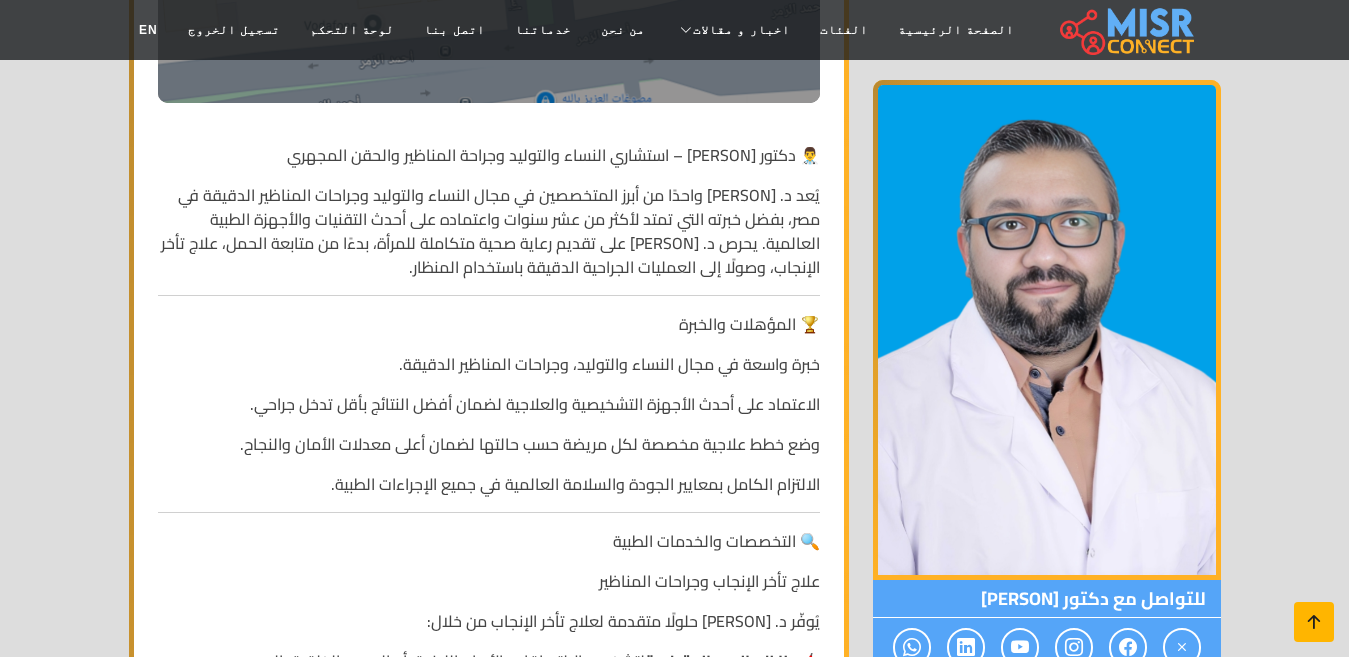 click at bounding box center [1314, 622] 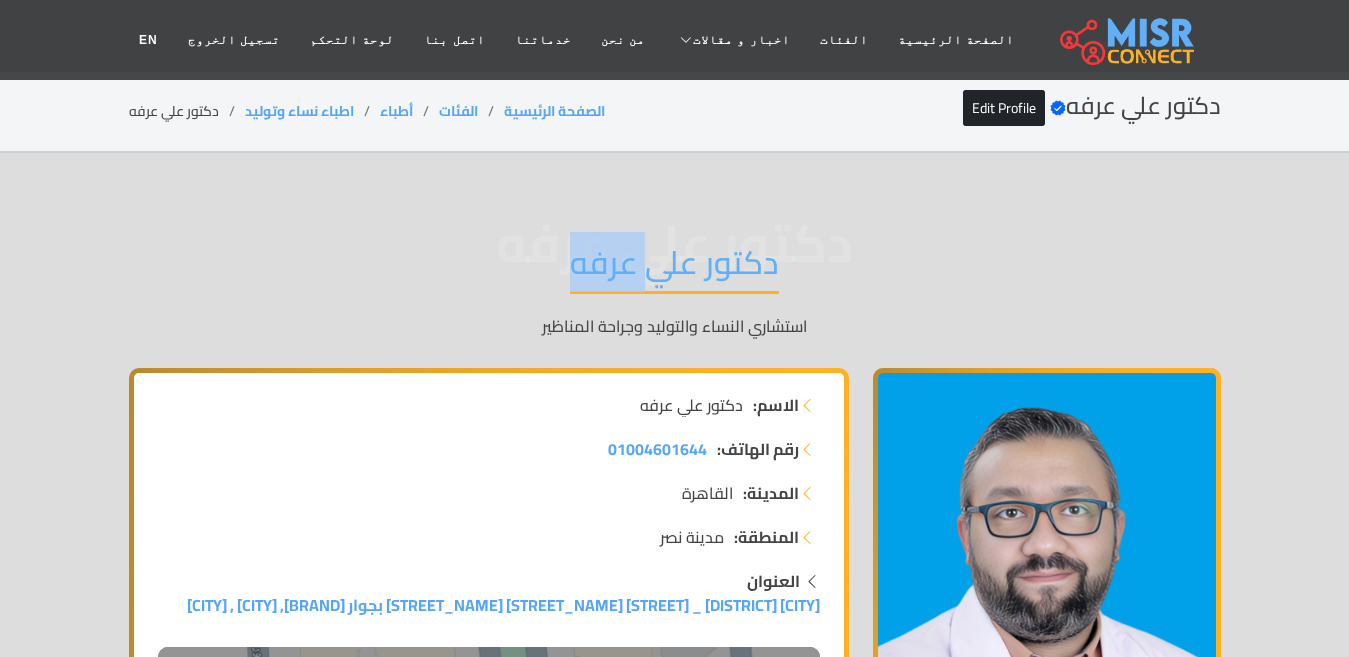 scroll, scrollTop: 0, scrollLeft: 0, axis: both 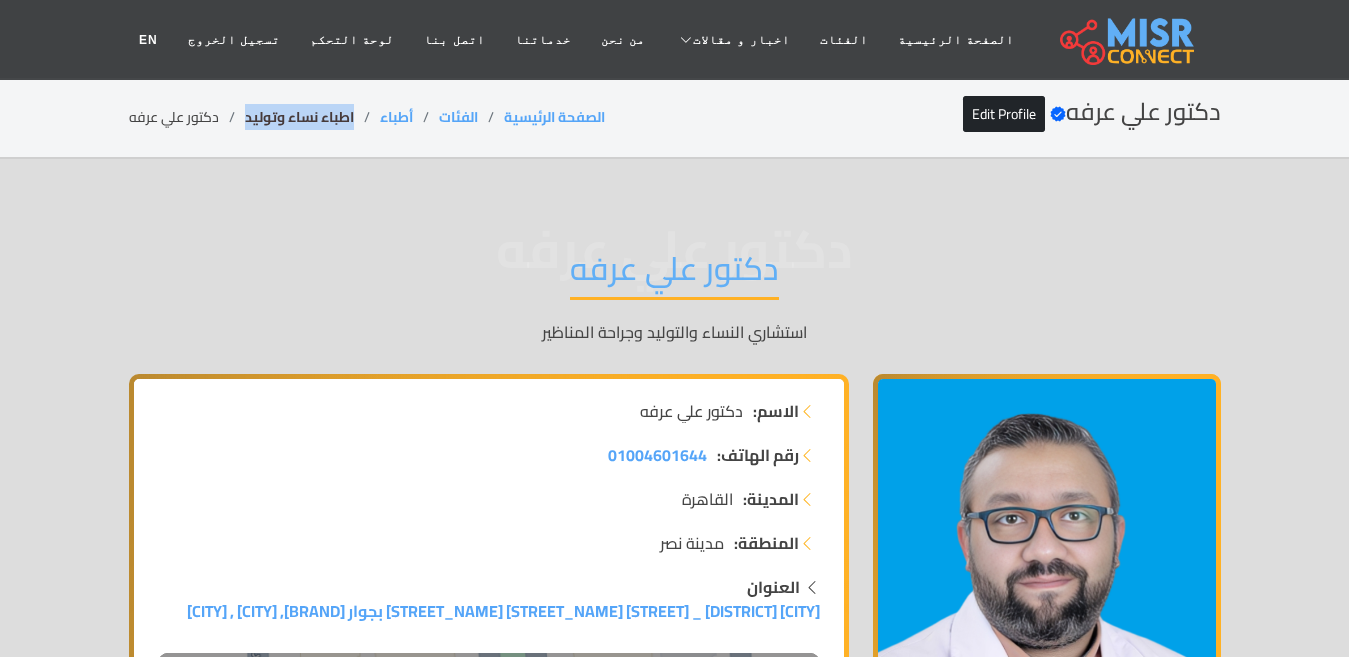 drag, startPoint x: 358, startPoint y: 118, endPoint x: 246, endPoint y: 115, distance: 112.04017 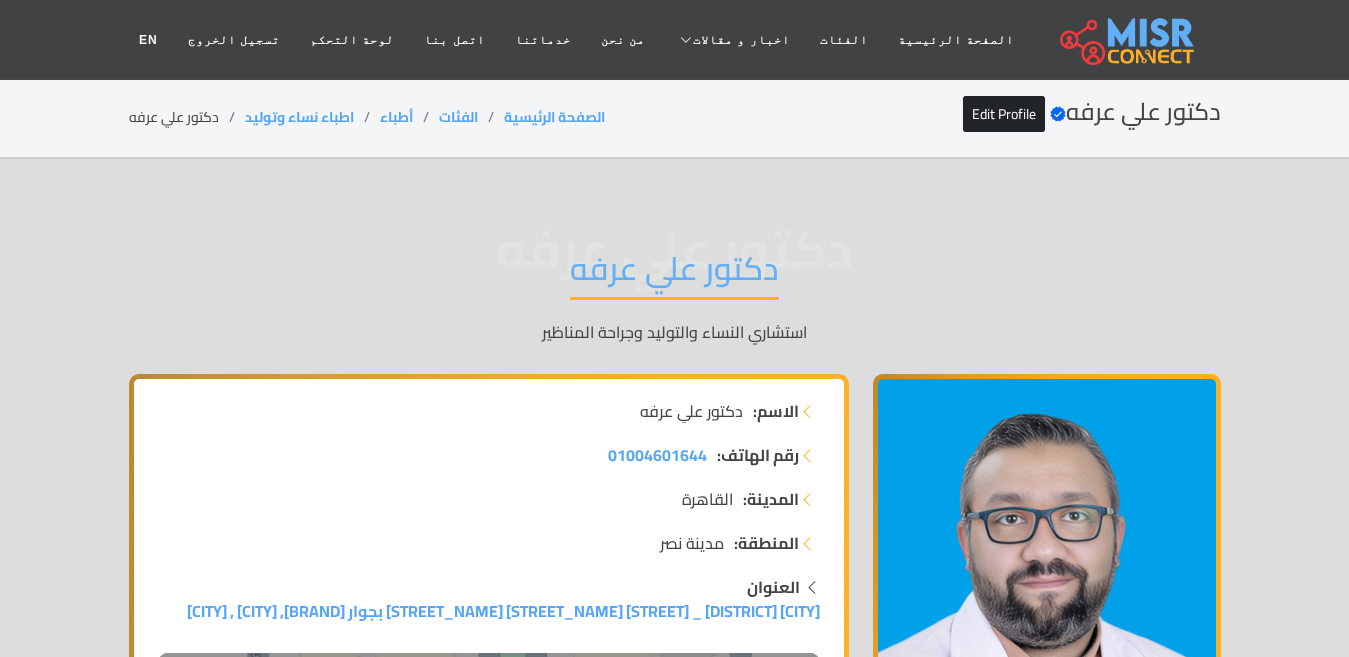 click on "دكتور علي عرفه" at bounding box center (674, 274) 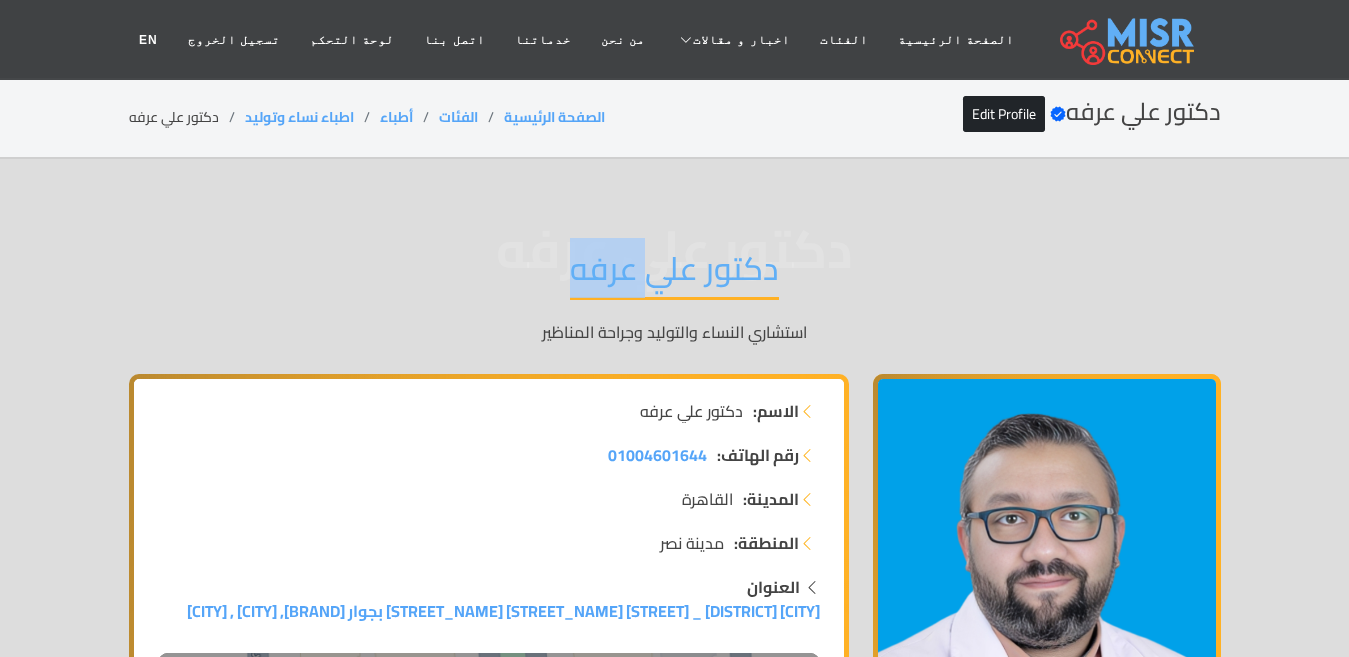 click on "دكتور علي عرفه" at bounding box center (674, 274) 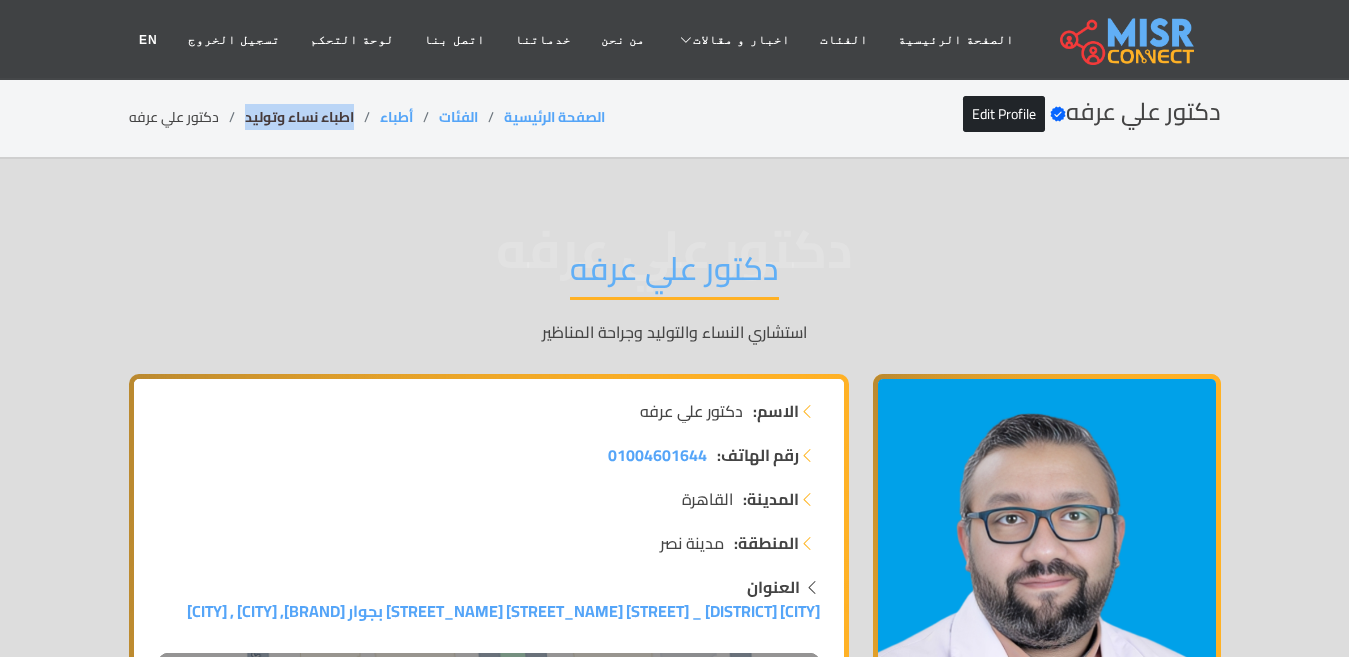 drag, startPoint x: 360, startPoint y: 110, endPoint x: 248, endPoint y: 110, distance: 112 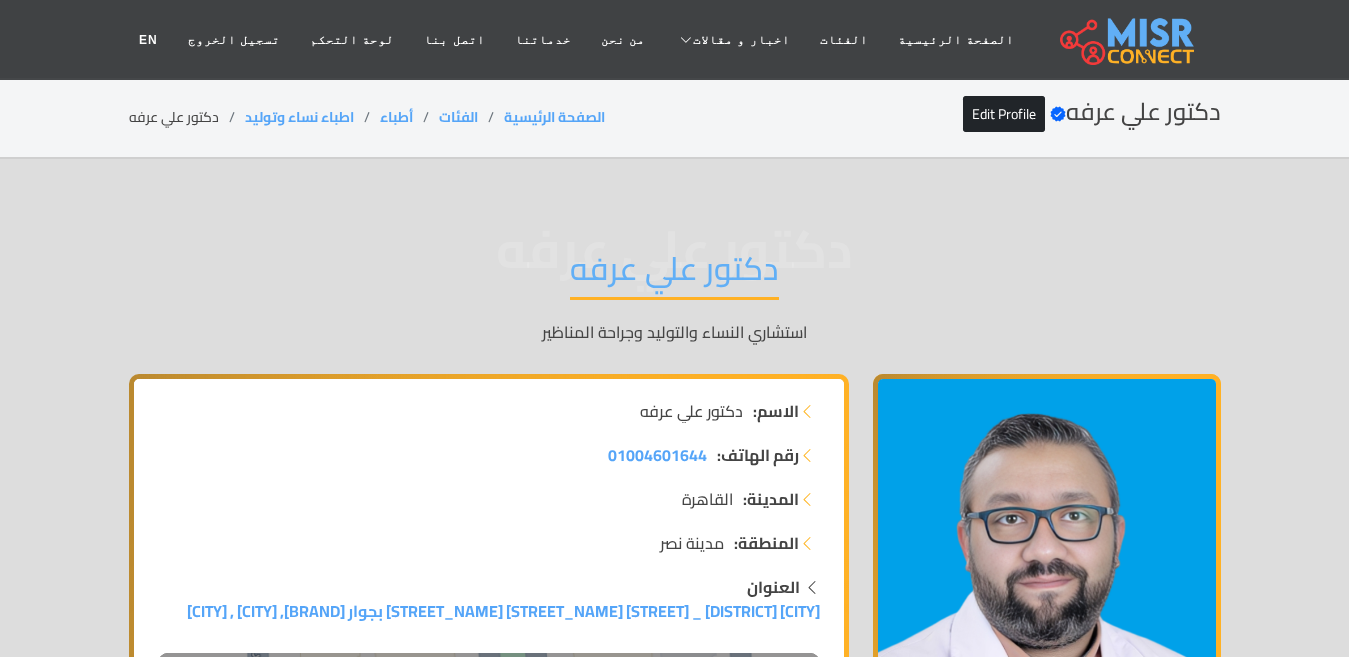 click on "دكتور علي عرفه" at bounding box center (674, 274) 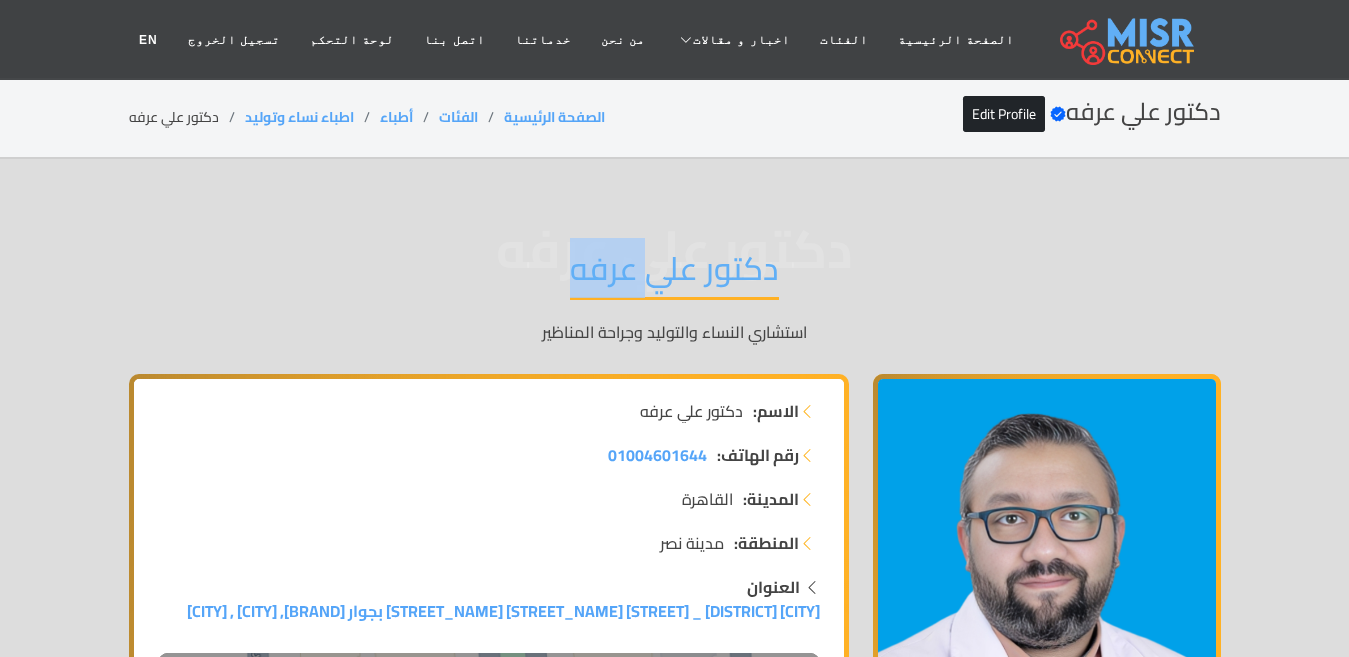 click on "دكتور علي عرفه" at bounding box center (674, 274) 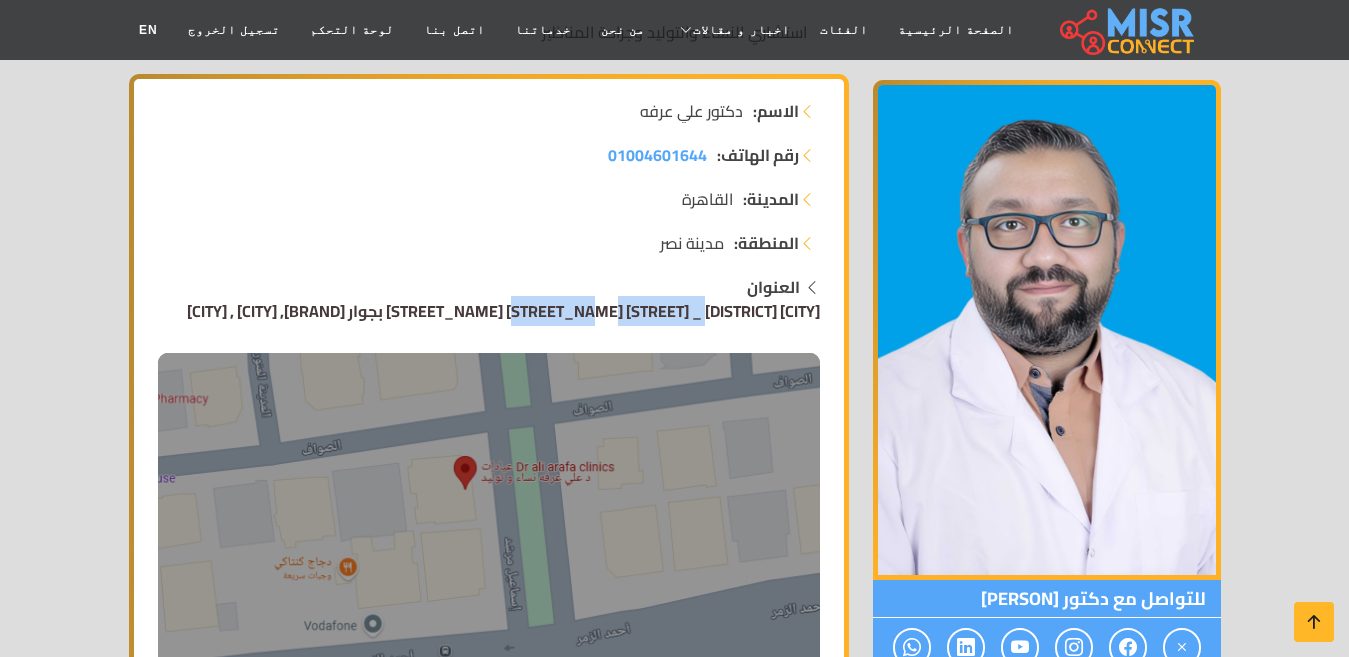 drag, startPoint x: 825, startPoint y: 308, endPoint x: 659, endPoint y: 319, distance: 166.36406 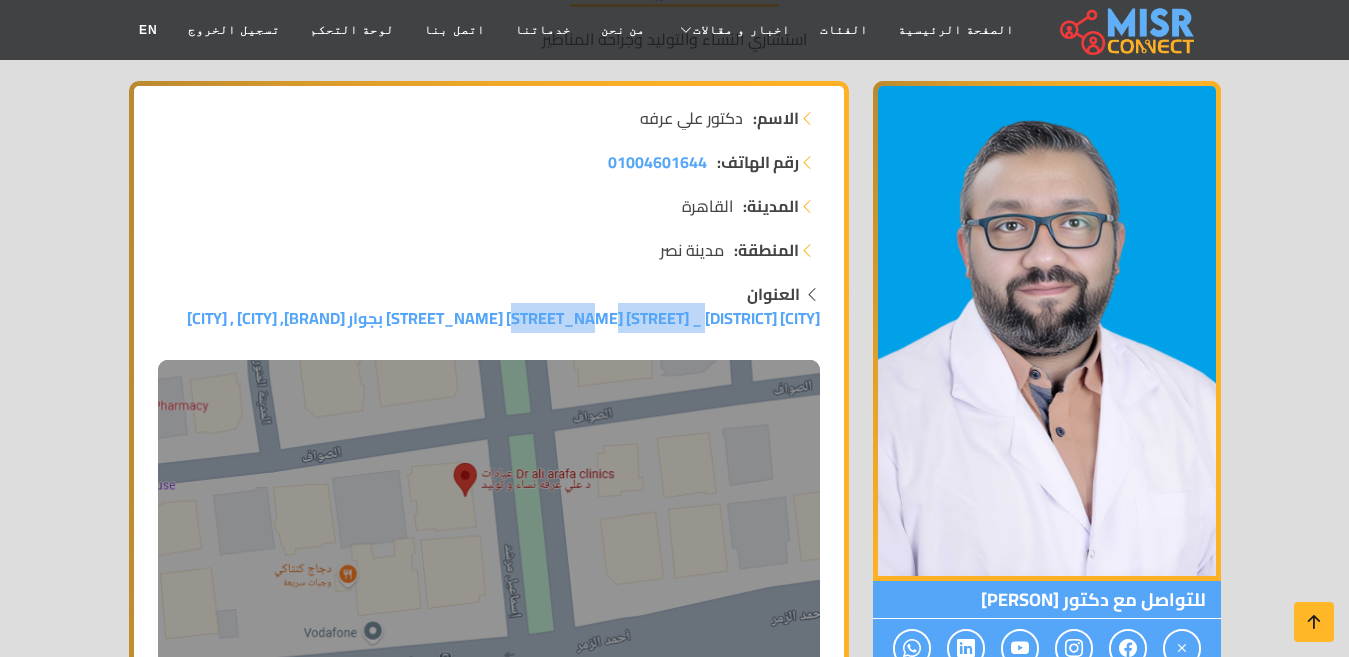 scroll, scrollTop: 0, scrollLeft: 0, axis: both 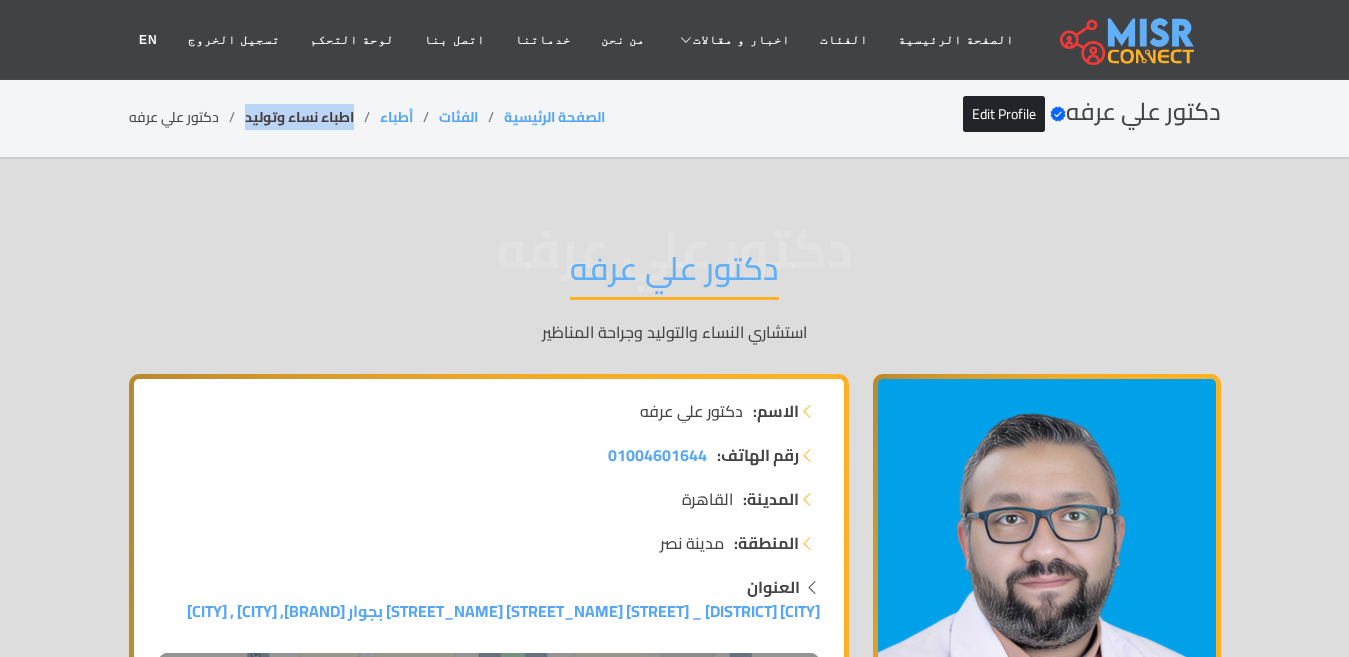 drag, startPoint x: 349, startPoint y: 109, endPoint x: 246, endPoint y: 110, distance: 103.00485 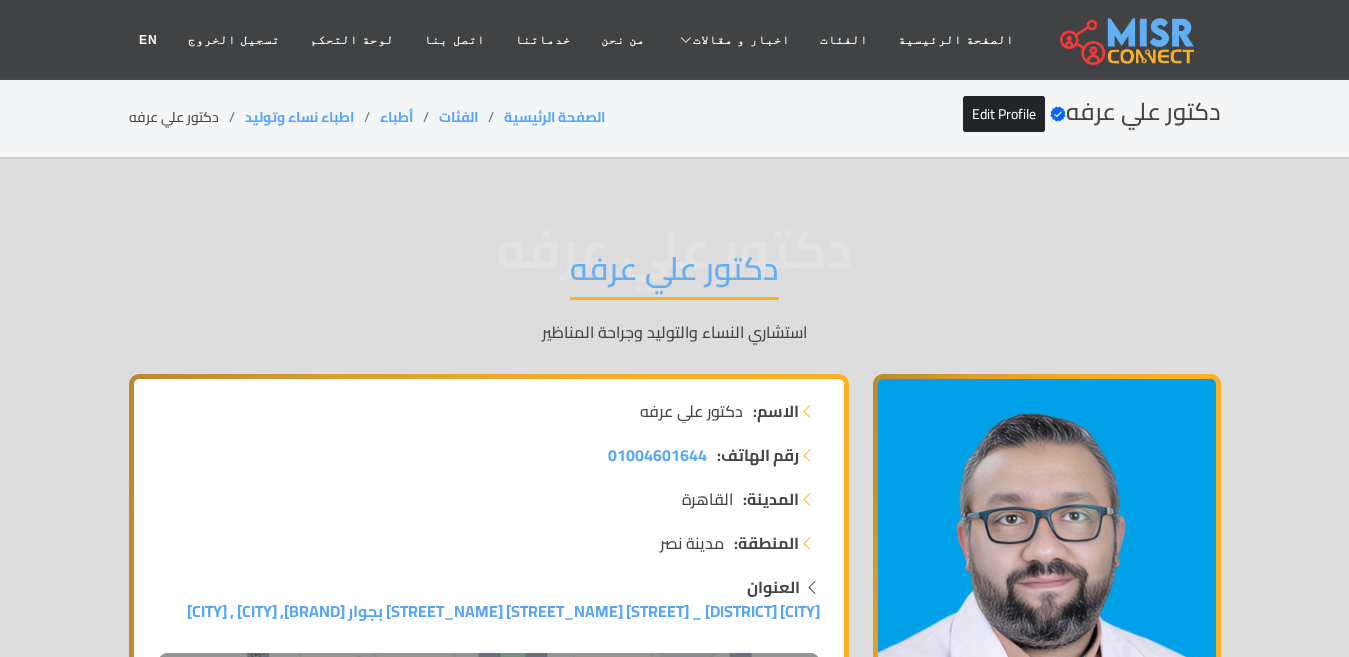 click on "دكتور علي عرفه" at bounding box center [674, 274] 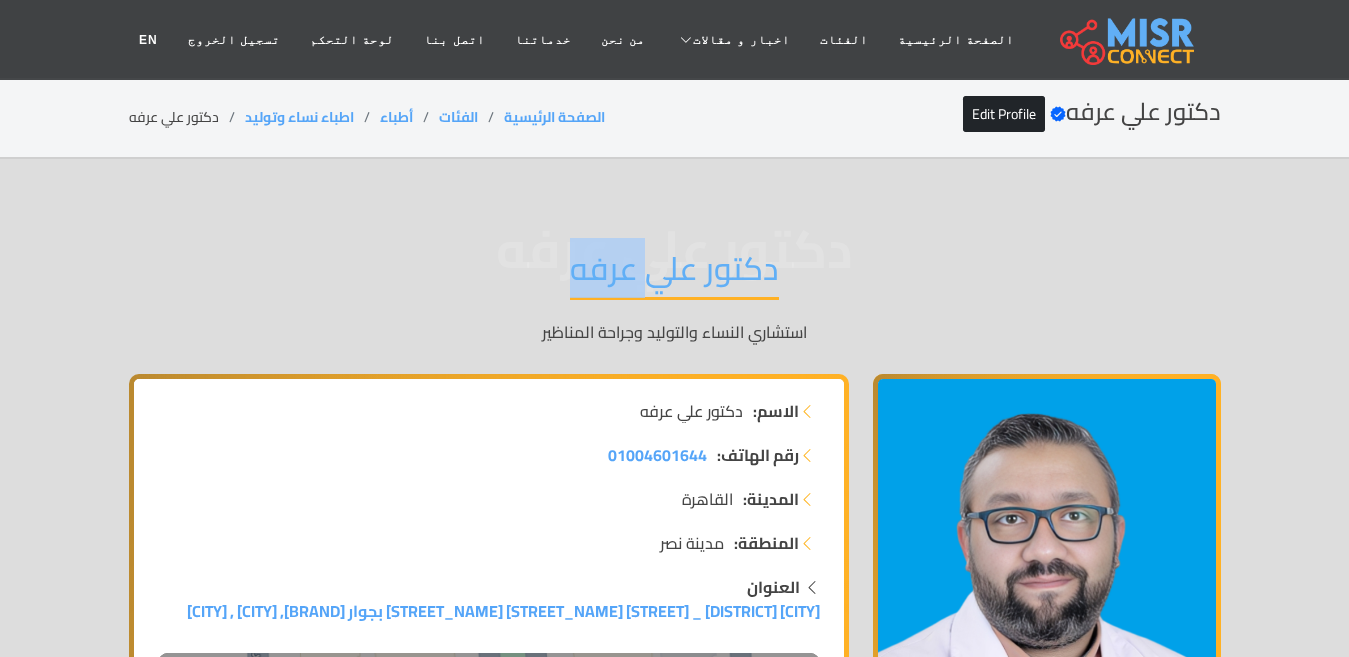 click on "دكتور علي عرفه" at bounding box center [674, 274] 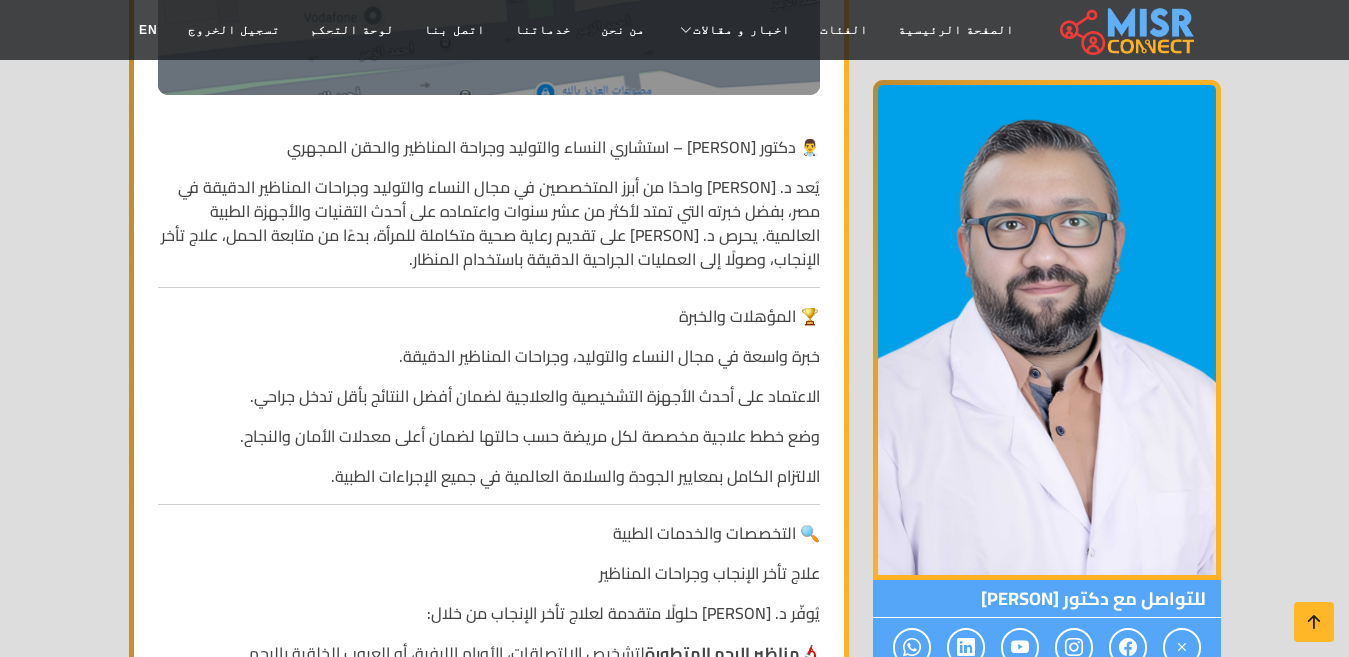 scroll, scrollTop: 5300, scrollLeft: 0, axis: vertical 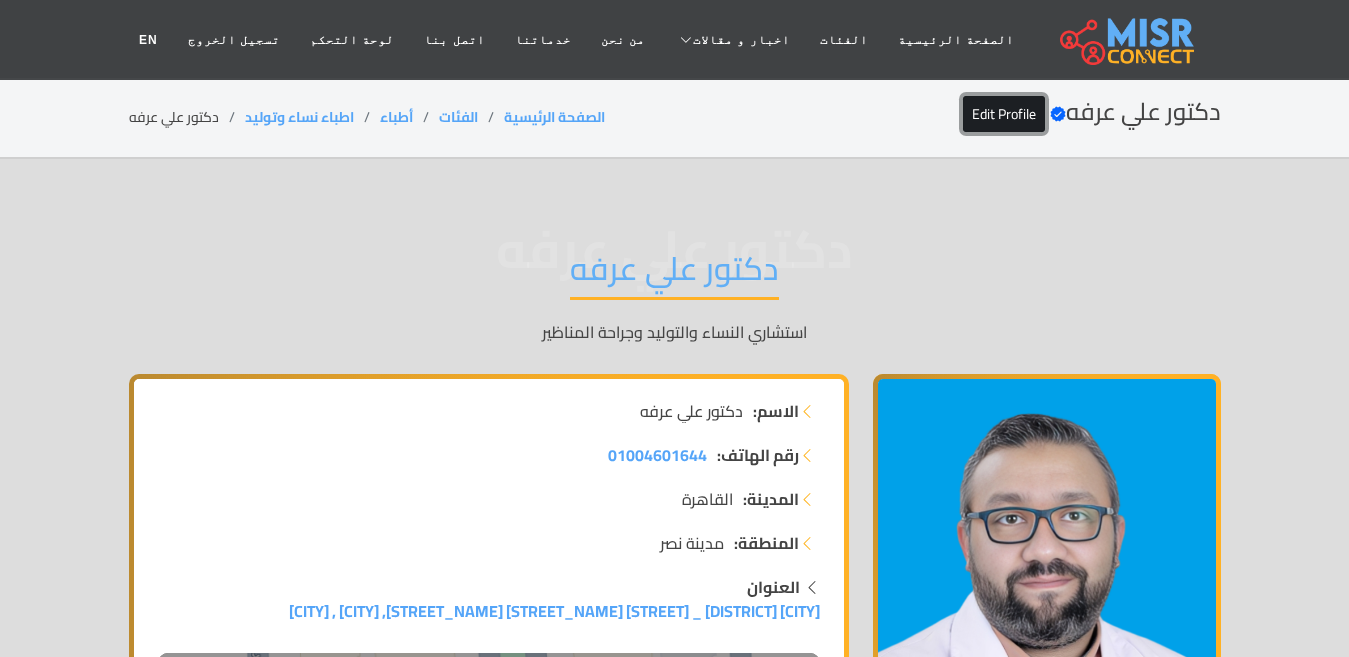 click on "Edit Profile" at bounding box center (1004, 114) 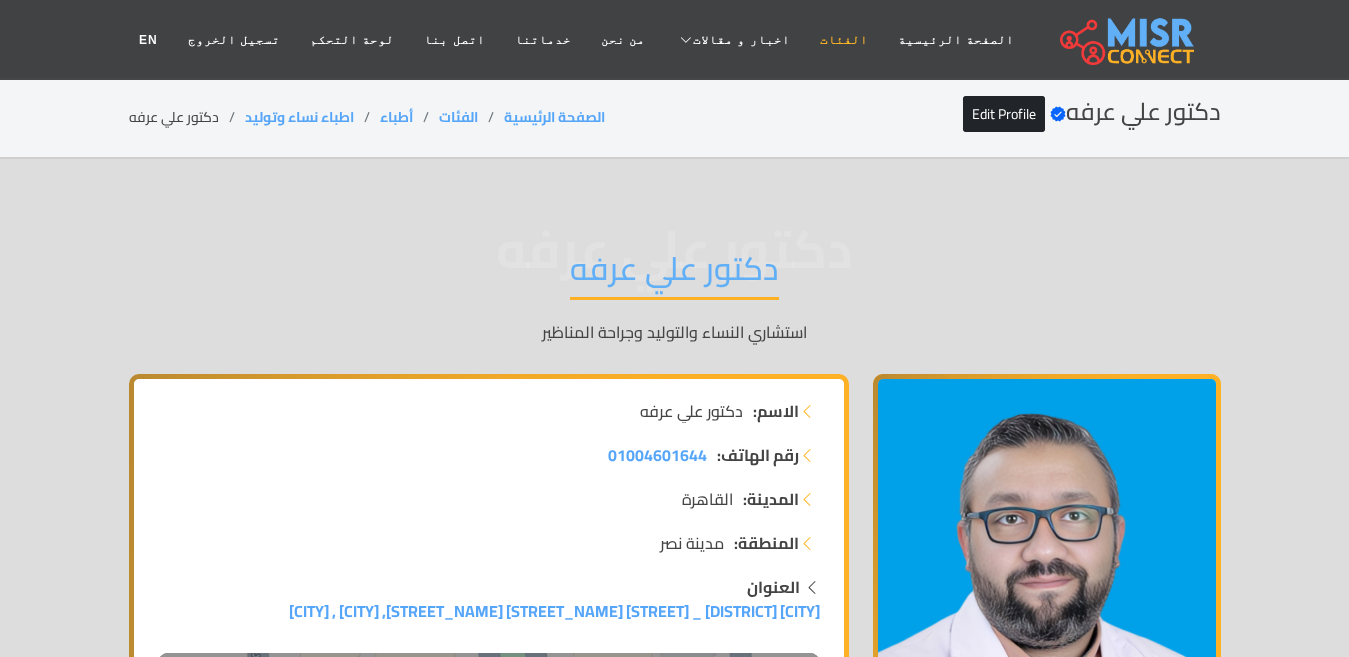click on "الفئات" at bounding box center [844, 40] 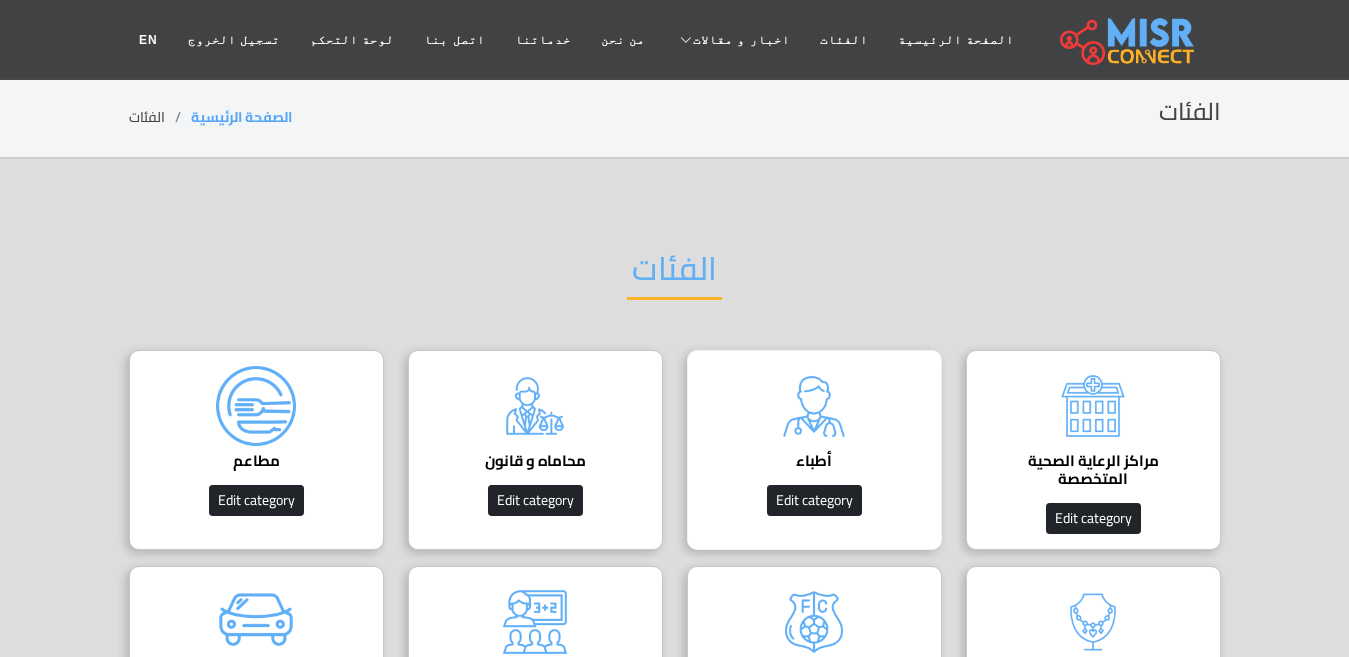 scroll, scrollTop: 0, scrollLeft: 0, axis: both 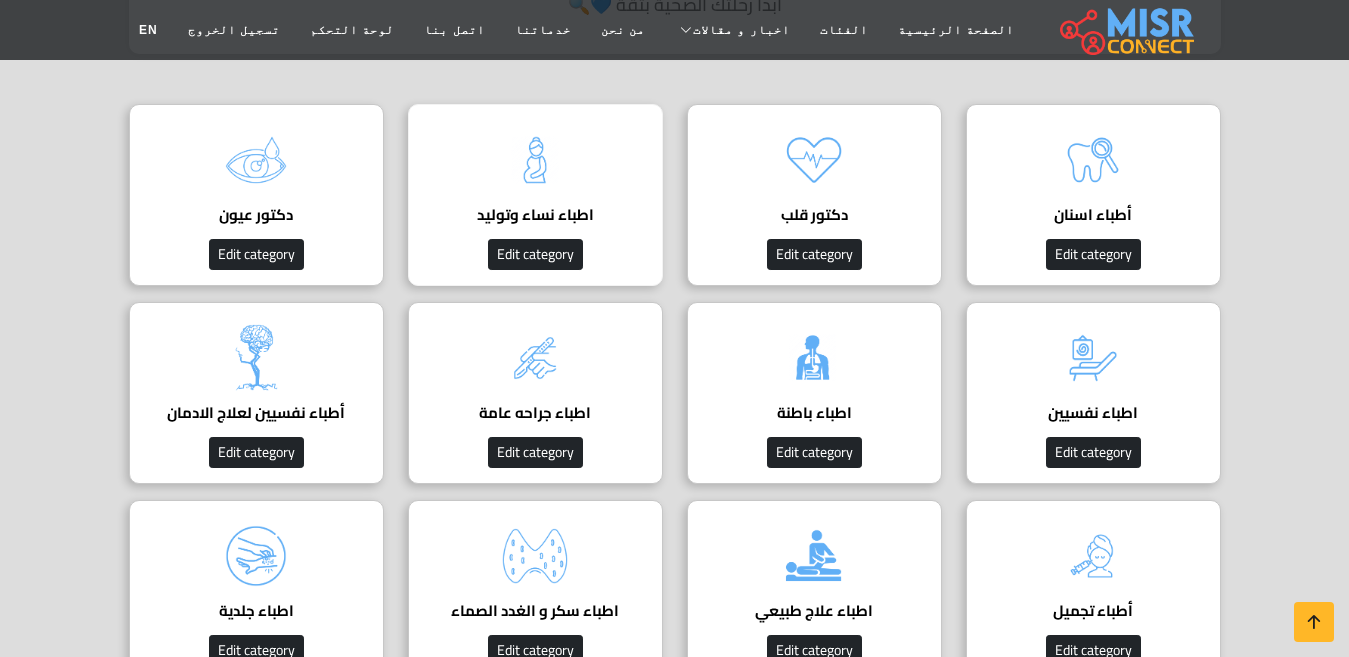 click on "اطباء نساء وتوليد
دليل اطباء نساء وتوليد
Edit category" at bounding box center (535, 195) 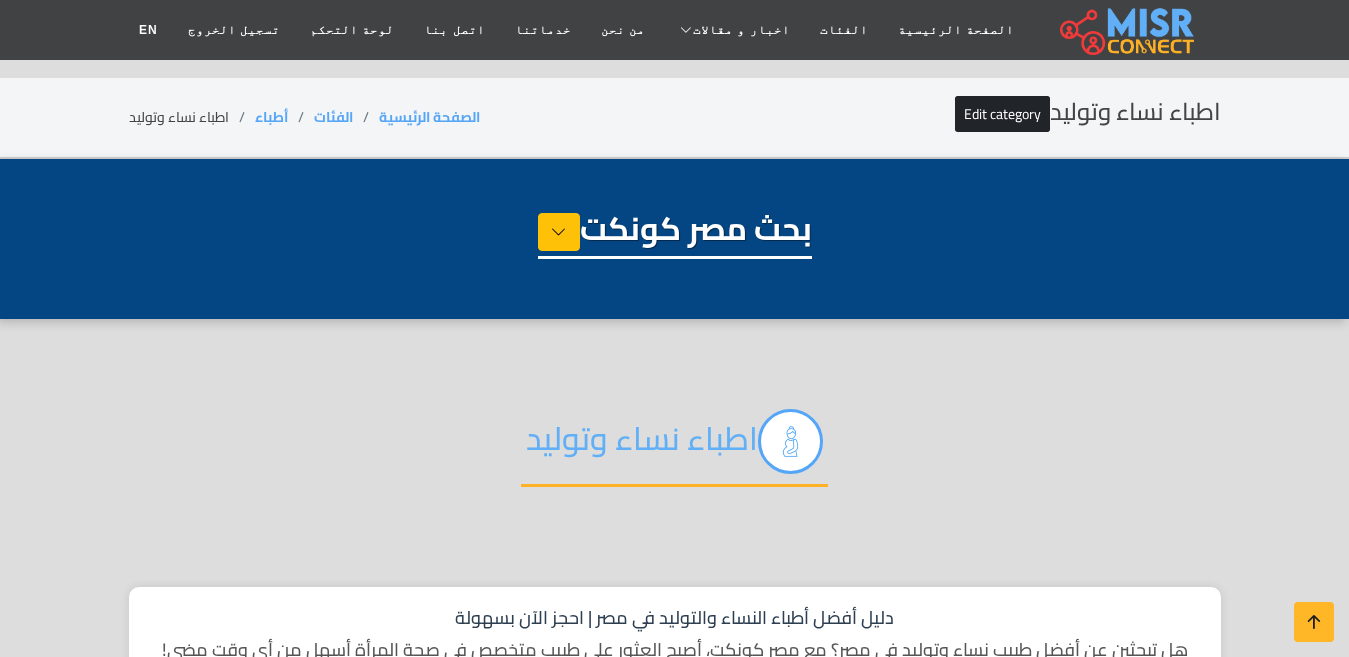 select on "*****" 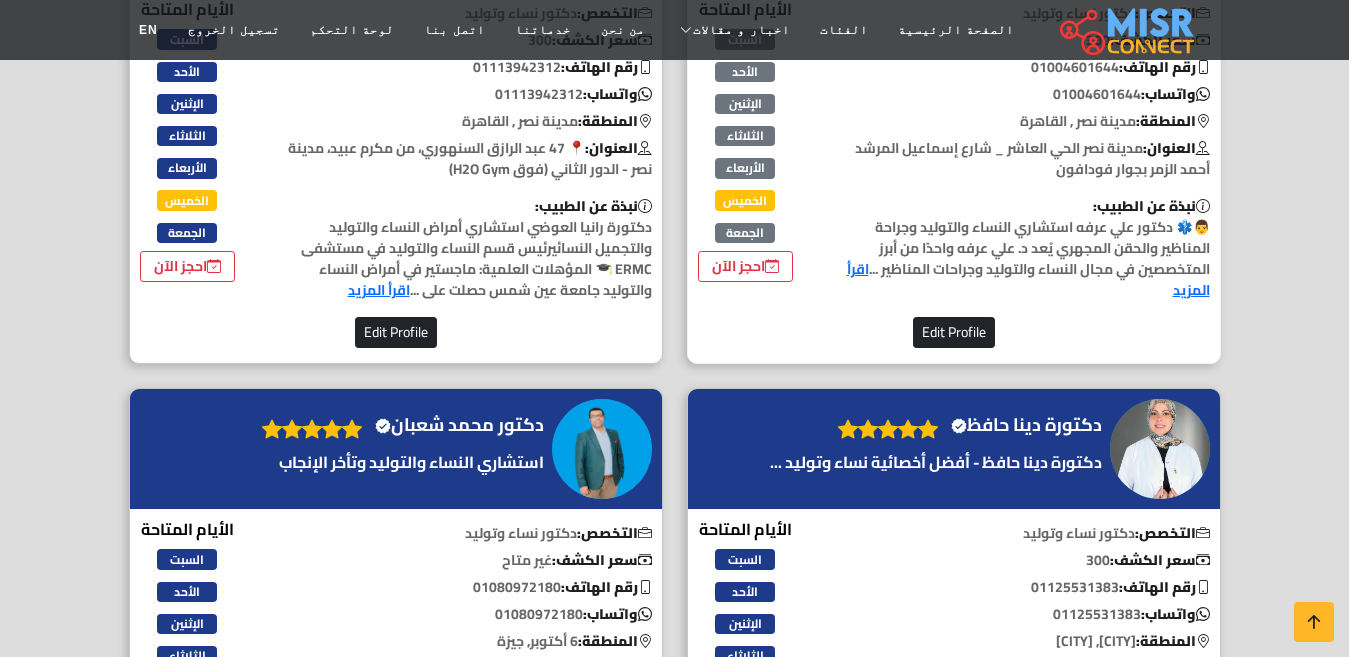 scroll, scrollTop: 700, scrollLeft: 0, axis: vertical 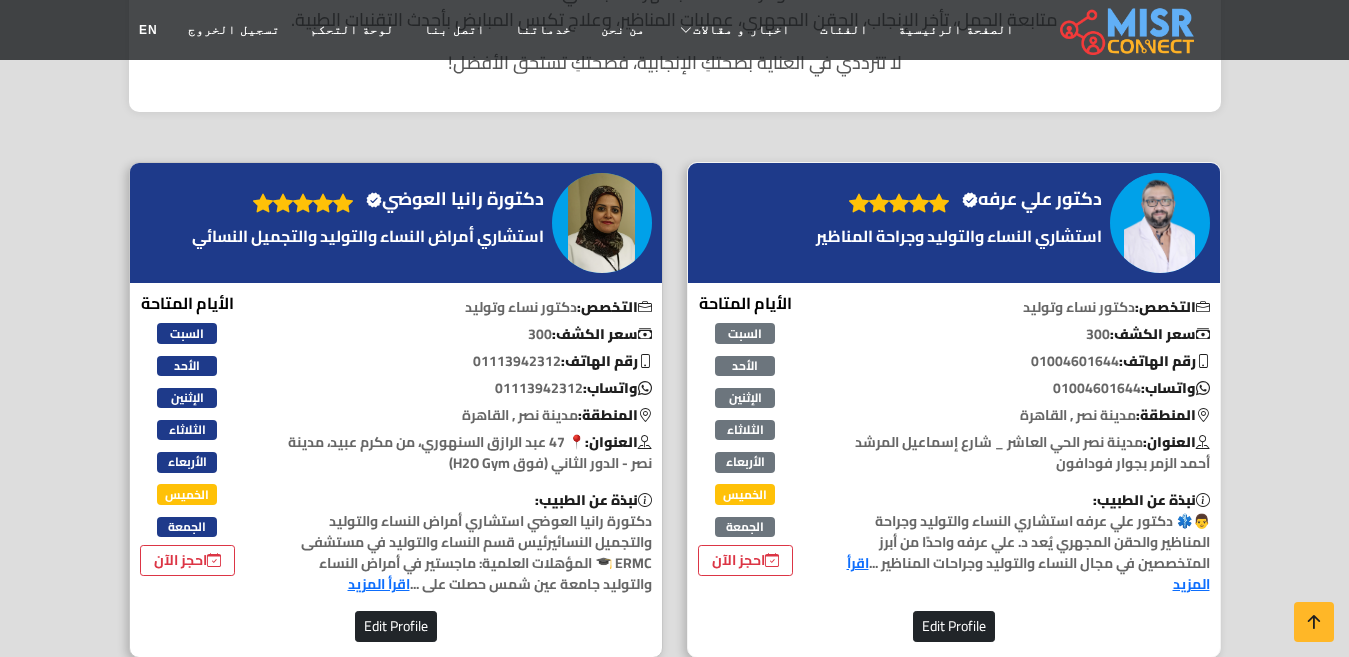click on "دكتور [NAME] [NAME]
Verified account" at bounding box center [959, 224] 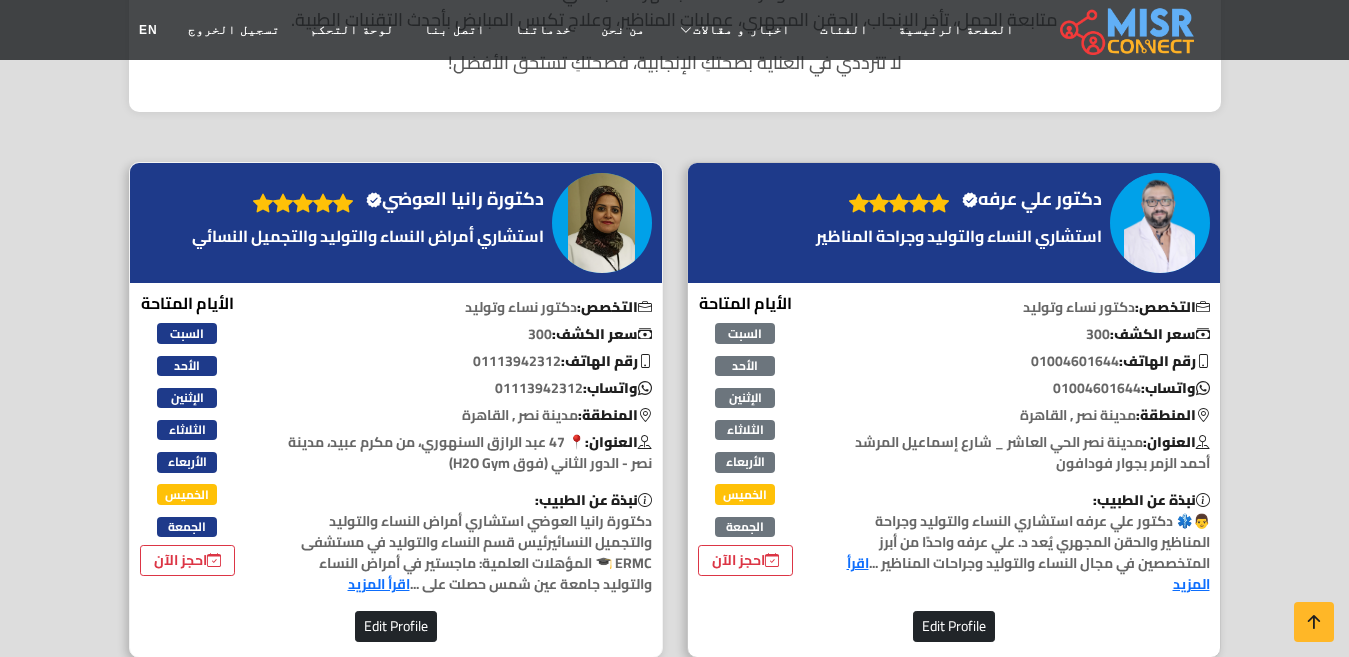 click on "دكتورة [NAME] [NAME]
Verified account" at bounding box center [455, 199] 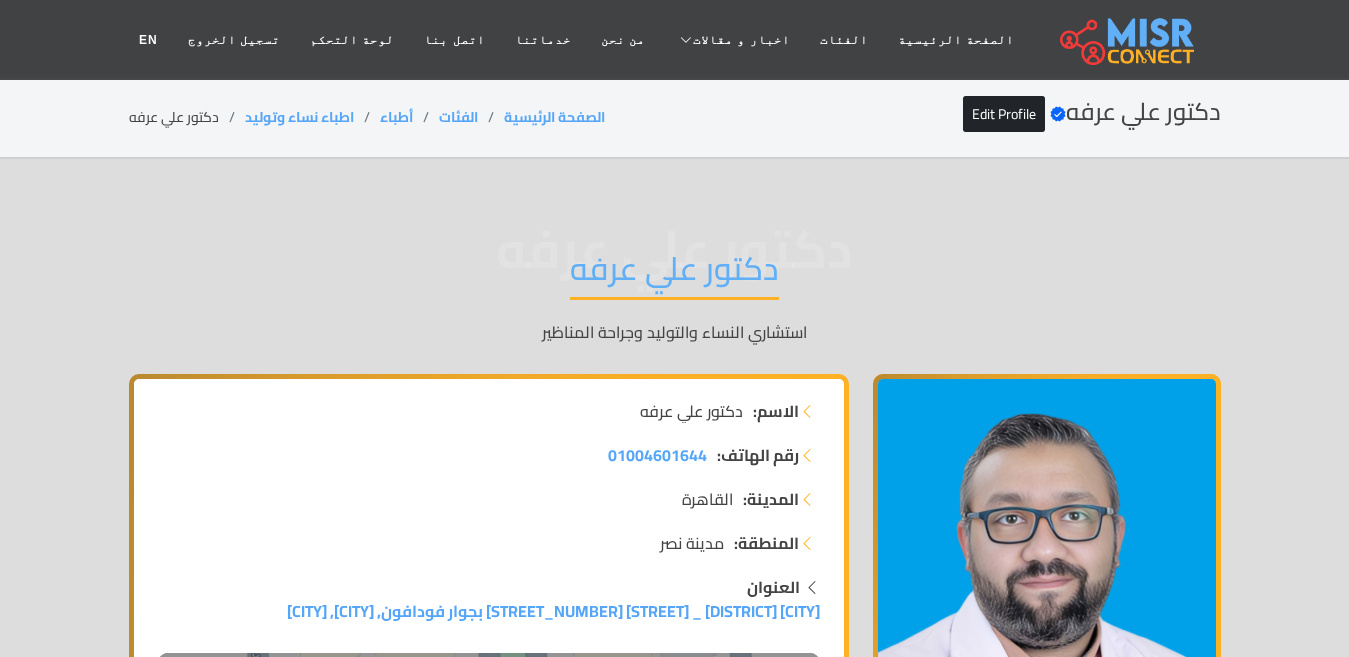 scroll, scrollTop: 0, scrollLeft: 0, axis: both 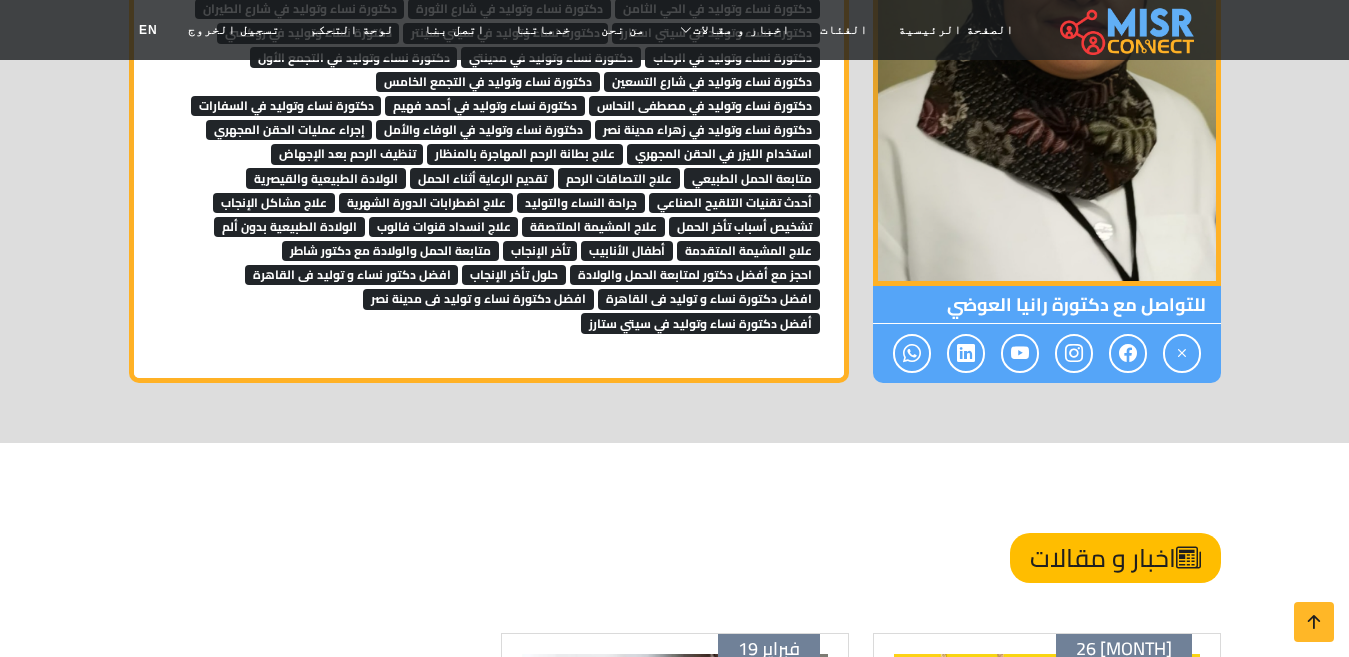 click on "علاج التصاقات الرحم" at bounding box center (619, 178) 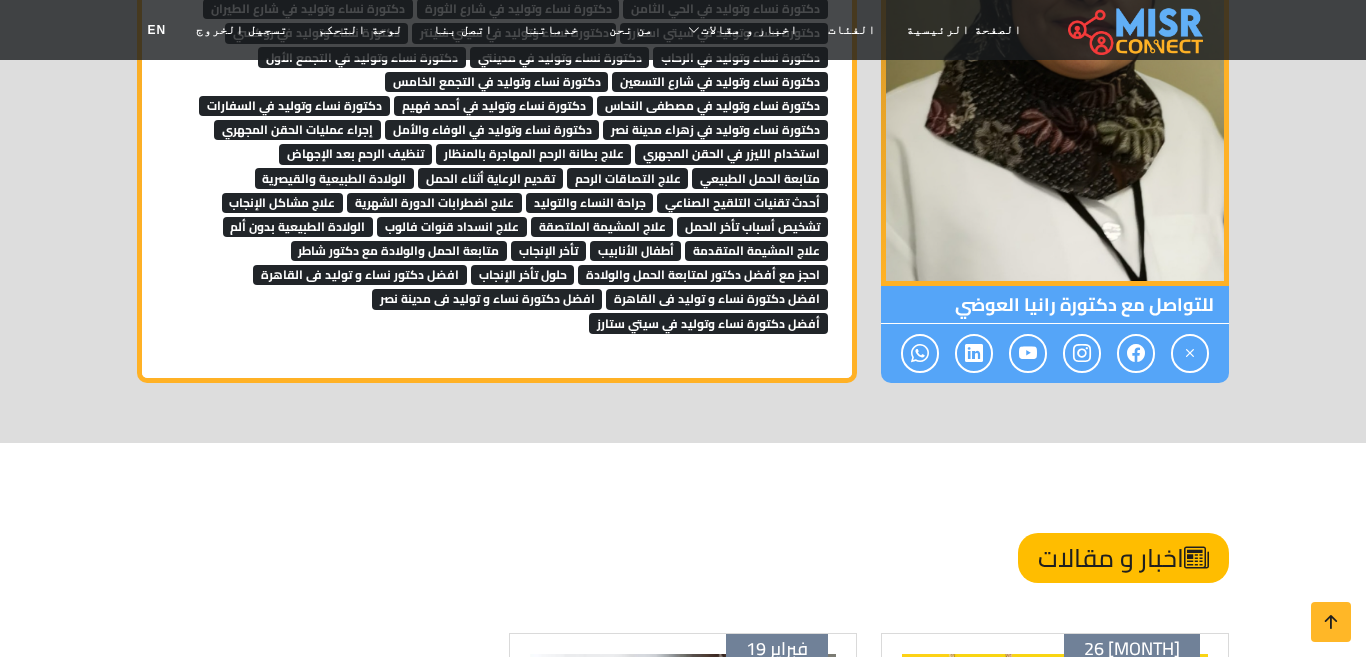 click on "علاج التصاقات الرحم" at bounding box center [628, 178] 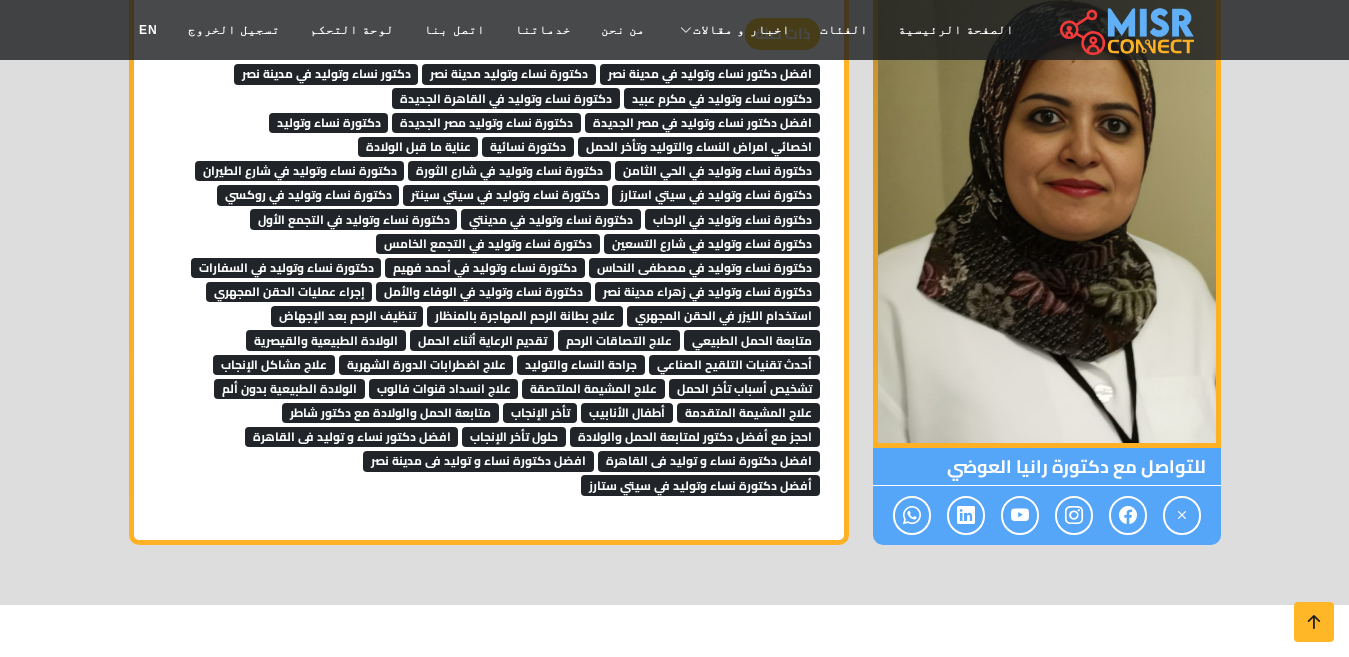 scroll, scrollTop: 3900, scrollLeft: 0, axis: vertical 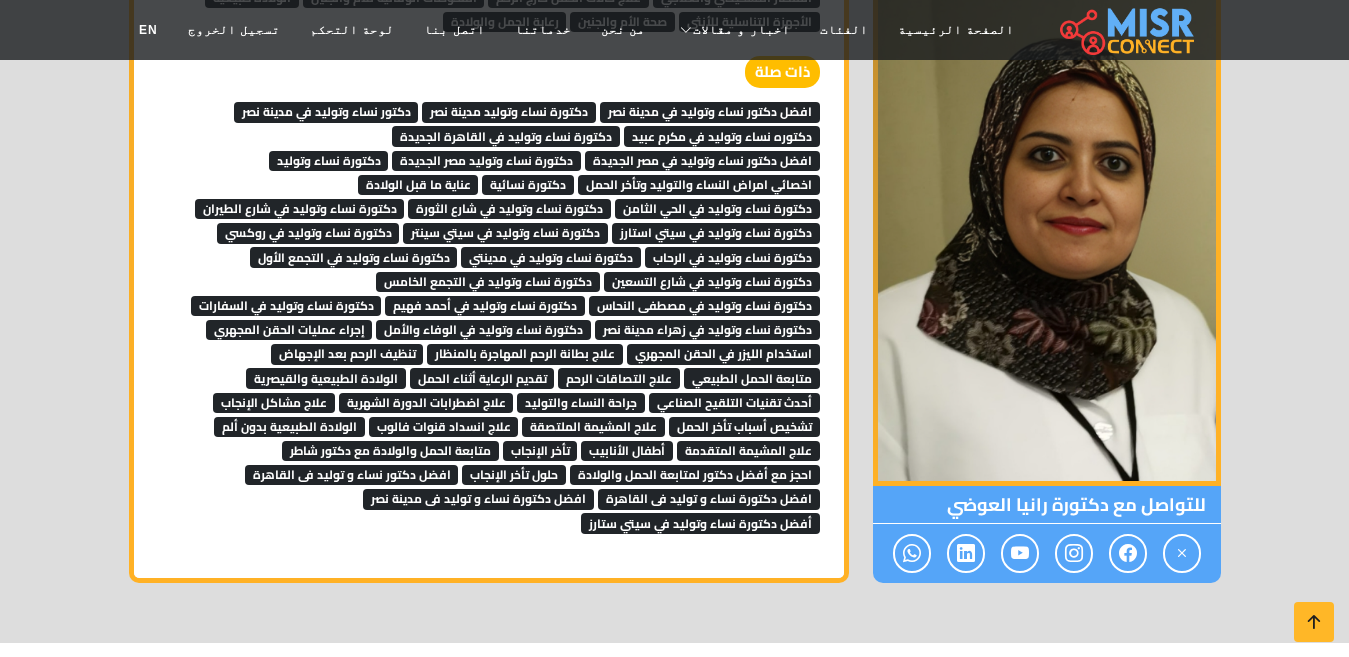 click on "علاج المشيمة الملتصقة" at bounding box center [593, 427] 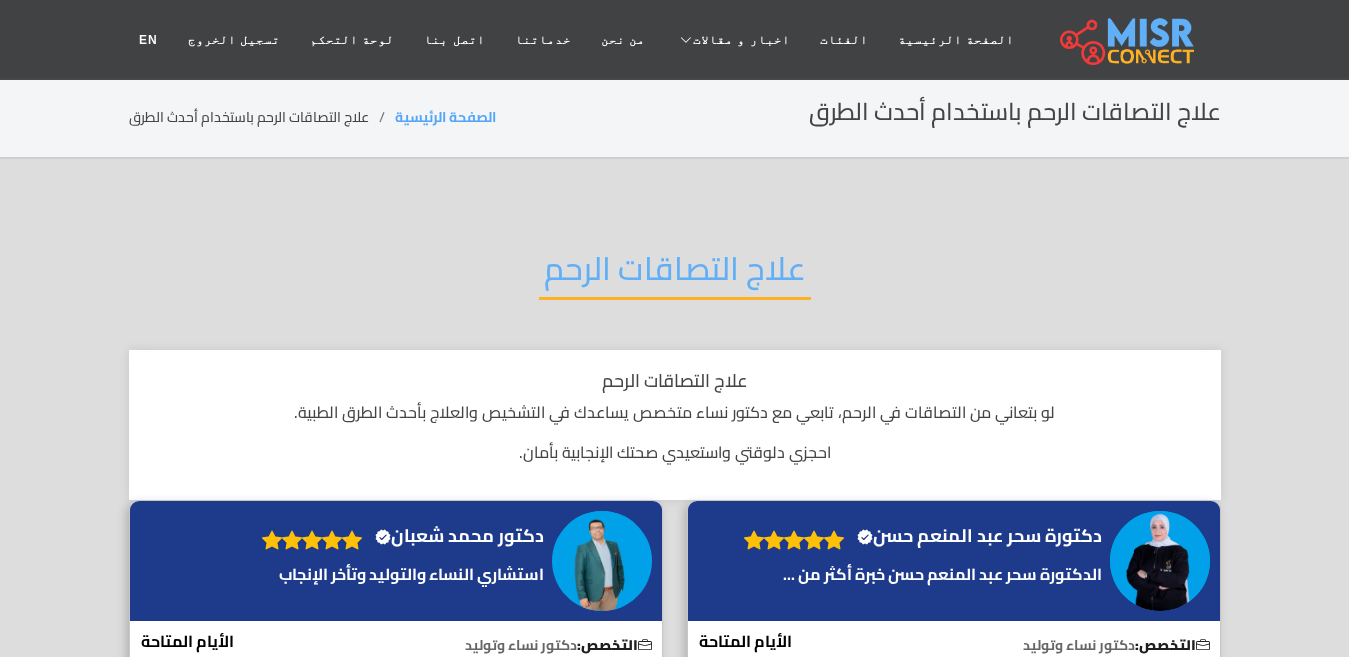 scroll, scrollTop: 0, scrollLeft: 0, axis: both 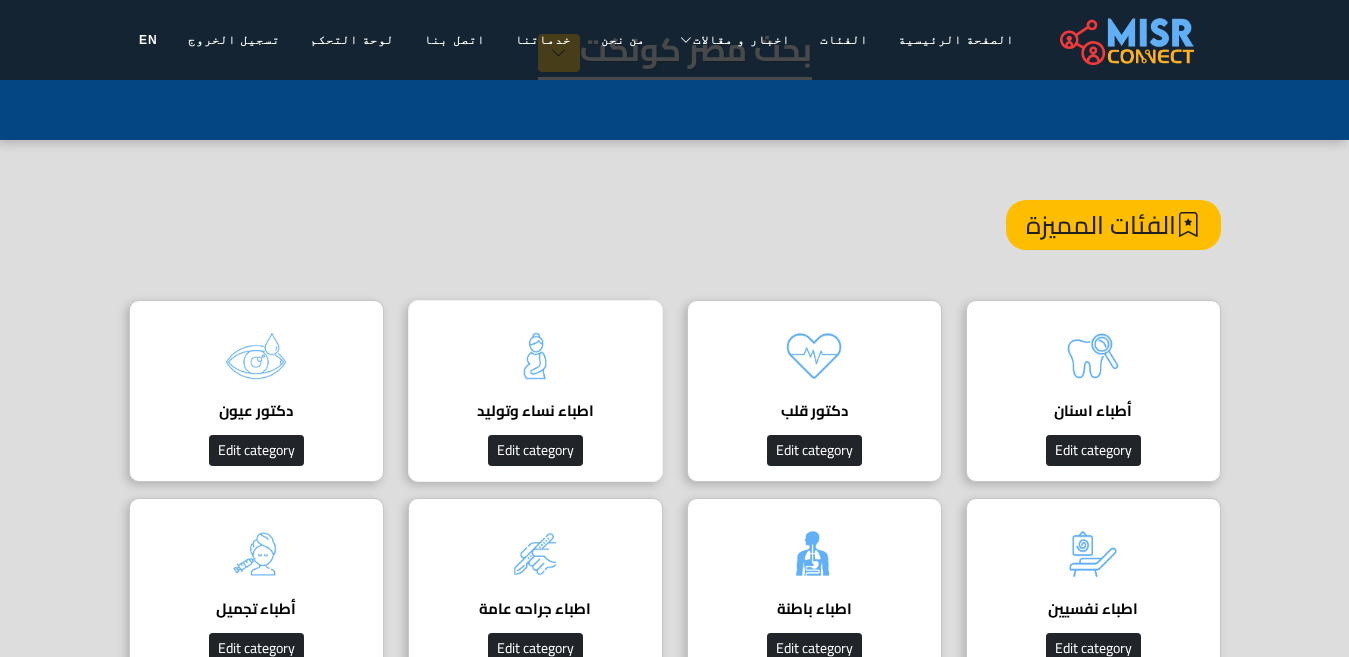 click on "اطباء نساء وتوليد" at bounding box center [535, 411] 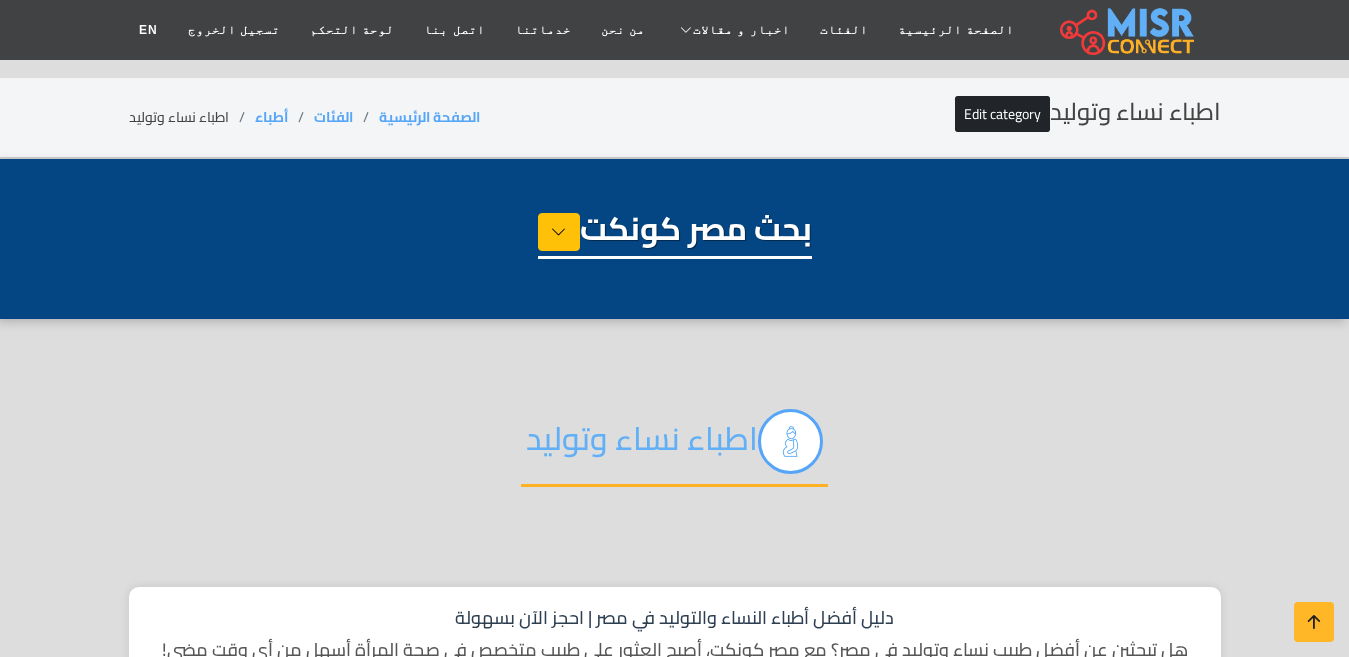 select on "*****" 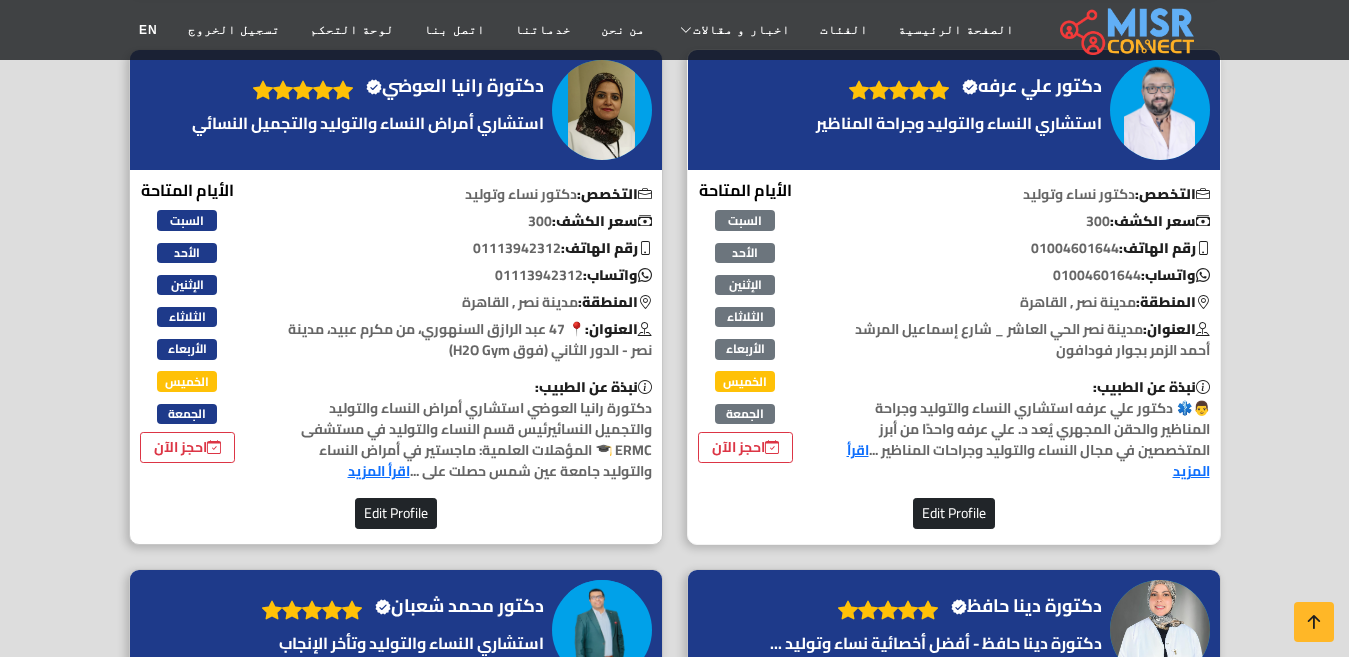scroll, scrollTop: 600, scrollLeft: 0, axis: vertical 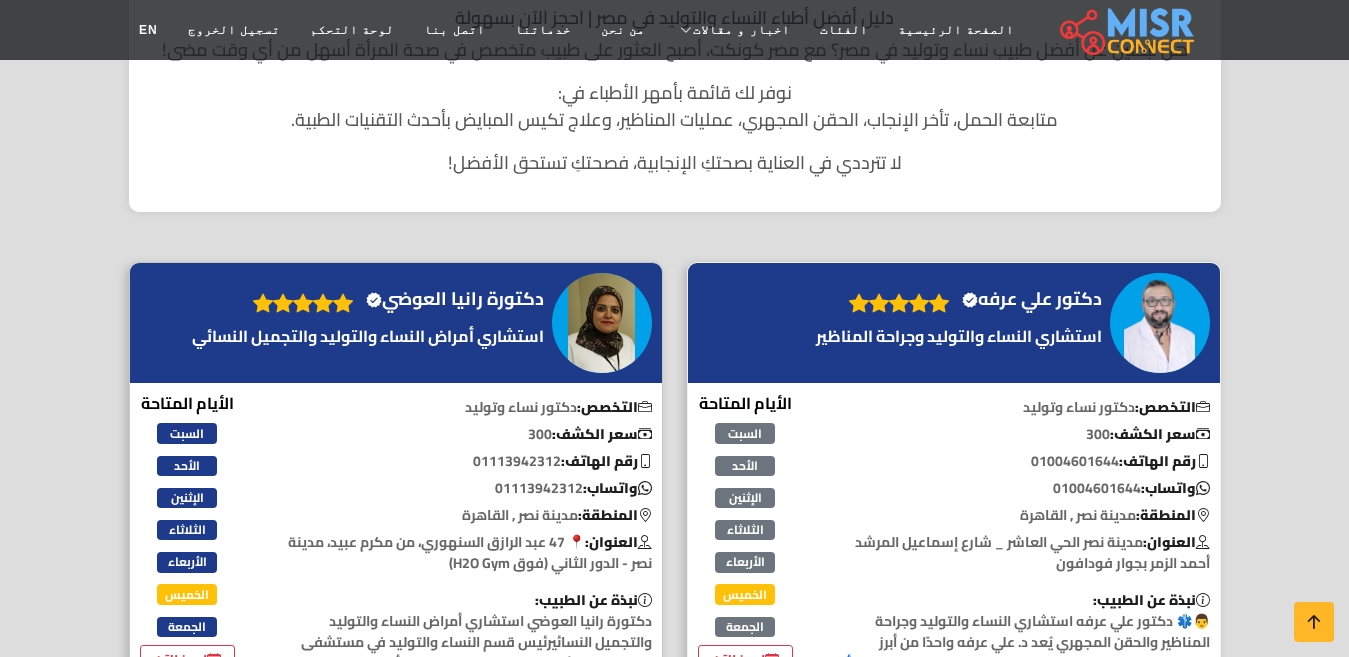 click on "دكتور علي عرفه
Verified account" at bounding box center (1032, 299) 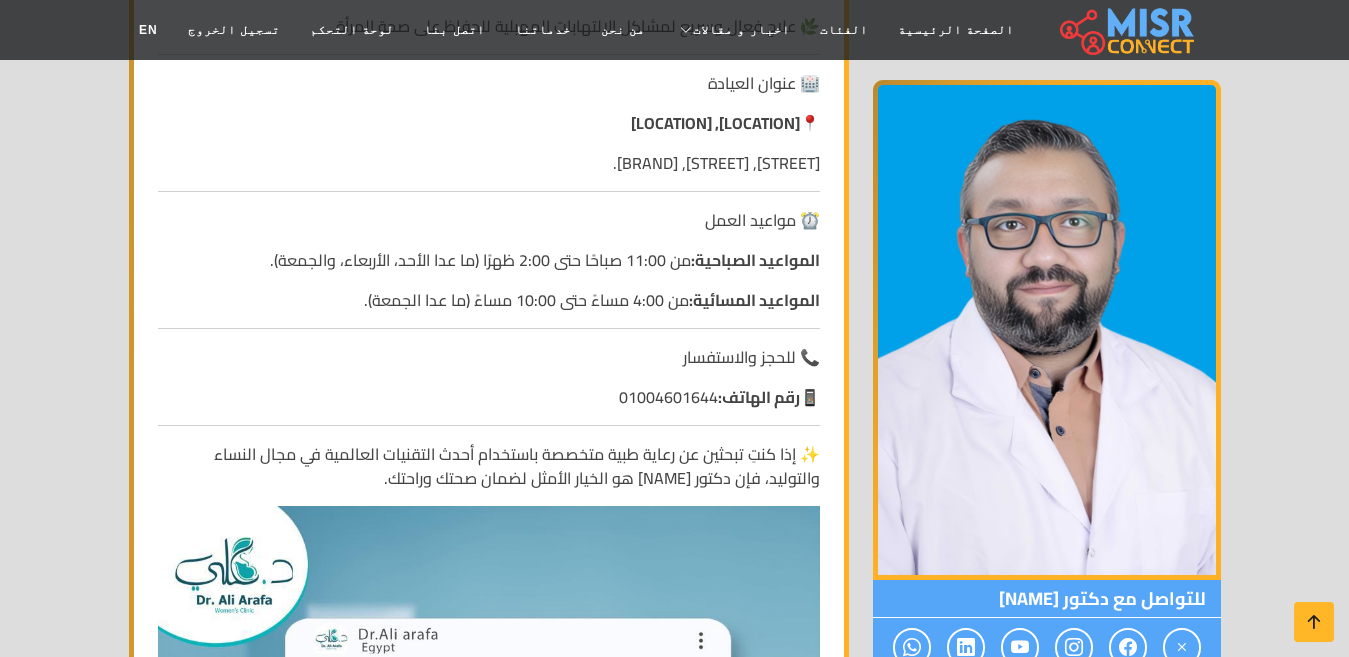 scroll, scrollTop: 2100, scrollLeft: 0, axis: vertical 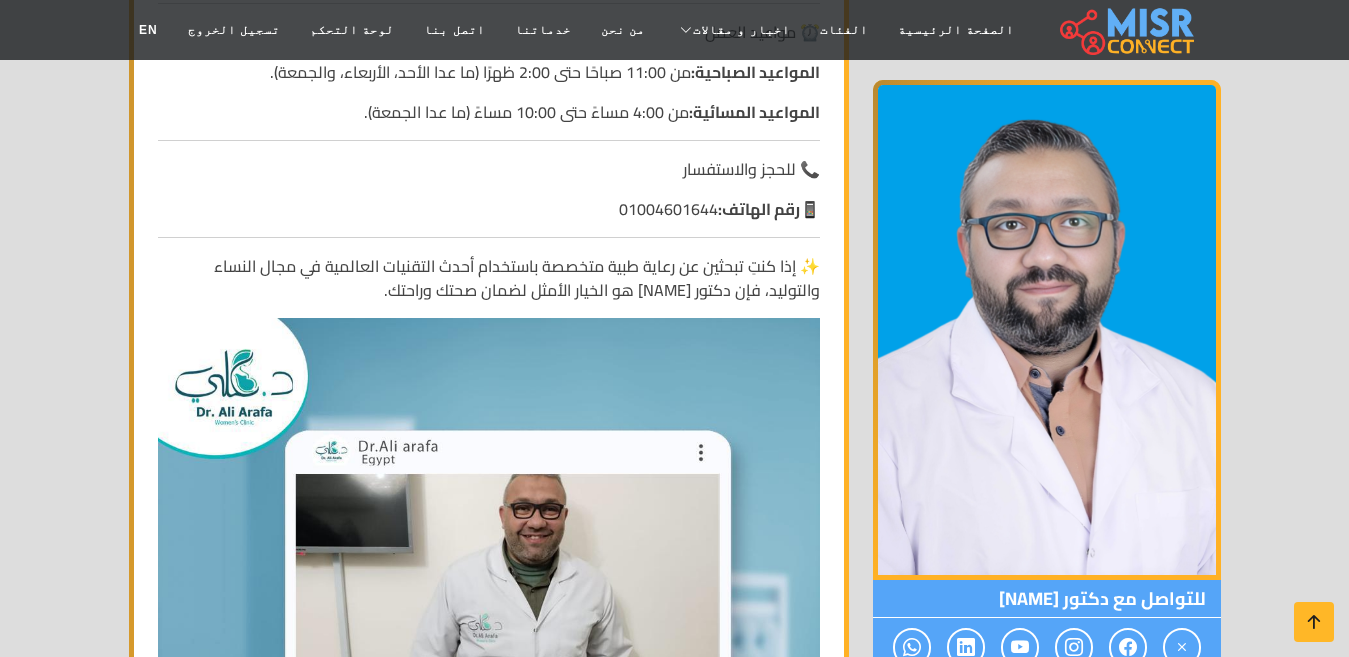 drag, startPoint x: 1110, startPoint y: 594, endPoint x: 973, endPoint y: 588, distance: 137.13132 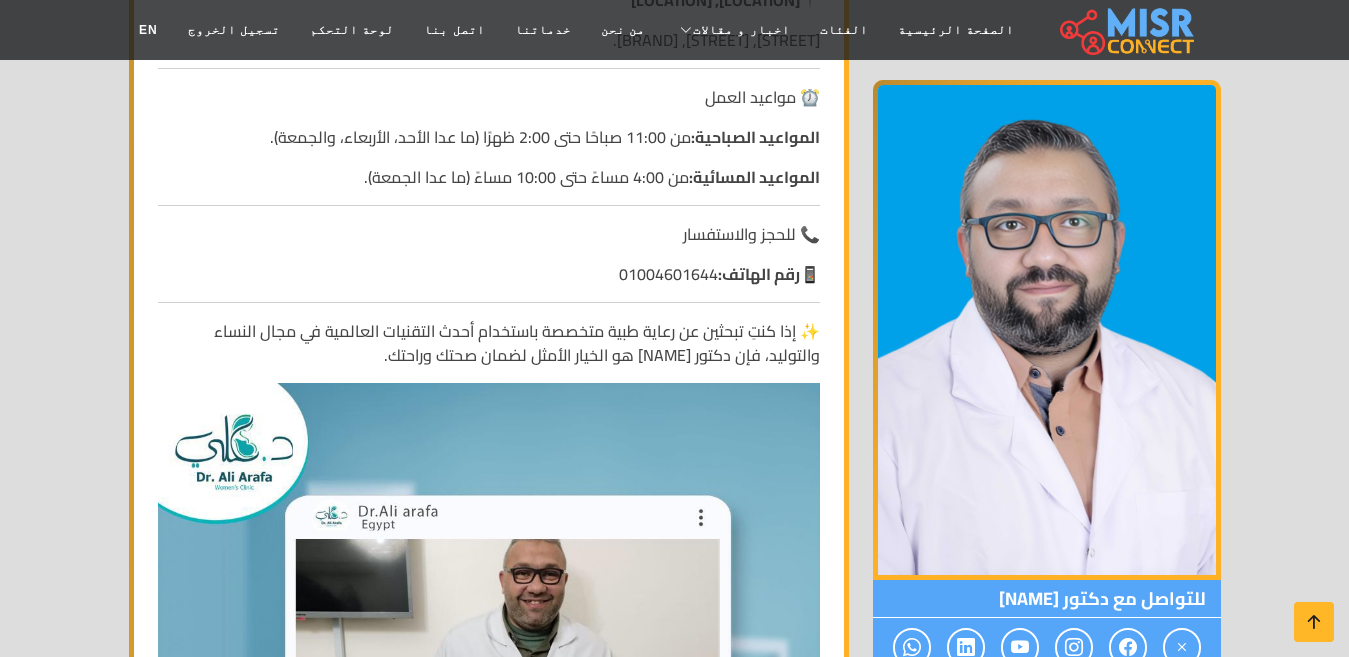 scroll, scrollTop: 2000, scrollLeft: 0, axis: vertical 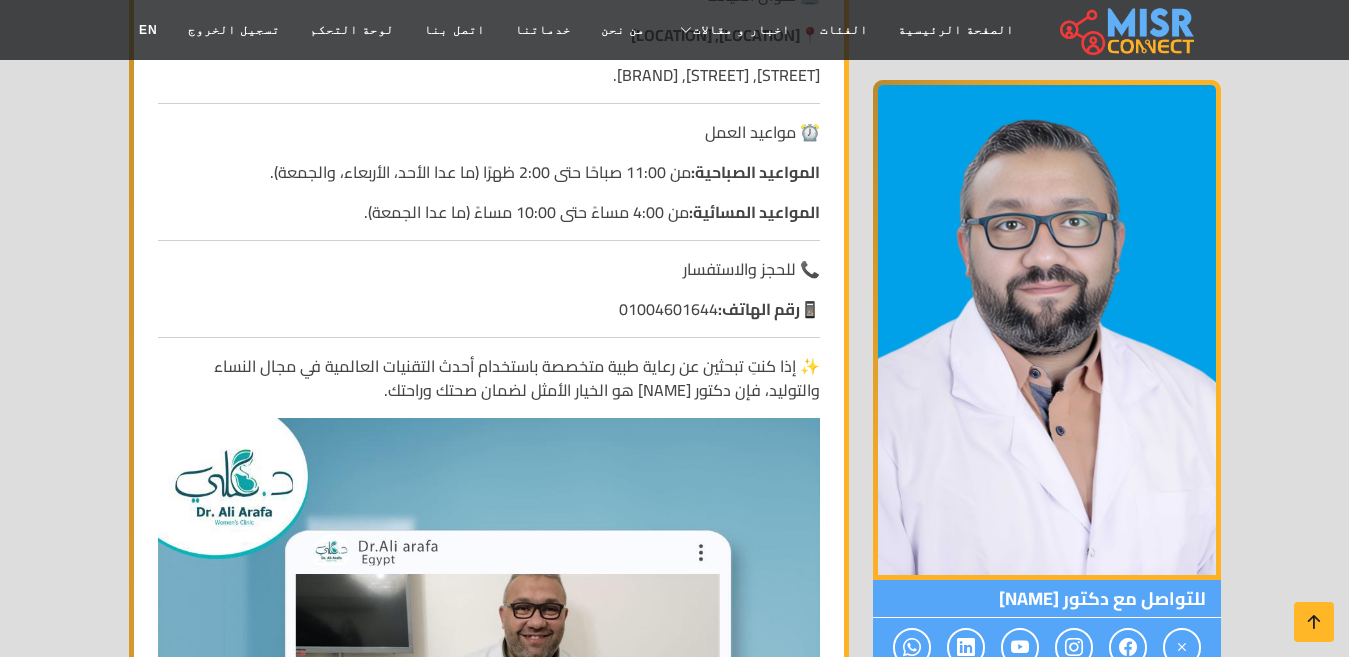 copy on "دكتور علي عرفه" 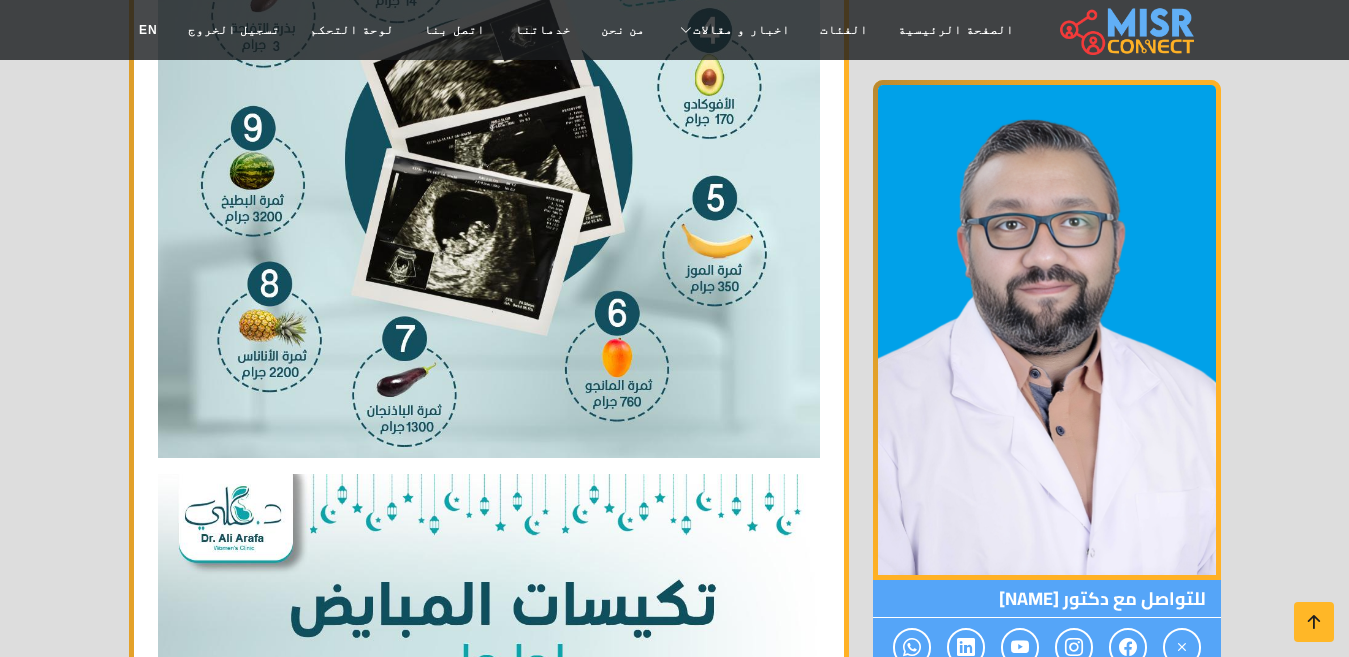 scroll, scrollTop: 2725, scrollLeft: 0, axis: vertical 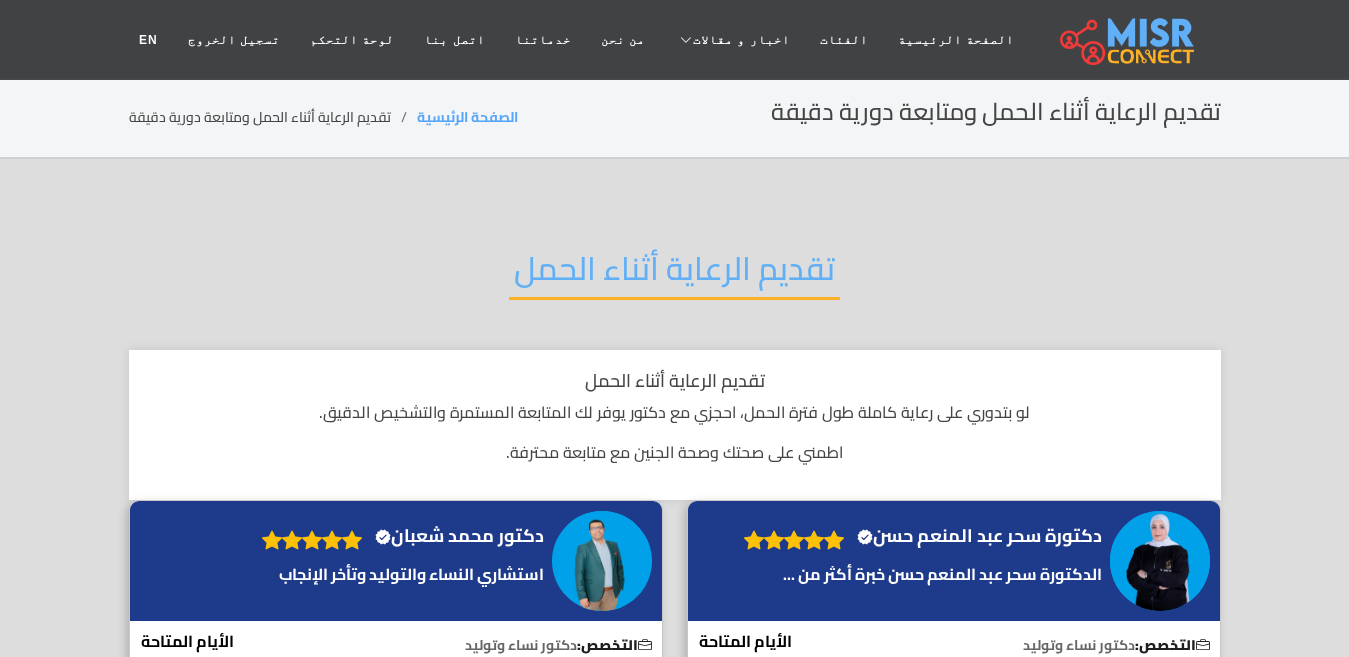 click on "تقديم الرعاية أثناء الحمل" at bounding box center (674, 274) 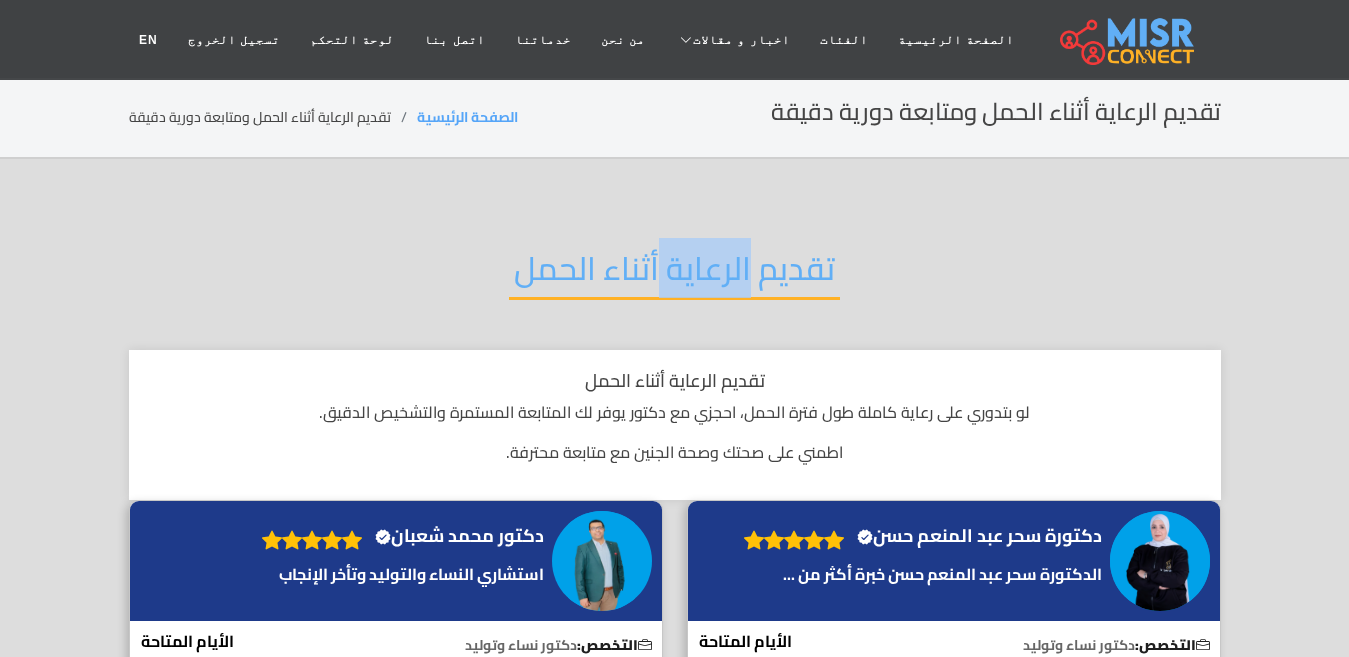 click on "تقديم الرعاية أثناء الحمل" at bounding box center [674, 274] 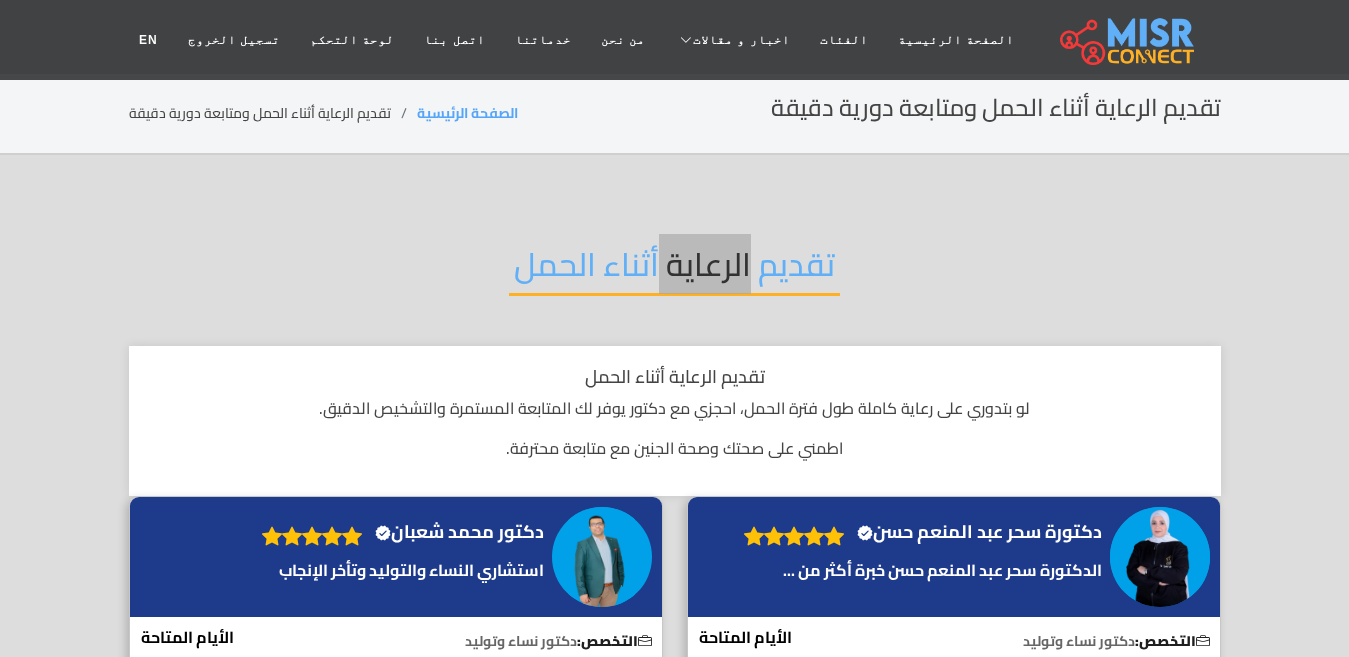 scroll, scrollTop: 0, scrollLeft: 0, axis: both 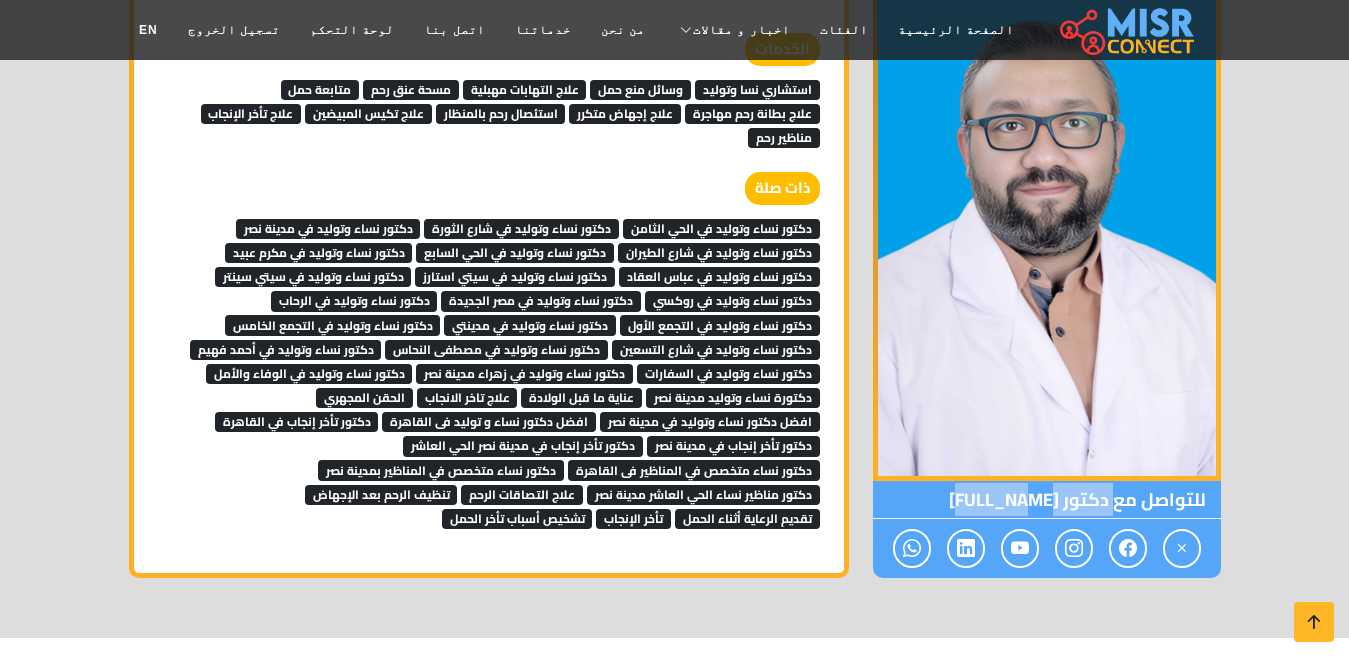 drag, startPoint x: 954, startPoint y: 468, endPoint x: 1113, endPoint y: 471, distance: 159.0283 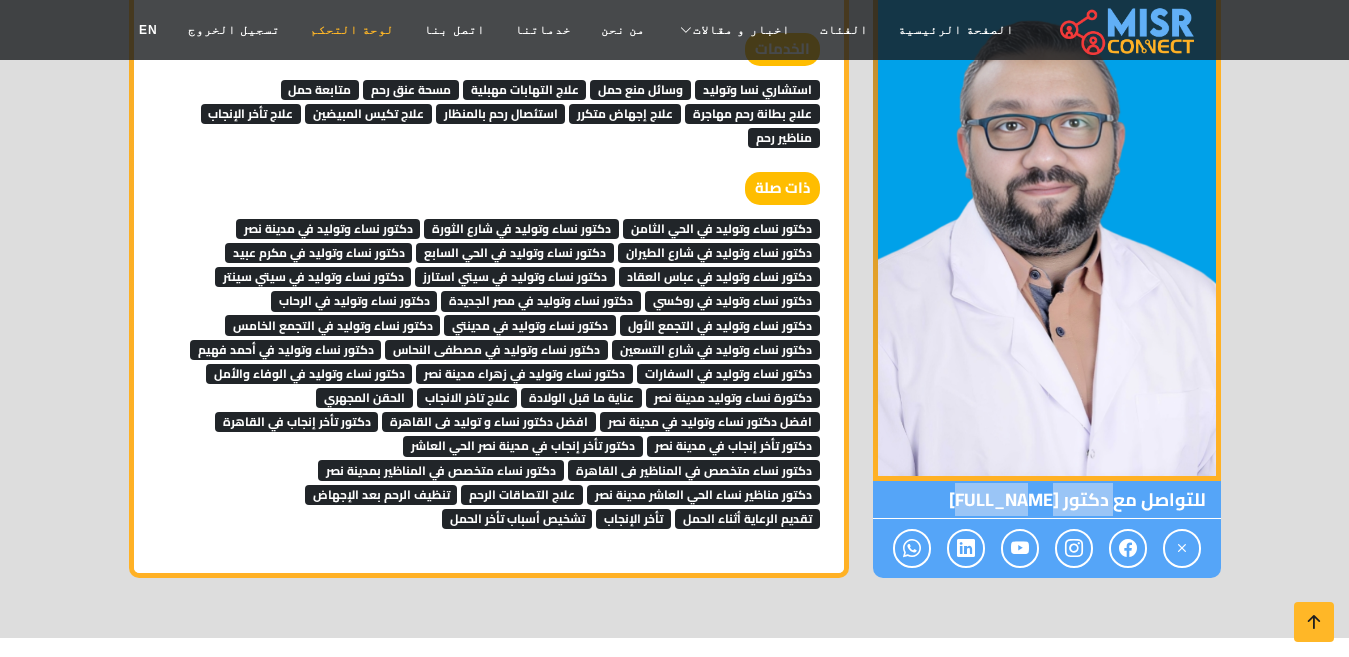 copy on "دكتور علي عرفه" 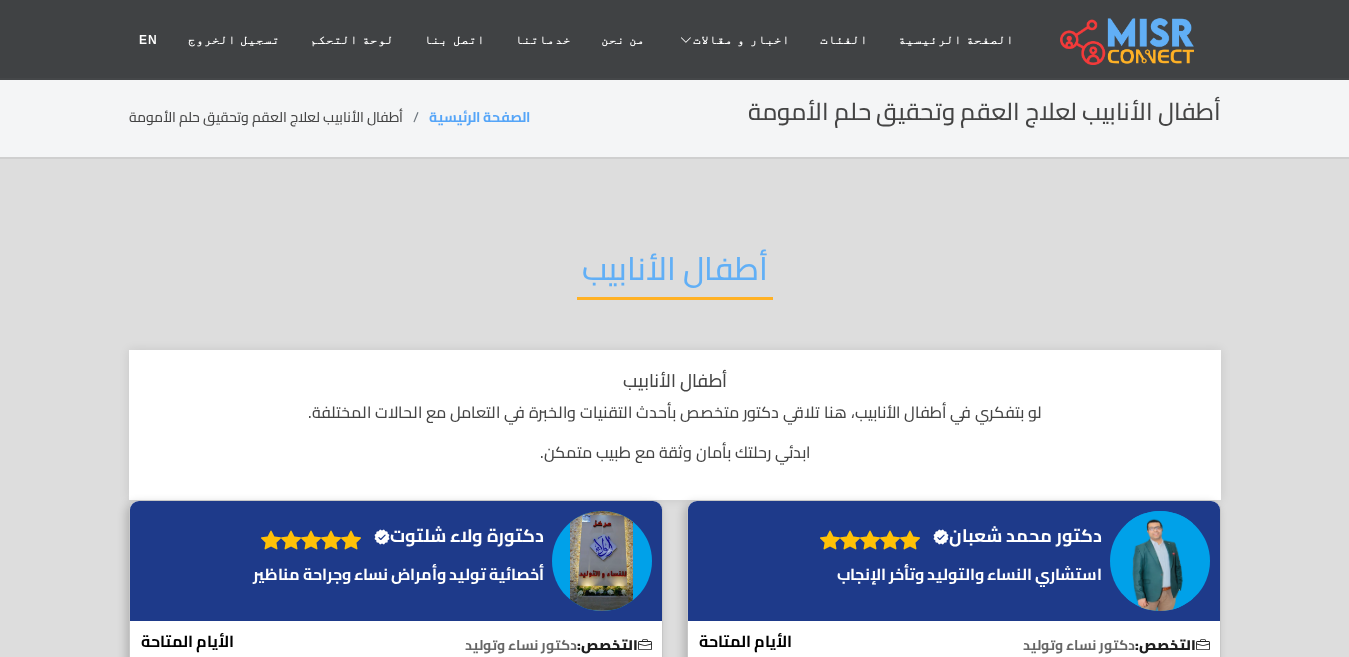 scroll, scrollTop: 0, scrollLeft: 0, axis: both 